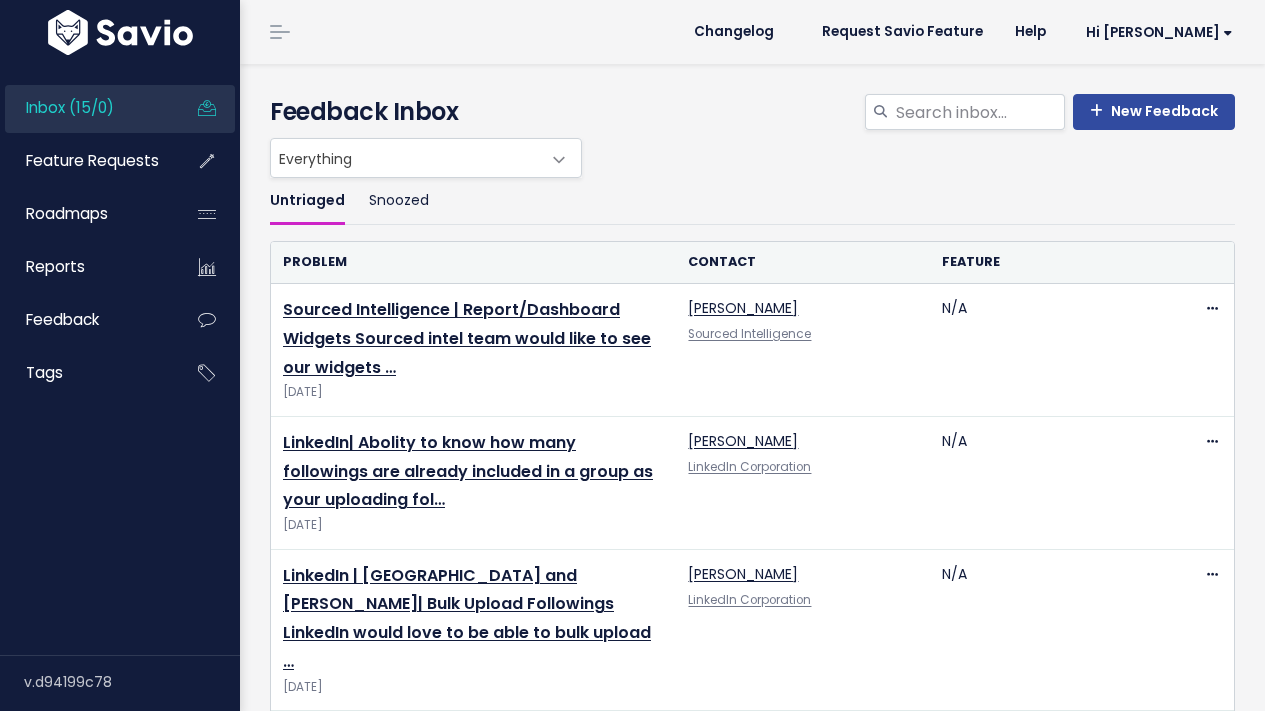 scroll, scrollTop: 0, scrollLeft: 0, axis: both 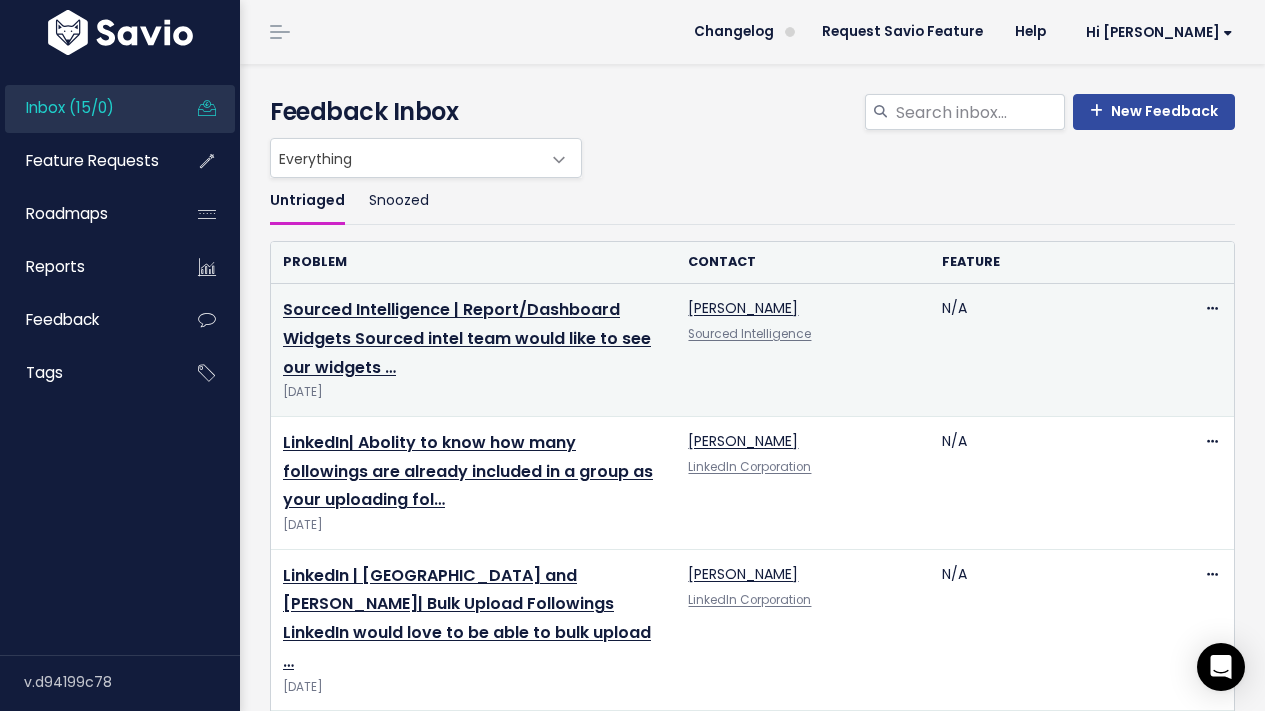 click on "Sourced Intelligence | Report/Dashboard Widgets
Sourced intel team would like to see our widgets …
Jul 18 2025" at bounding box center [473, 350] 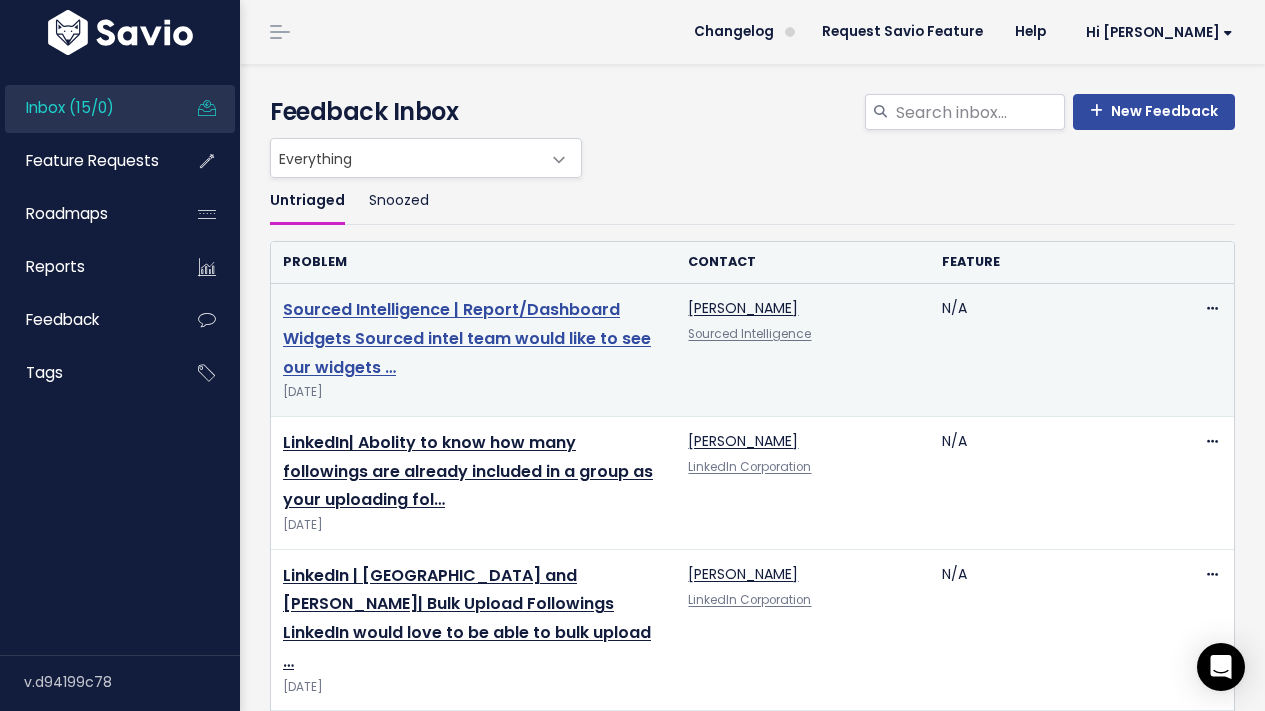 click on "Sourced Intelligence | Report/Dashboard Widgets
Sourced intel team would like to see our widgets …" at bounding box center (467, 338) 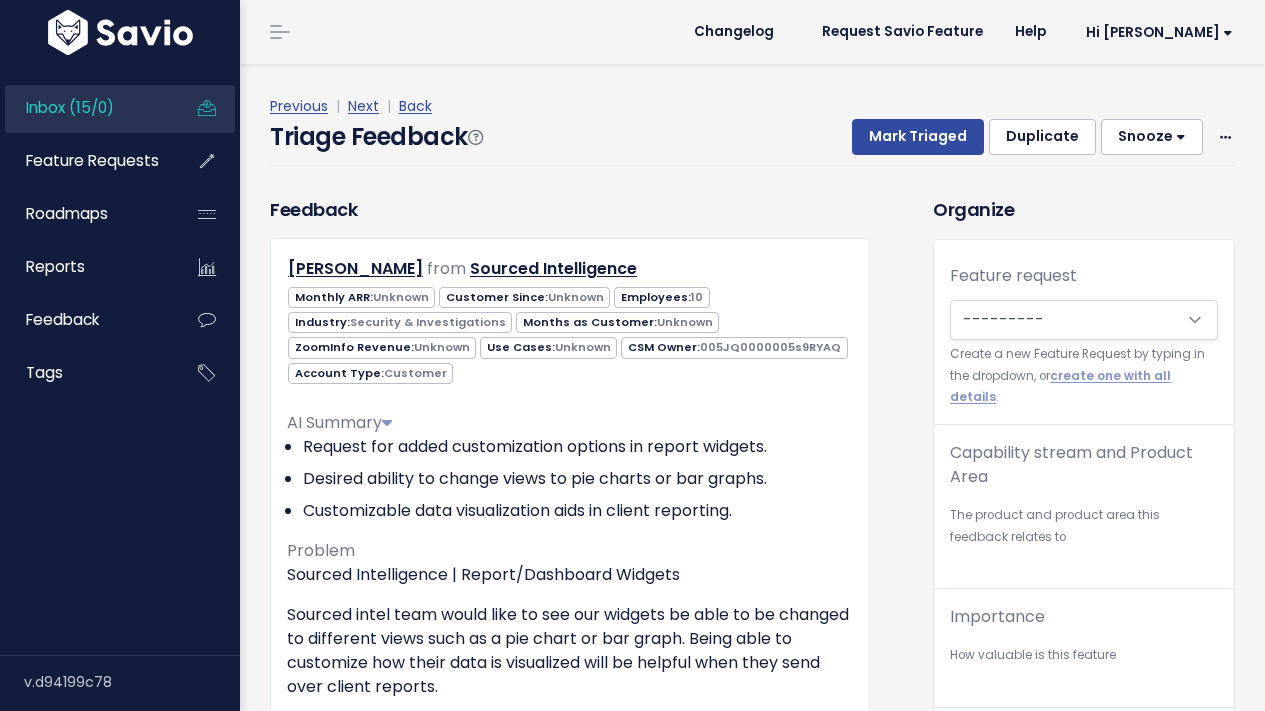 scroll, scrollTop: 0, scrollLeft: 0, axis: both 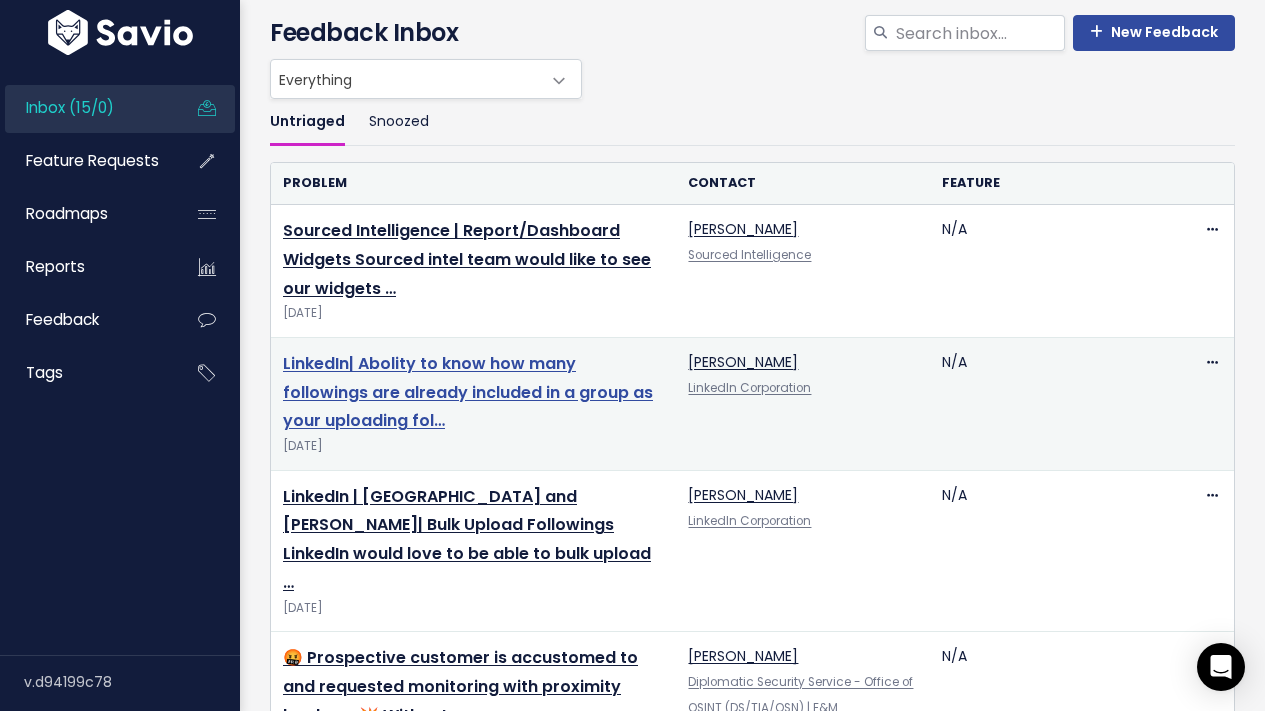 click on "LinkedIn| Abolity to know how many followings are already included in a group as your uploading fol…" at bounding box center [468, 392] 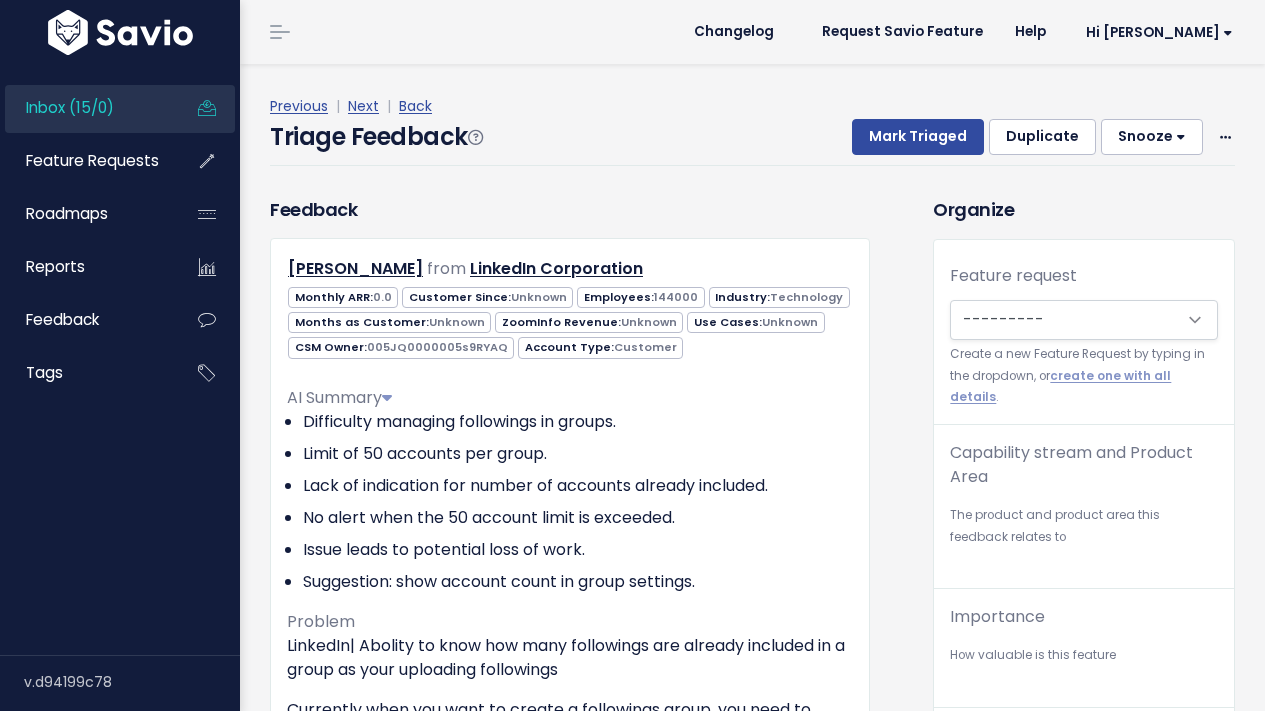 scroll, scrollTop: 0, scrollLeft: 0, axis: both 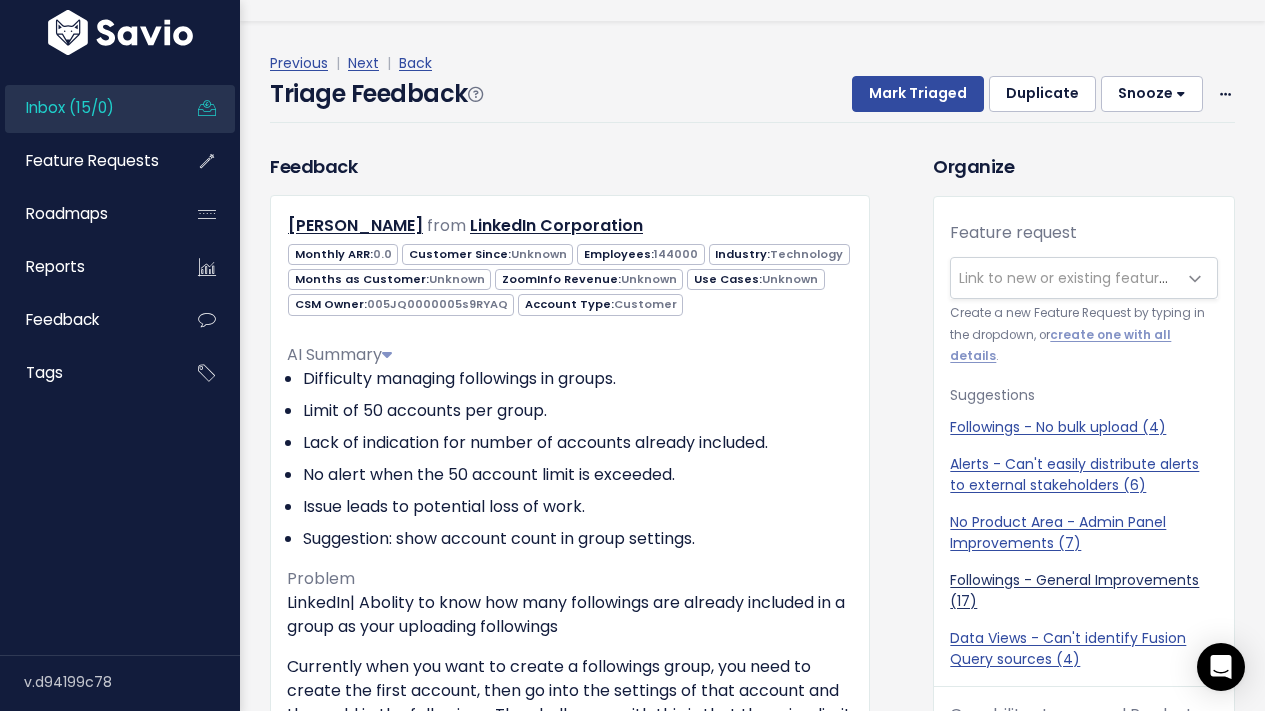 click on "Followings - General Improvements (17)" at bounding box center [1084, 591] 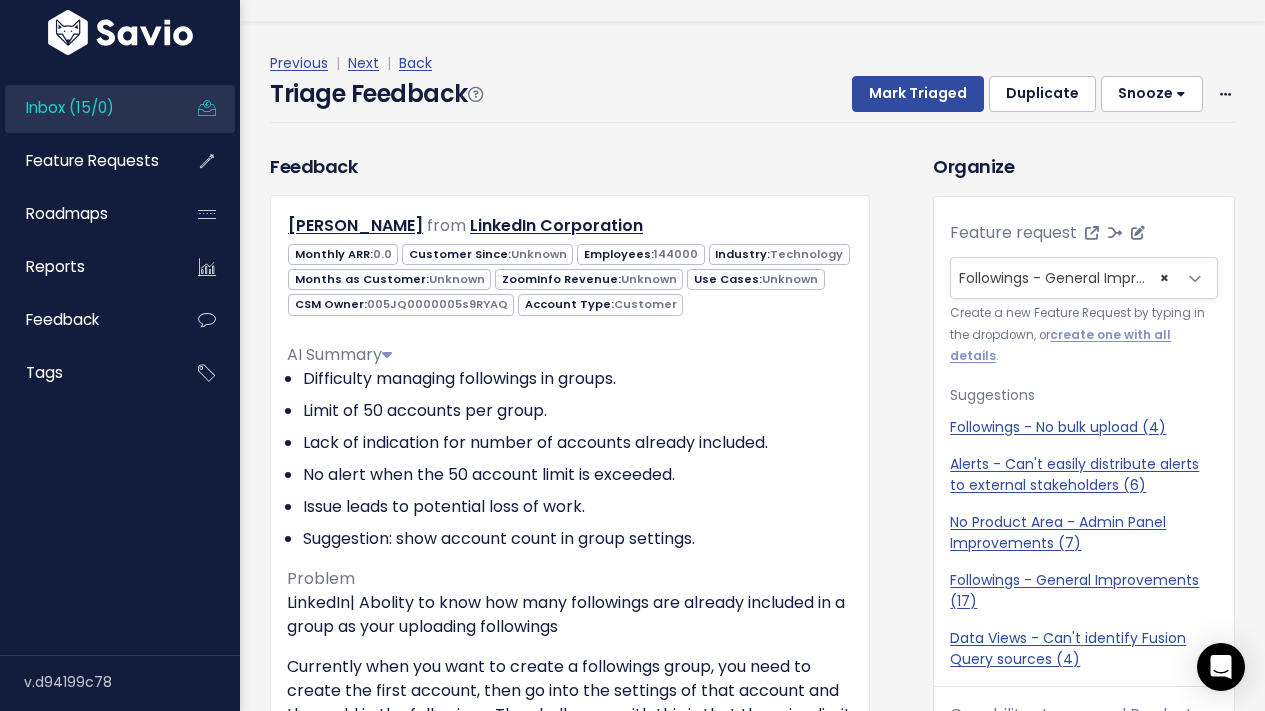 select 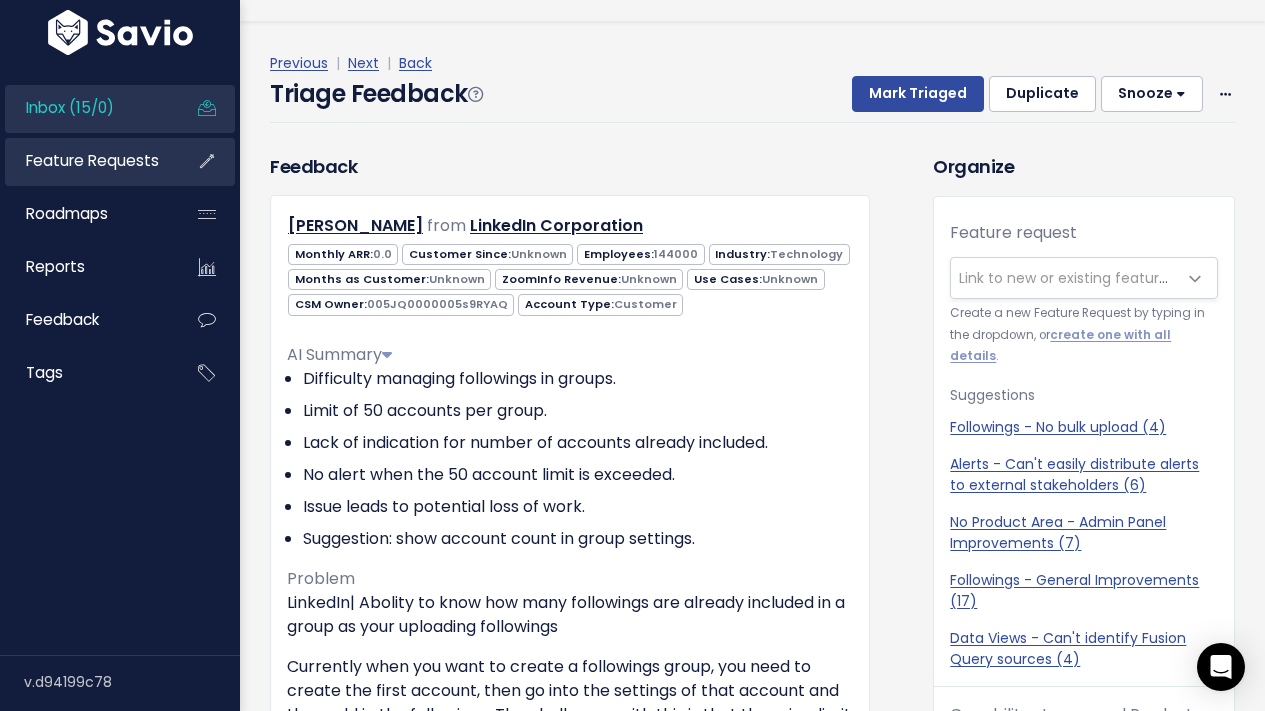 click on "Feature Requests" at bounding box center (85, 161) 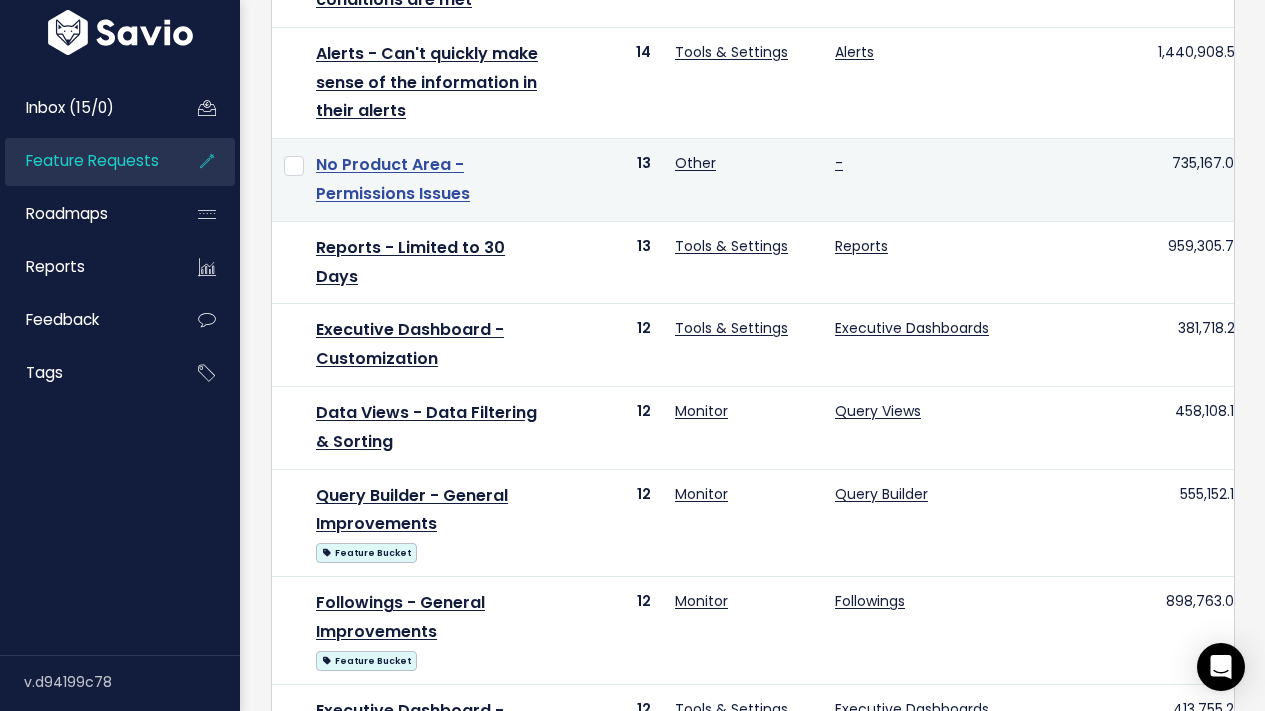 scroll, scrollTop: 935, scrollLeft: 0, axis: vertical 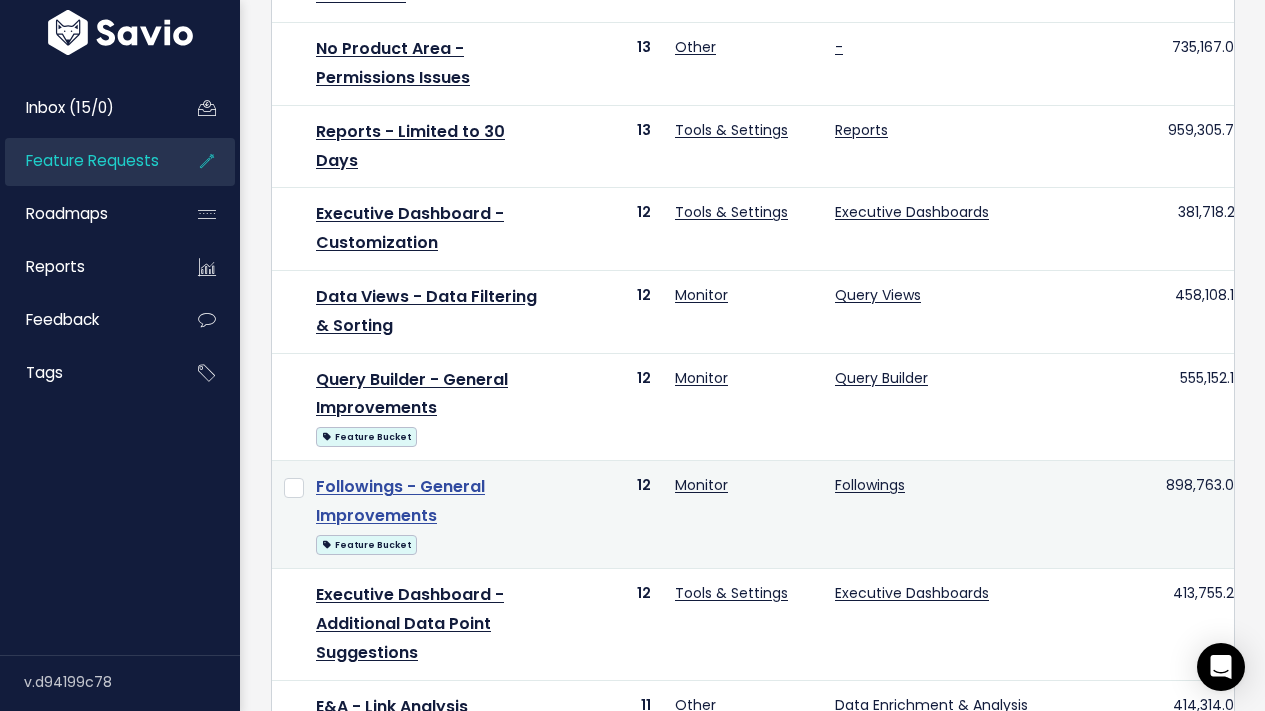 click on "Followings - General Improvements" at bounding box center (400, 501) 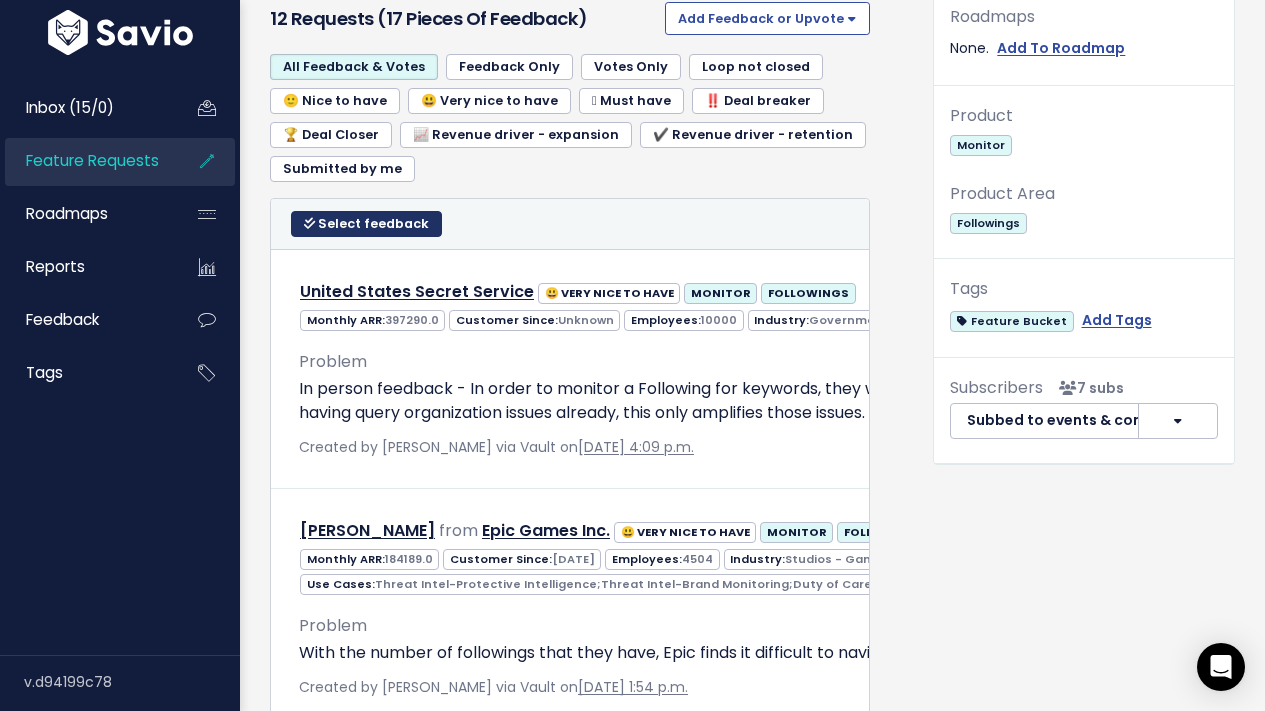 scroll, scrollTop: 838, scrollLeft: 0, axis: vertical 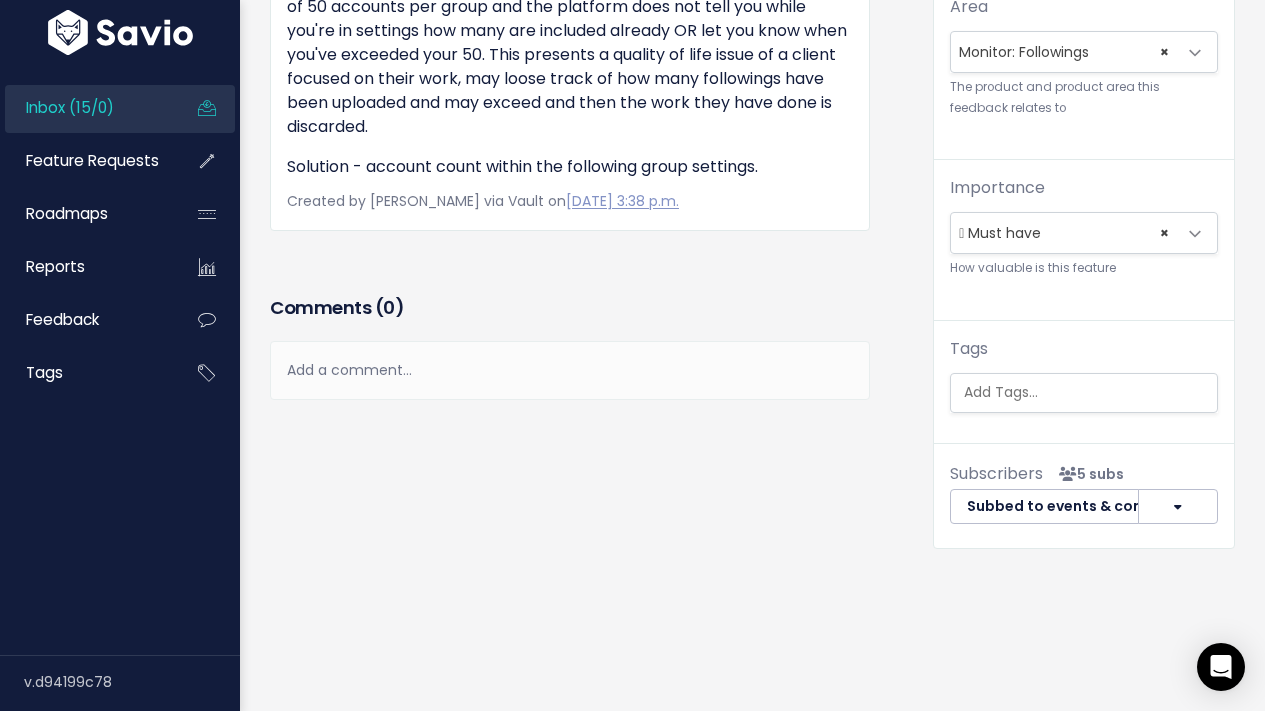 click on "Add a comment..." at bounding box center (570, 370) 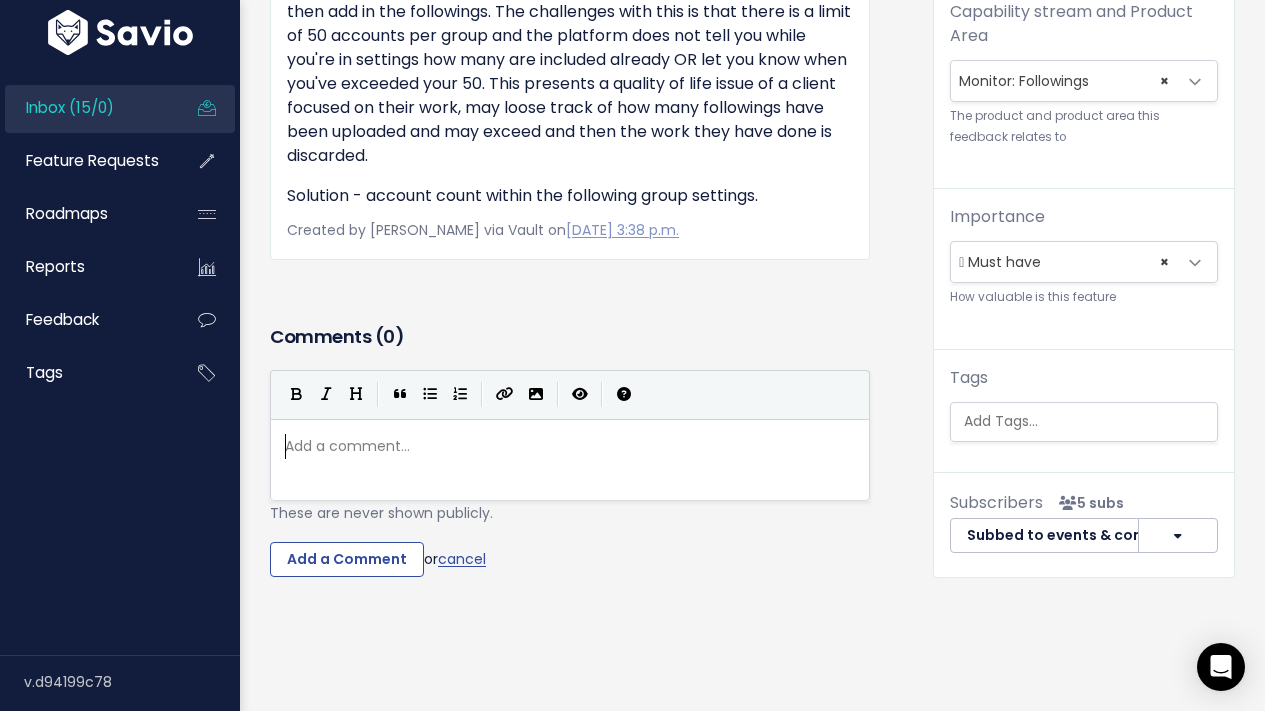 scroll, scrollTop: 759, scrollLeft: 0, axis: vertical 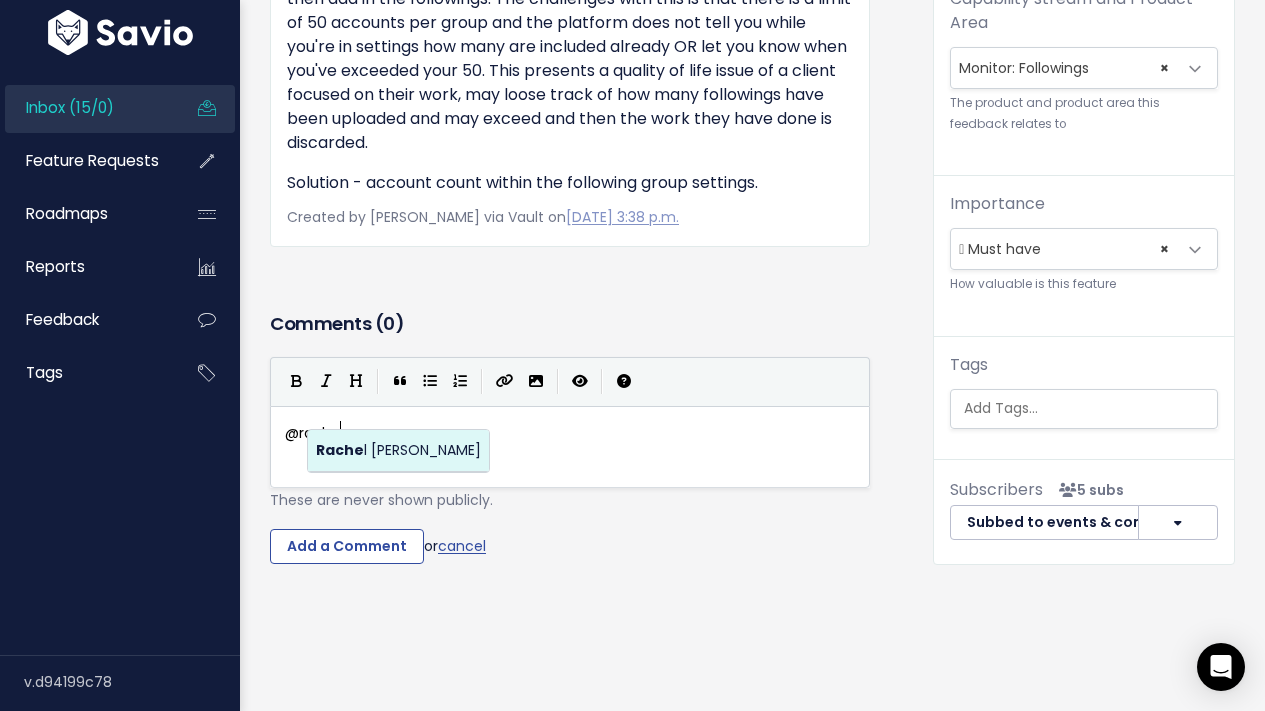 click on "Inbox (15/0)
Feature Requests
Roadmaps
×" at bounding box center [632, -17] 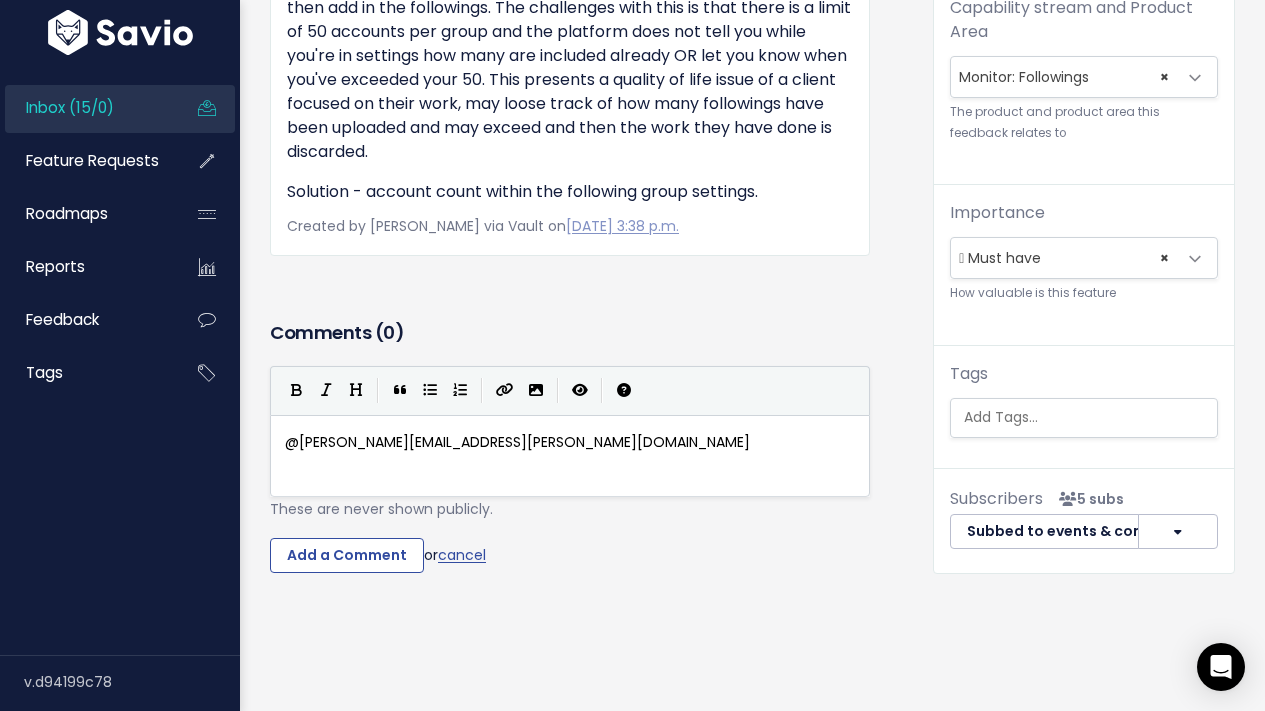 scroll, scrollTop: 0, scrollLeft: 0, axis: both 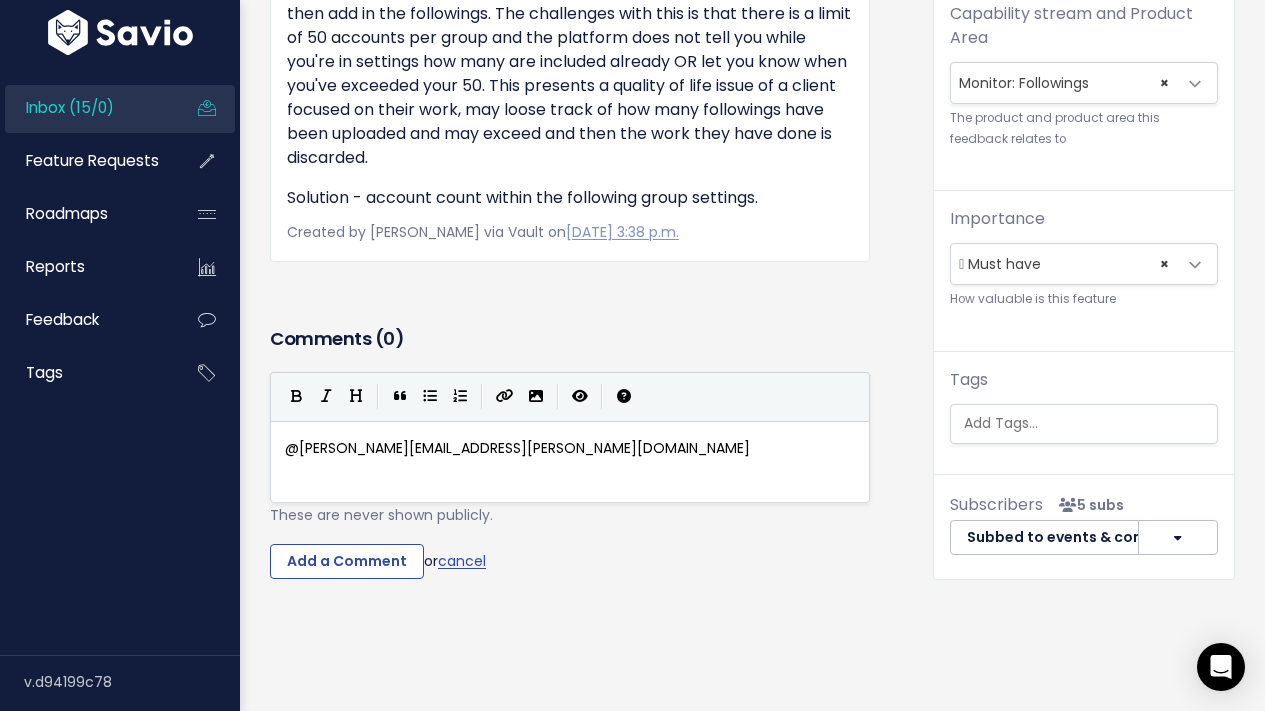 type on "@rachel.kronenfeld@liferaftinc.com" 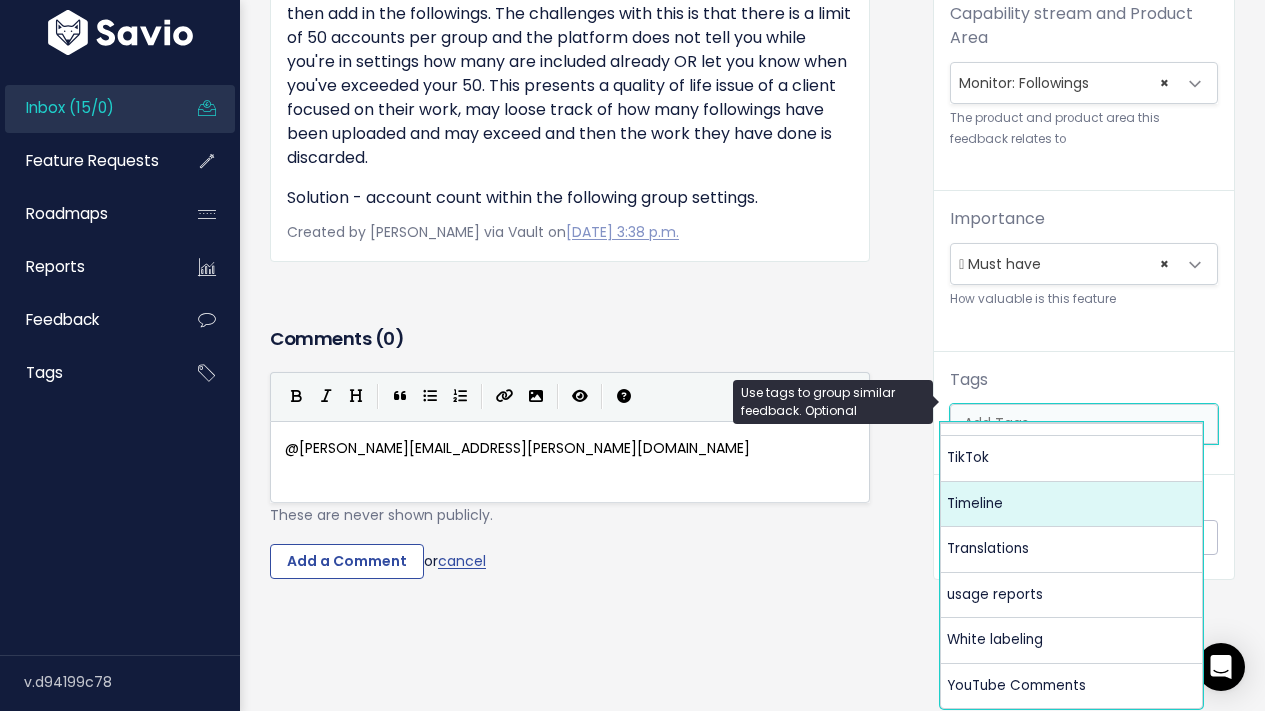 scroll, scrollTop: 3854, scrollLeft: 0, axis: vertical 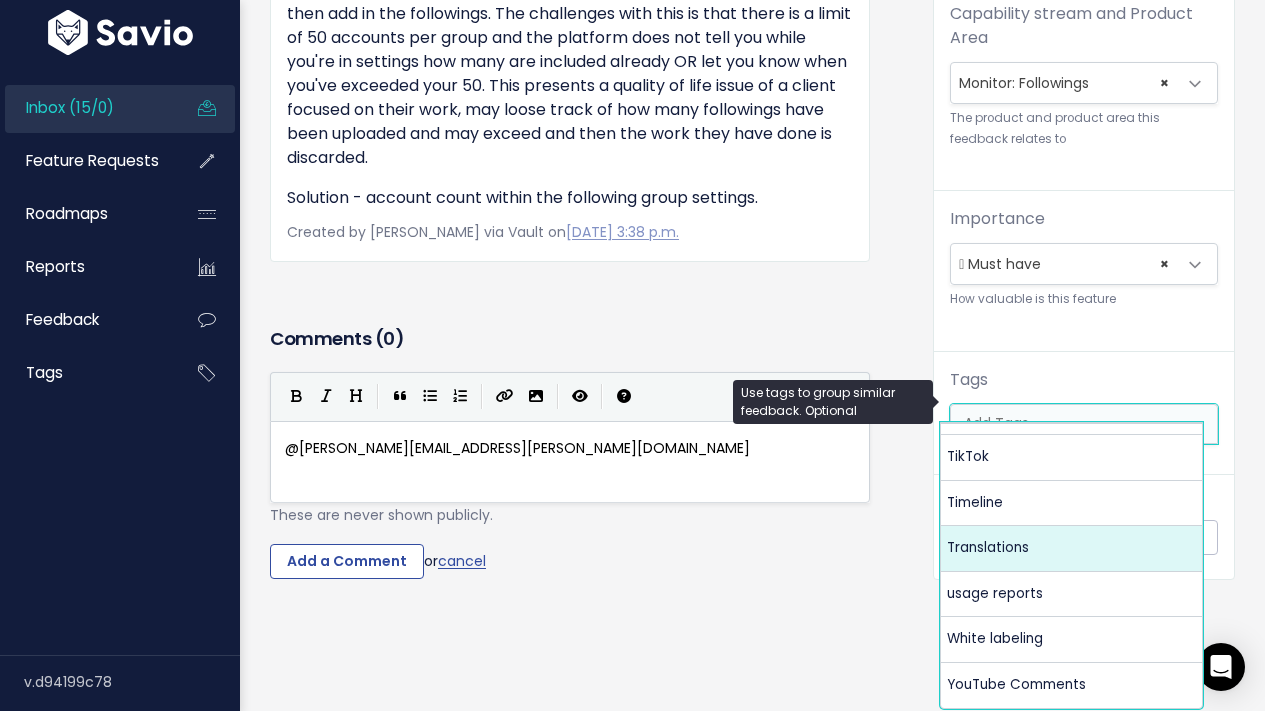 click on "Feedback
Sydney Delaney
from
LinkedIn Corporation" at bounding box center [752, 65] 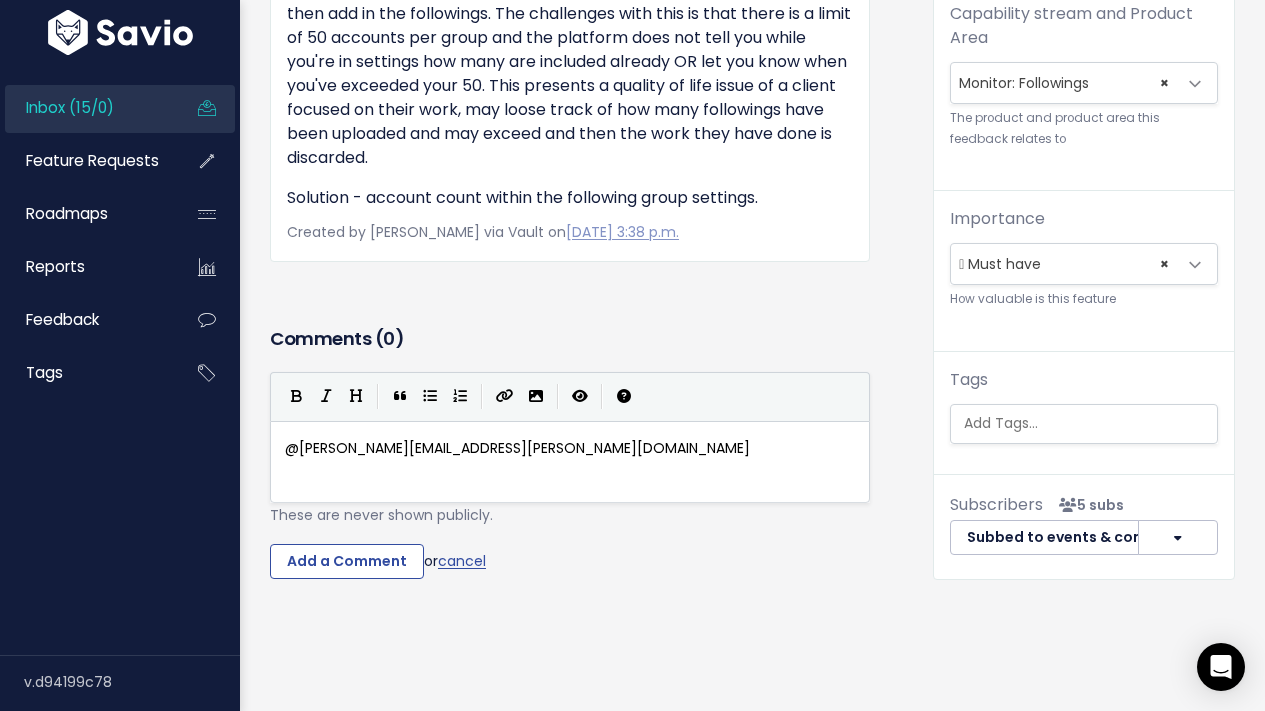 scroll, scrollTop: 0, scrollLeft: 5, axis: horizontal 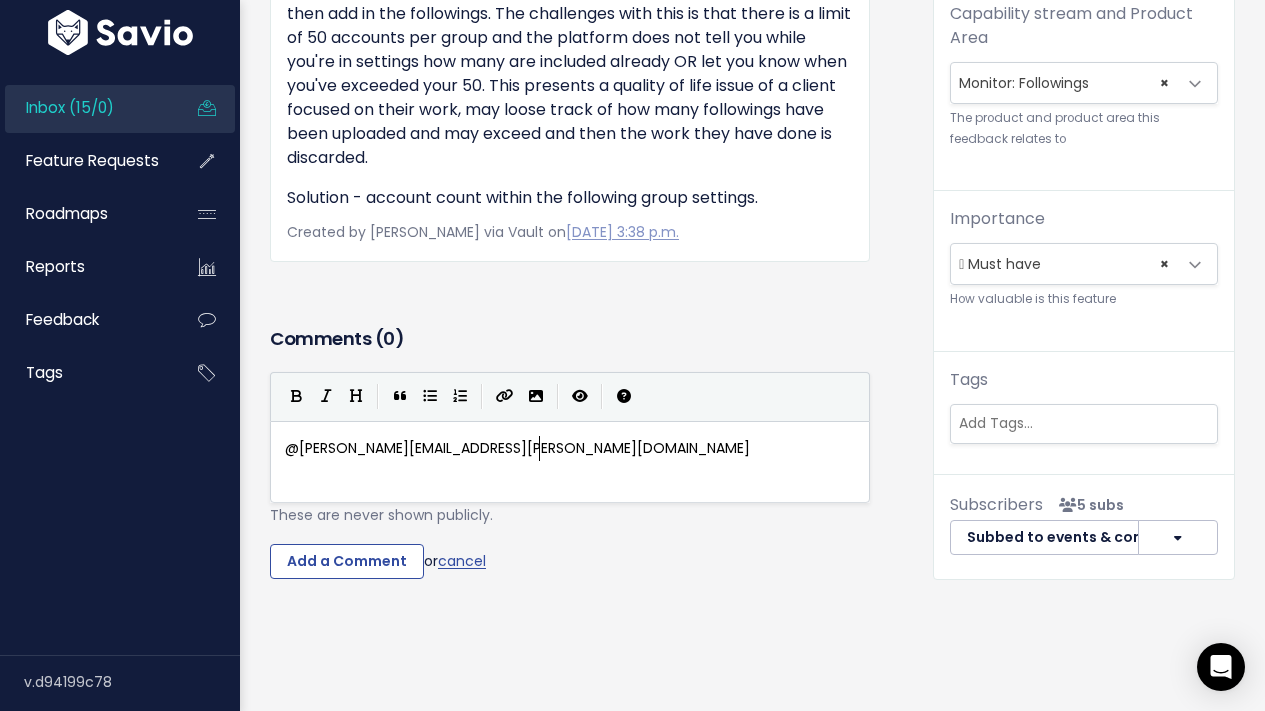 click on "xxxxxxxxxx   @rachel.kronenfeld@liferaftinc.com" at bounding box center (595, 487) 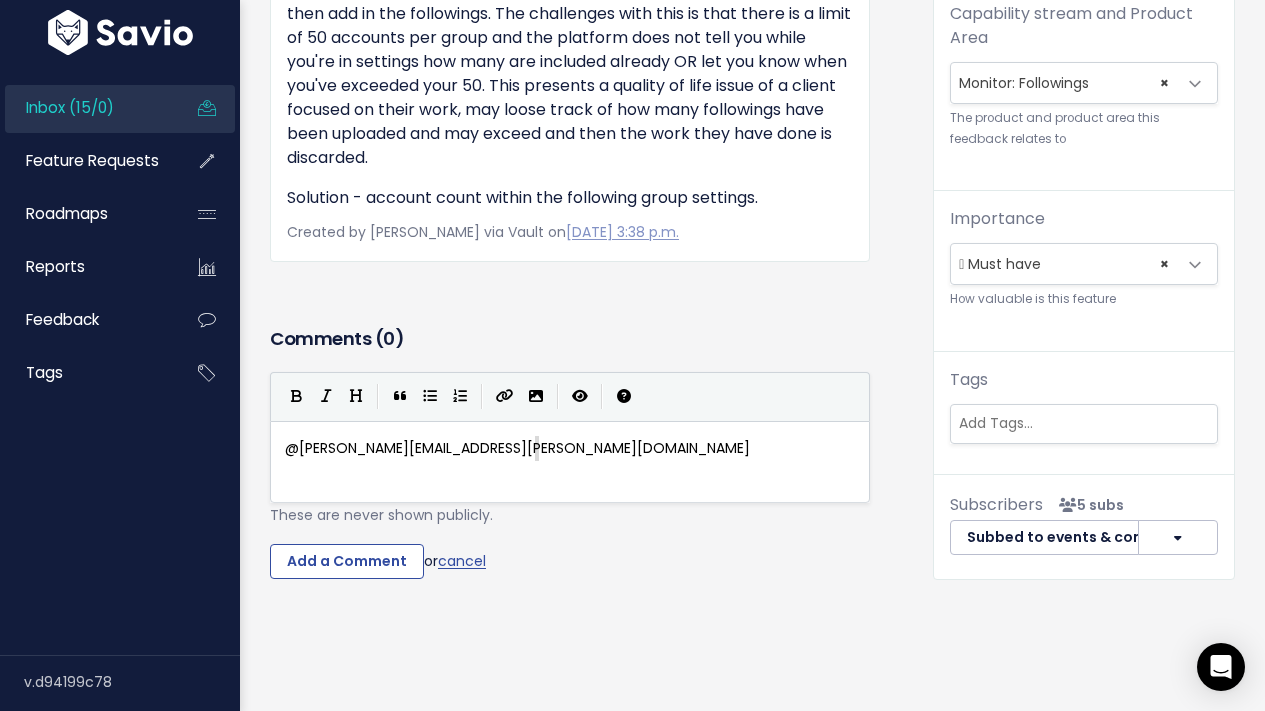 type on "@rachel.kronenfeld@liferaftinc.com" 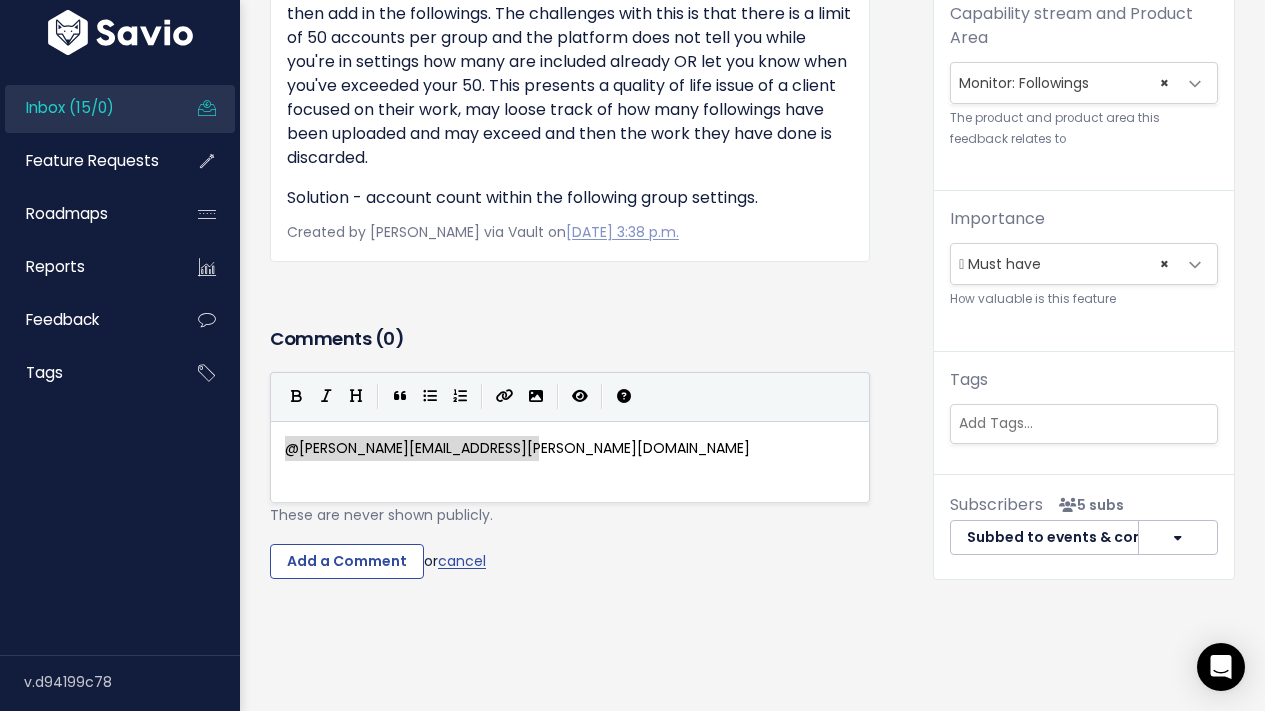 click on "x @rachel.kronenfeld@liferaftinc.com" at bounding box center (595, 487) 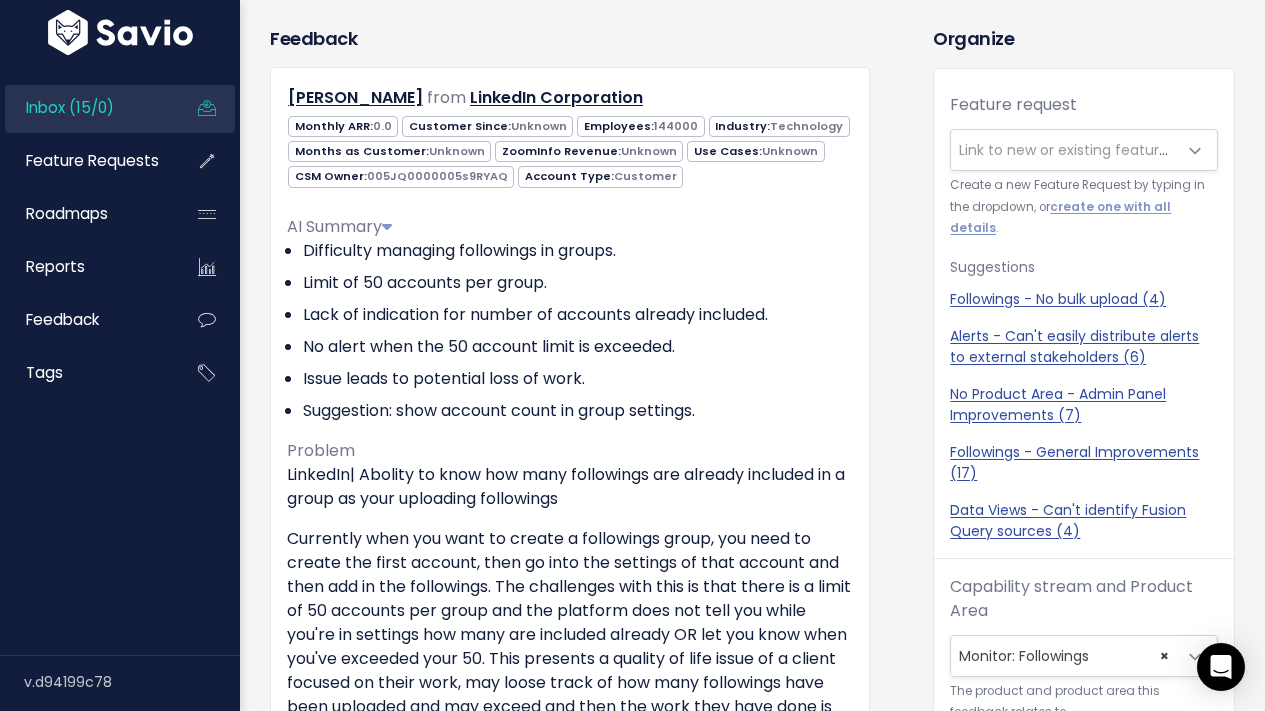scroll, scrollTop: 0, scrollLeft: 0, axis: both 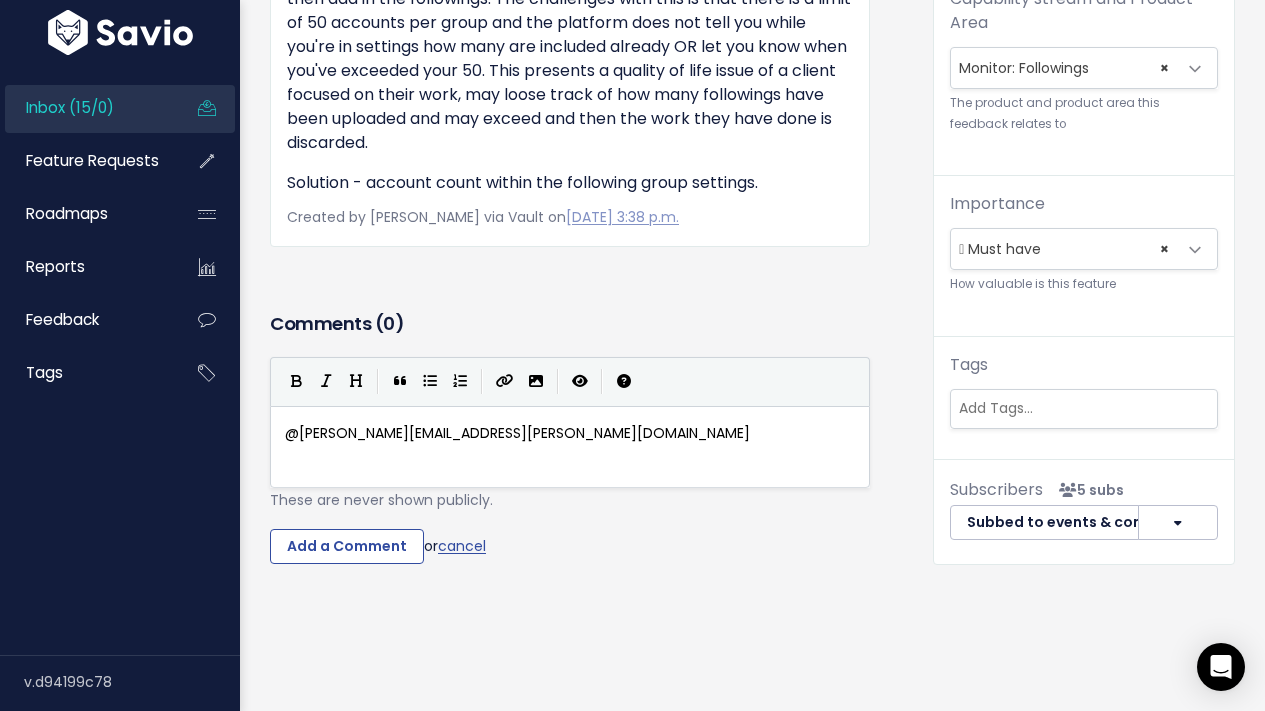 type on "@rachel.kronenfeld@liferaftinc.com" 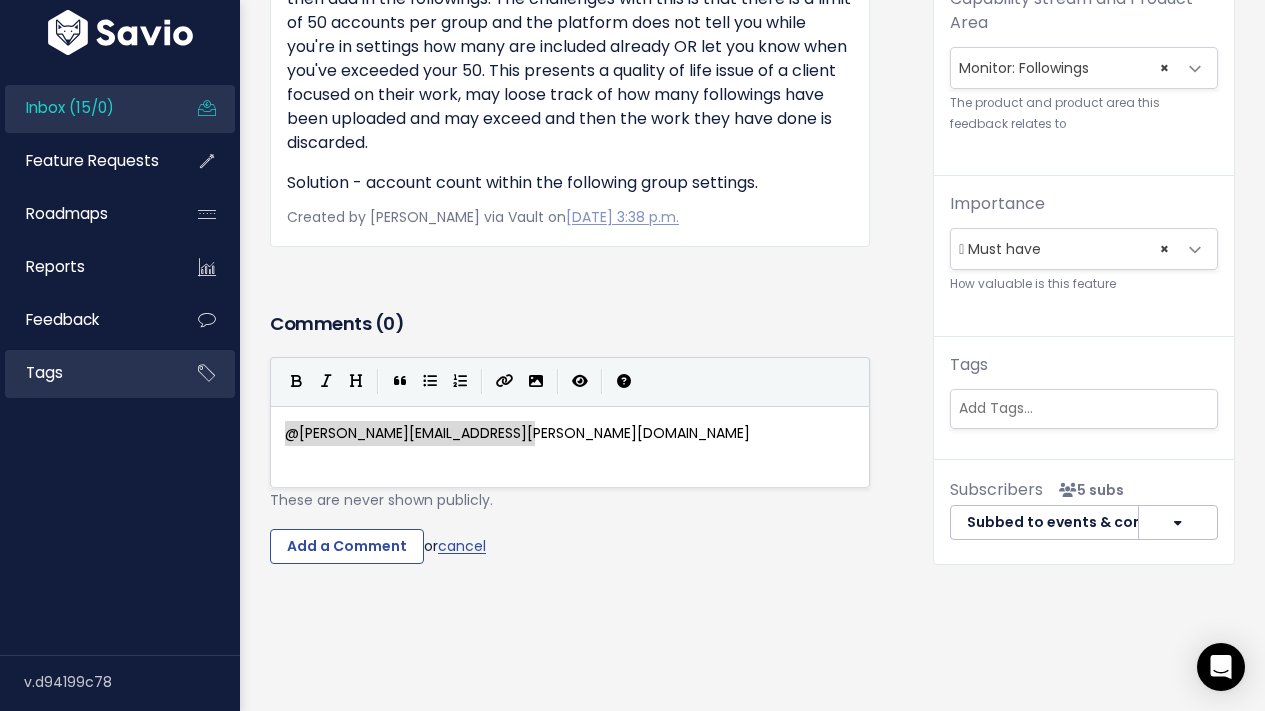 drag, startPoint x: 594, startPoint y: 440, endPoint x: 120, endPoint y: 393, distance: 476.32446 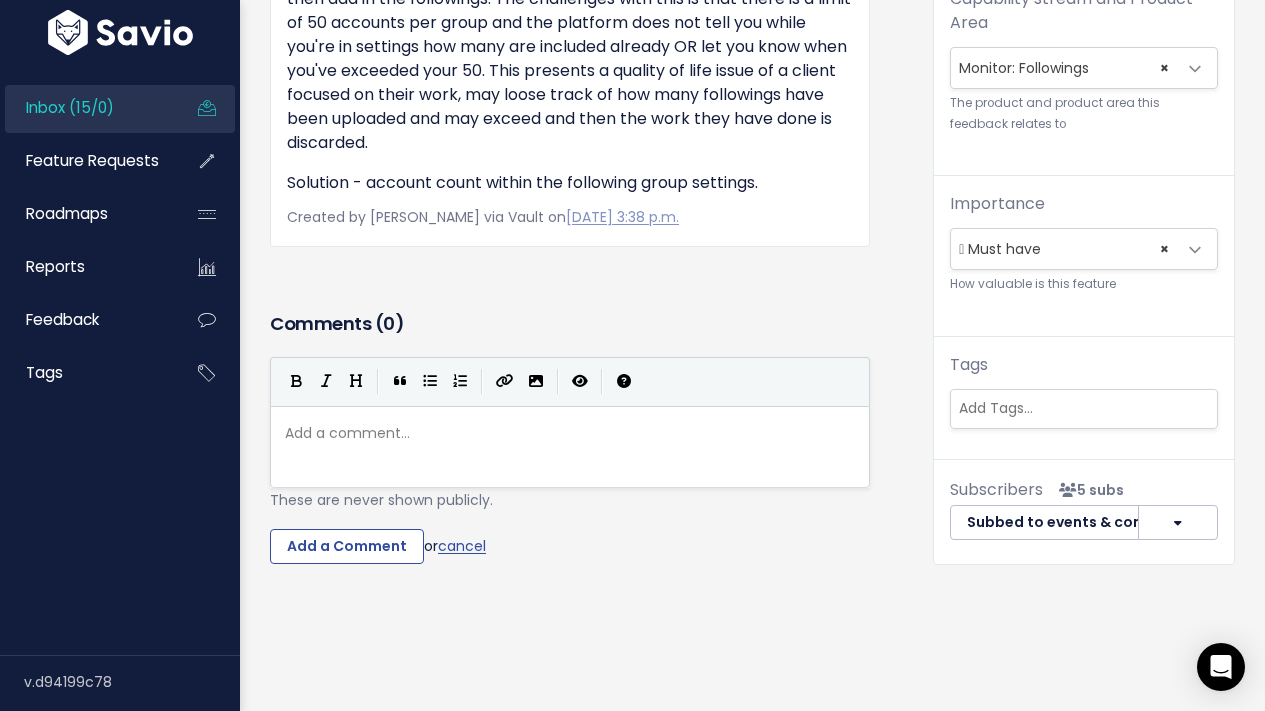 click on "Add a Comment
or
cancel" at bounding box center [570, 547] 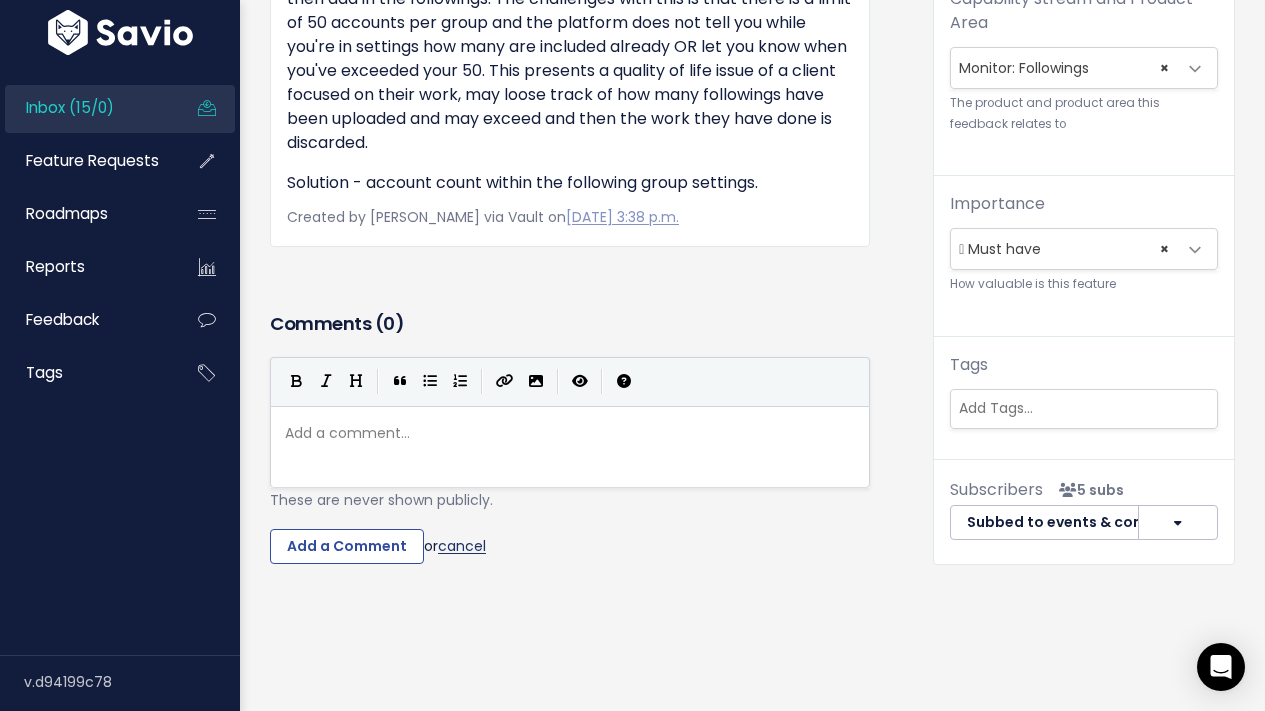 click on "cancel" at bounding box center (462, 546) 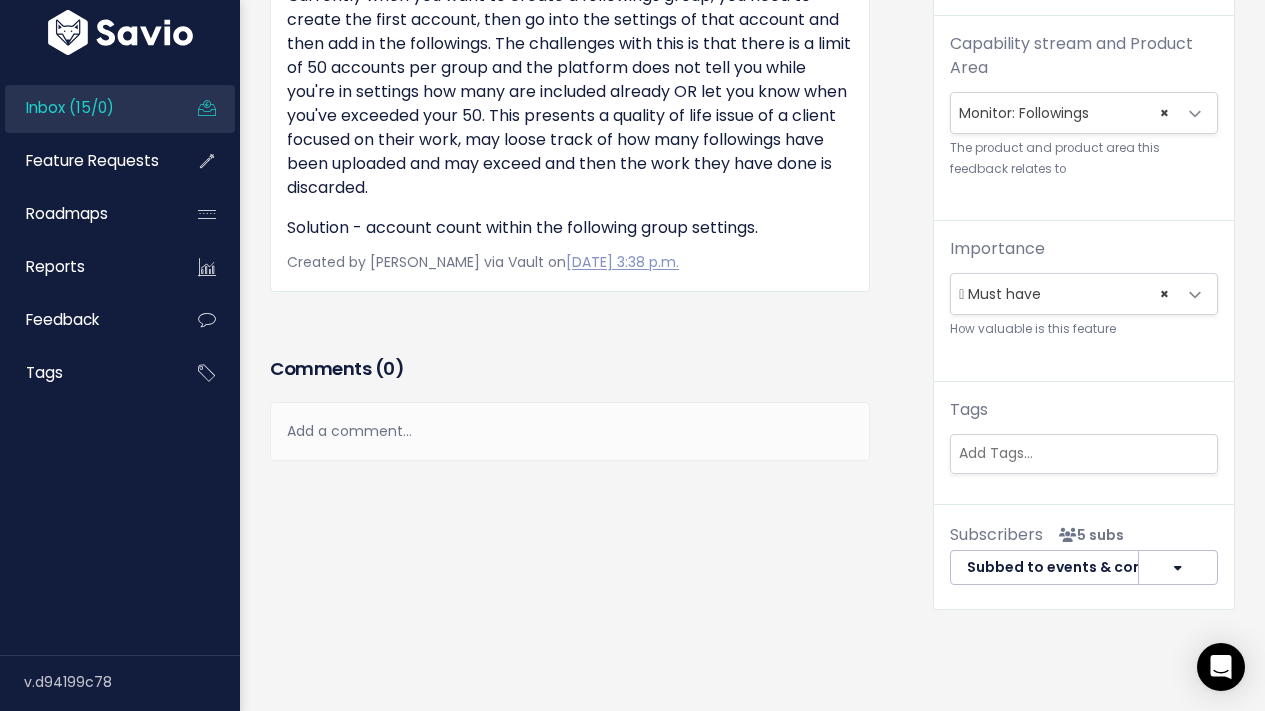 scroll, scrollTop: 0, scrollLeft: 0, axis: both 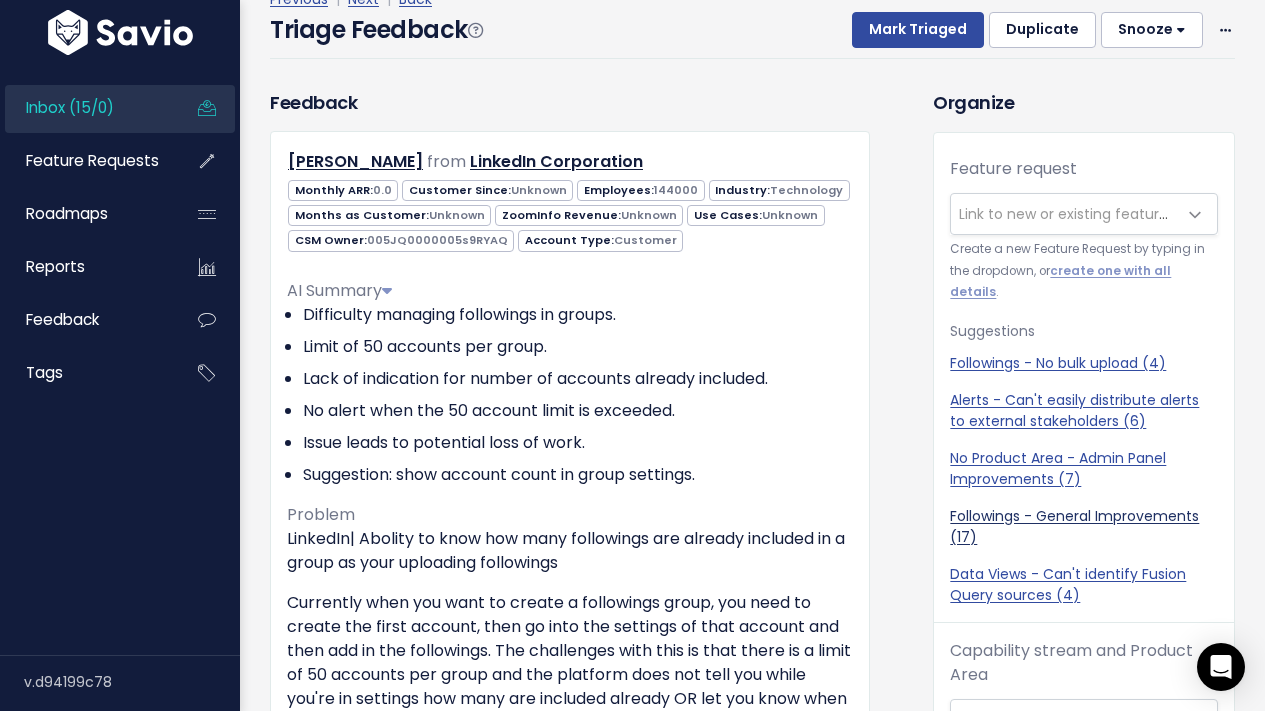 click on "Followings - General Improvements (17)" at bounding box center [1084, 527] 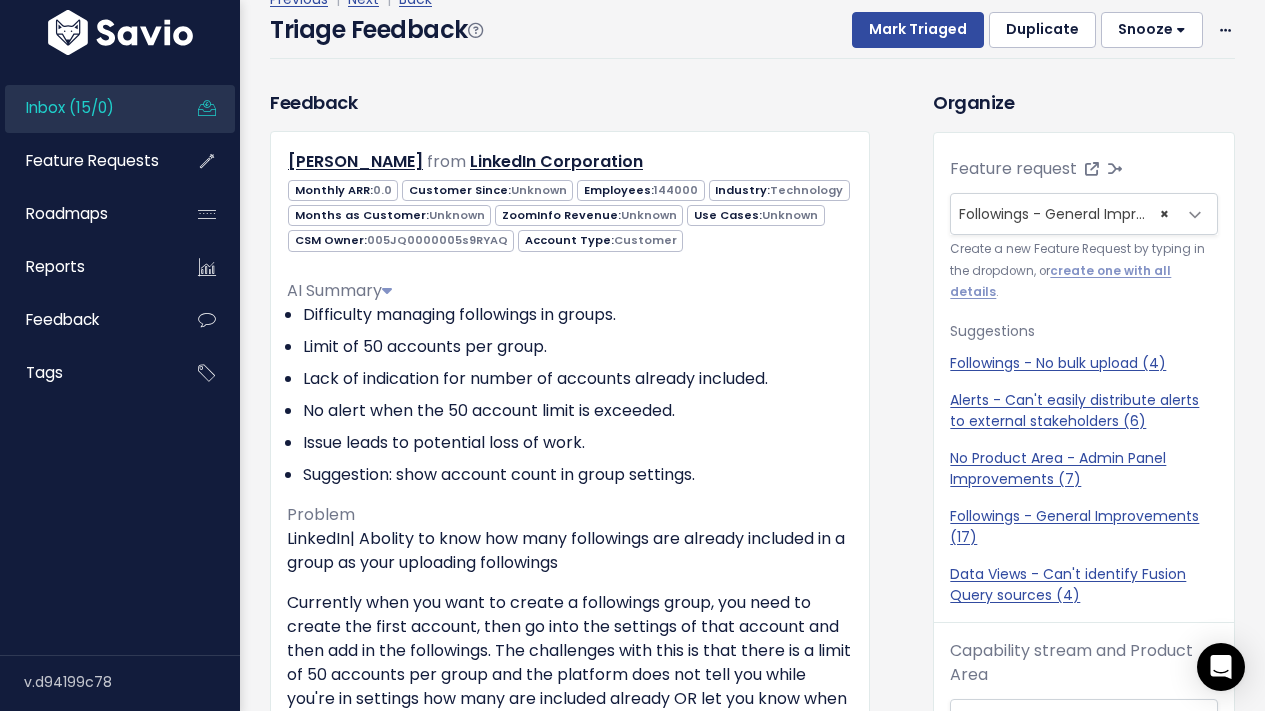 click on "Feedback
Sydney Delaney
from
LinkedIn Corporation
0.0" at bounding box center (586, 668) 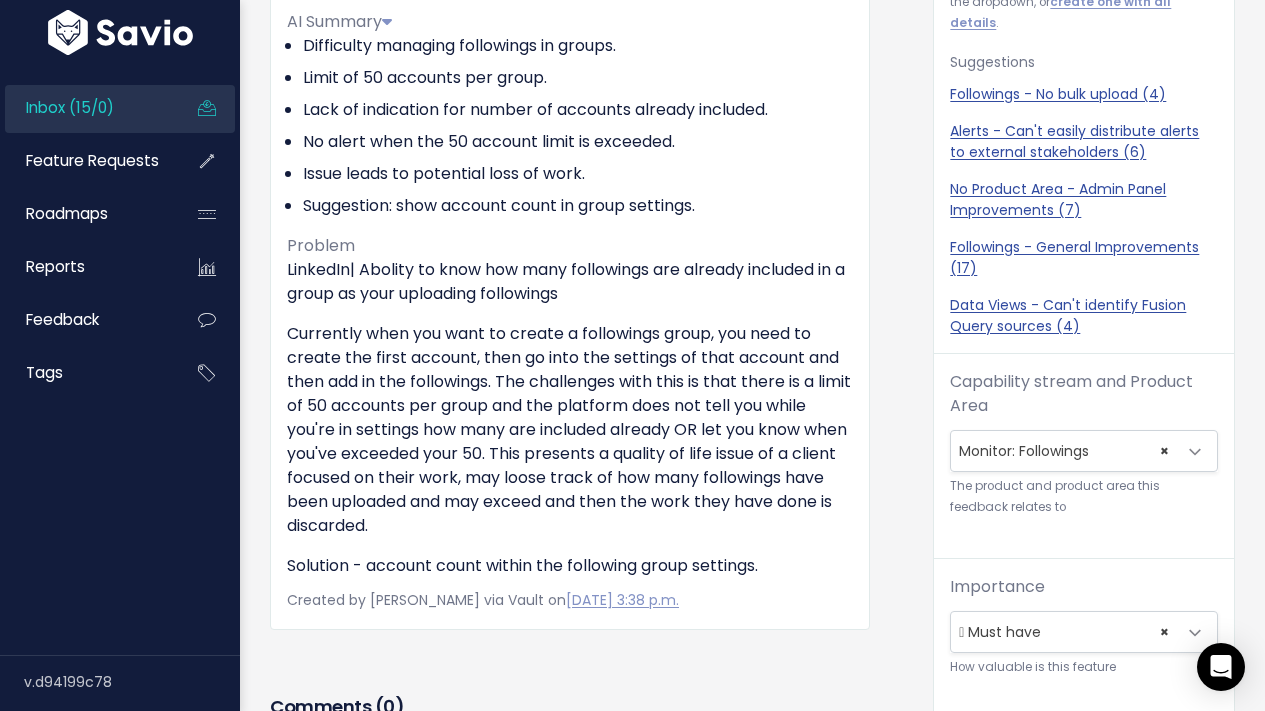 scroll, scrollTop: 320, scrollLeft: 0, axis: vertical 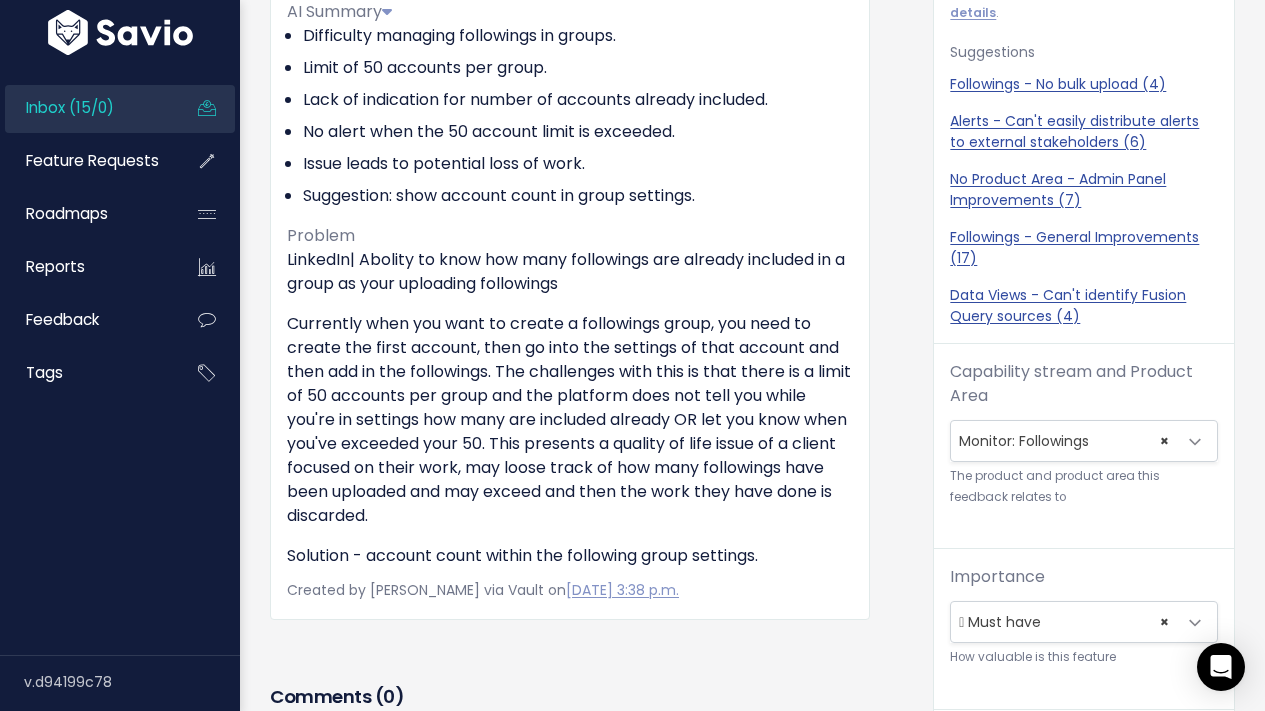 click on "× Monitor: Followings" at bounding box center (1064, 441) 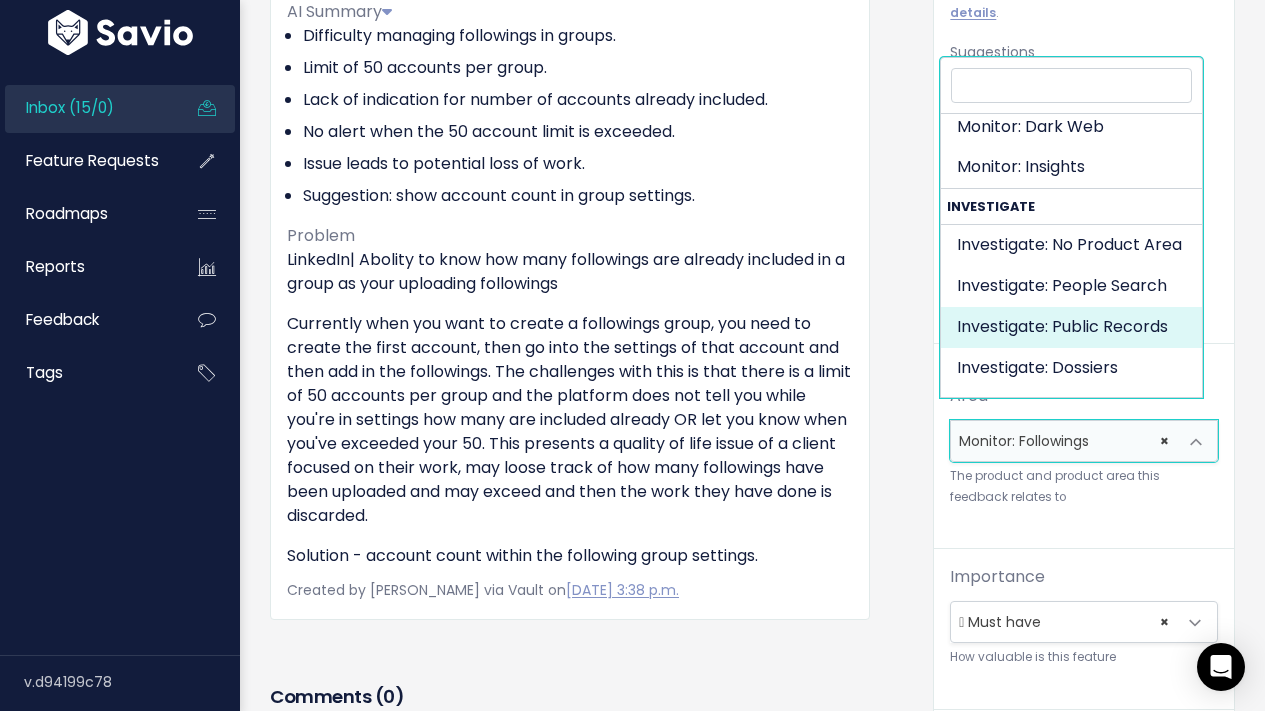 scroll, scrollTop: 251, scrollLeft: 0, axis: vertical 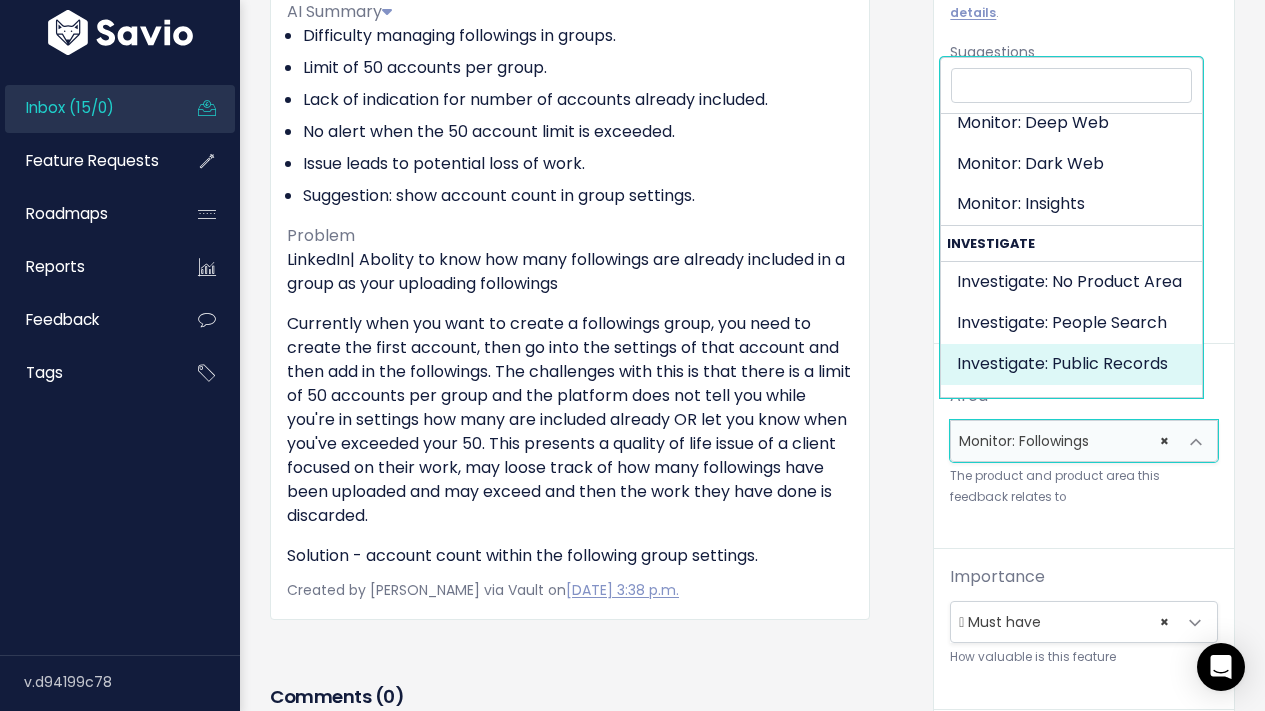 click on "Sydney Delaney
from
LinkedIn Corporation
0.0" at bounding box center (570, 236) 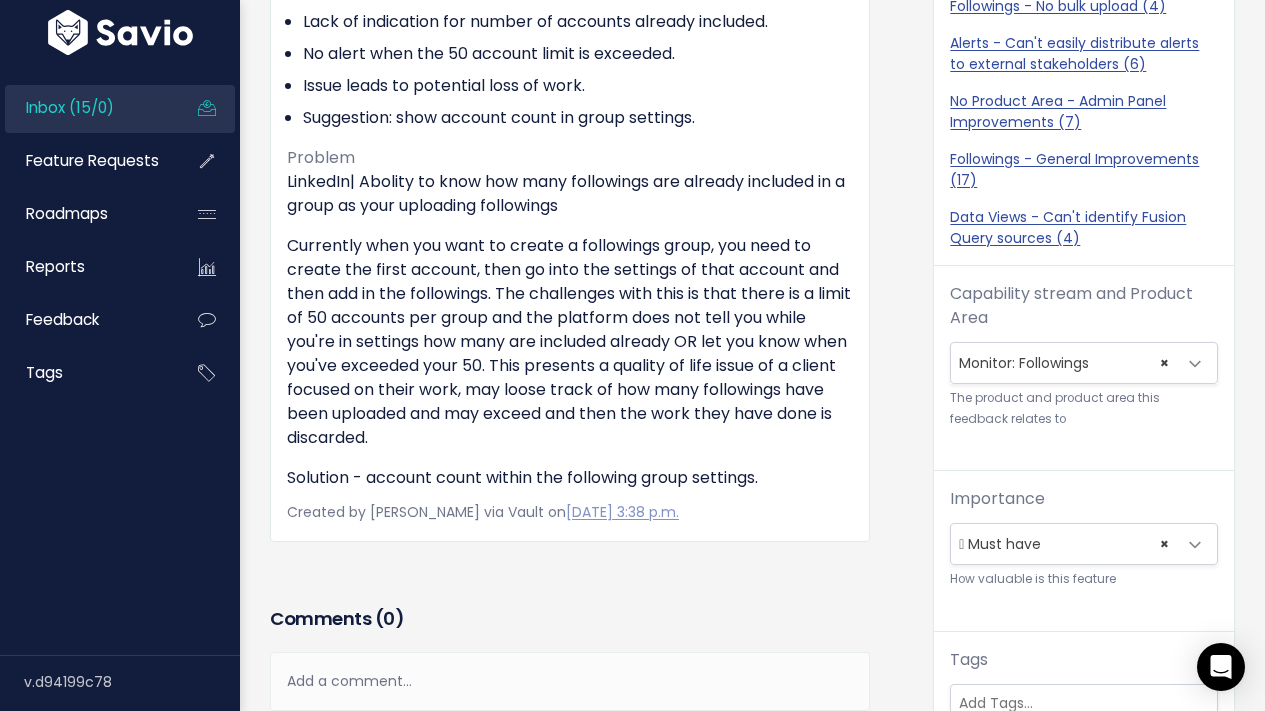scroll, scrollTop: 676, scrollLeft: 0, axis: vertical 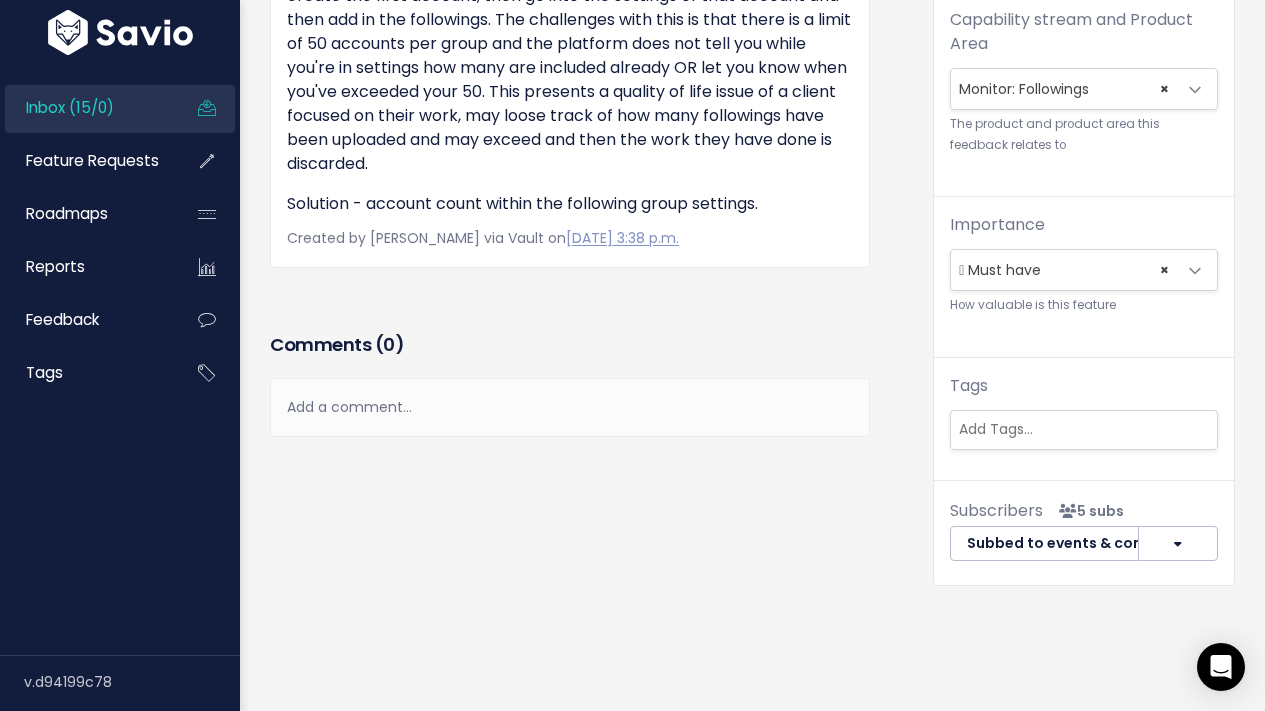 click at bounding box center [1084, 430] 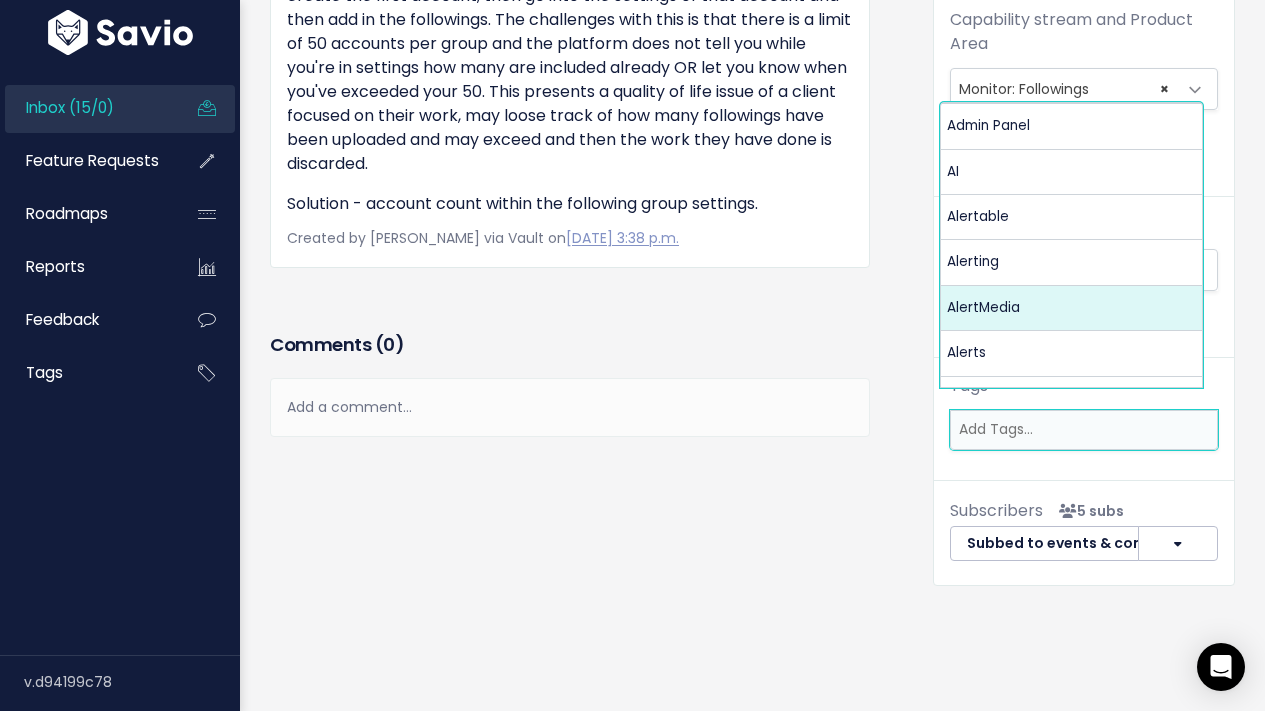 scroll, scrollTop: 62, scrollLeft: 0, axis: vertical 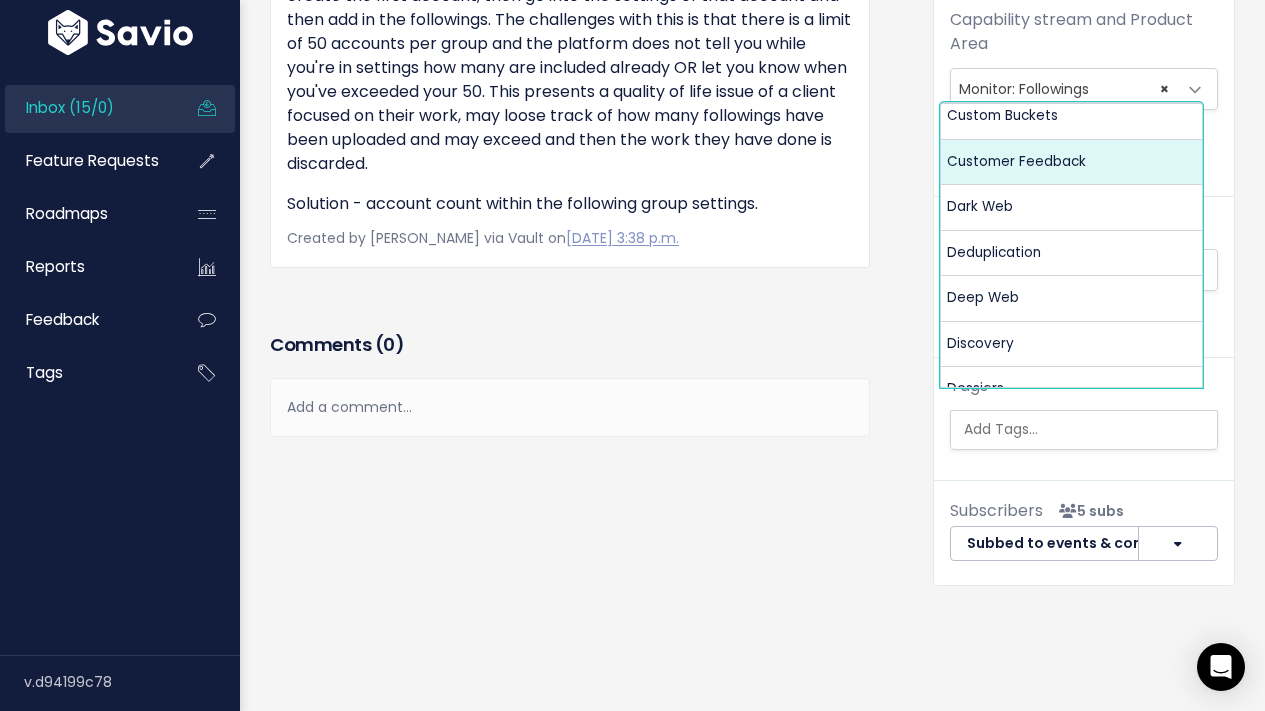 select on "13099" 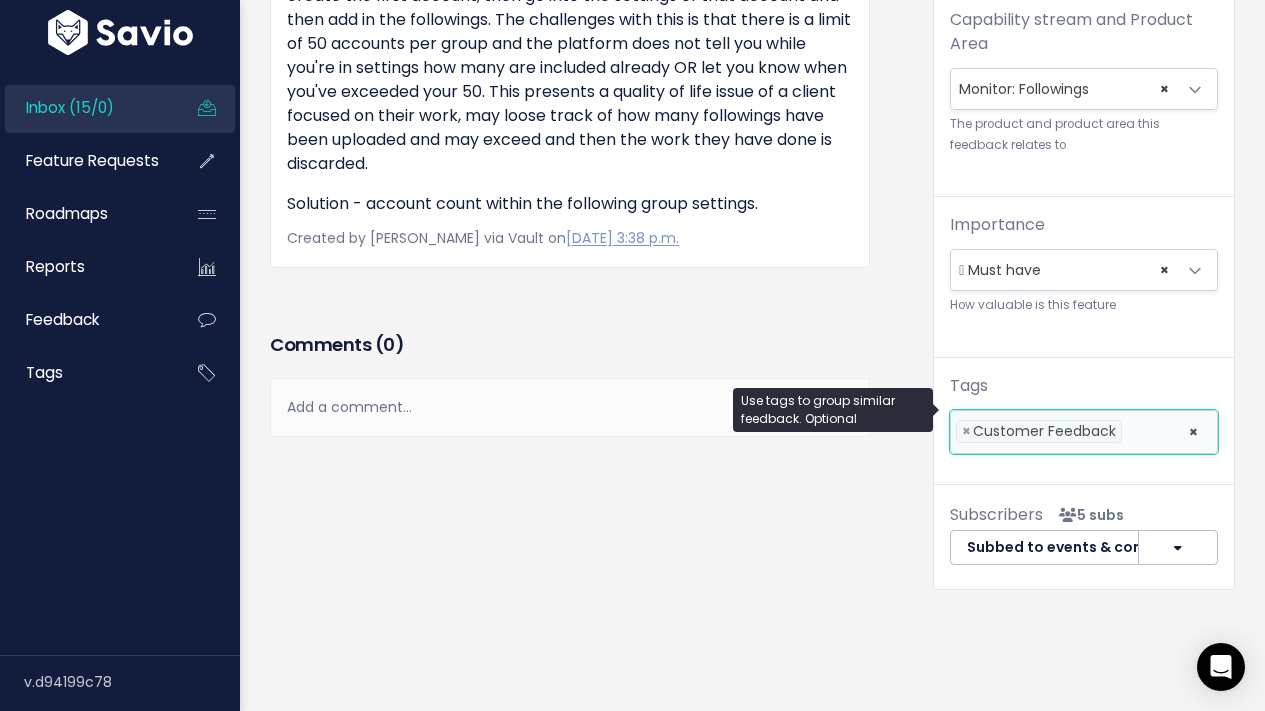 click on "× × Customer Feedback" at bounding box center [1084, 432] 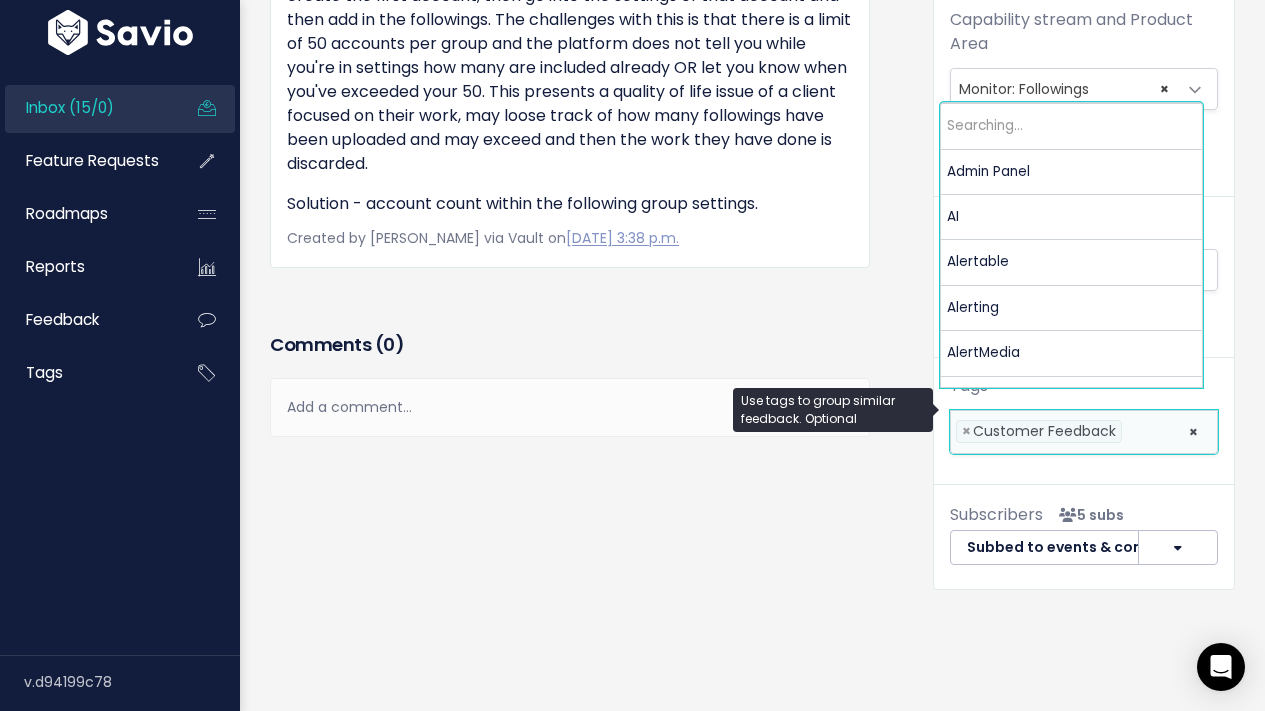 scroll, scrollTop: 0, scrollLeft: 0, axis: both 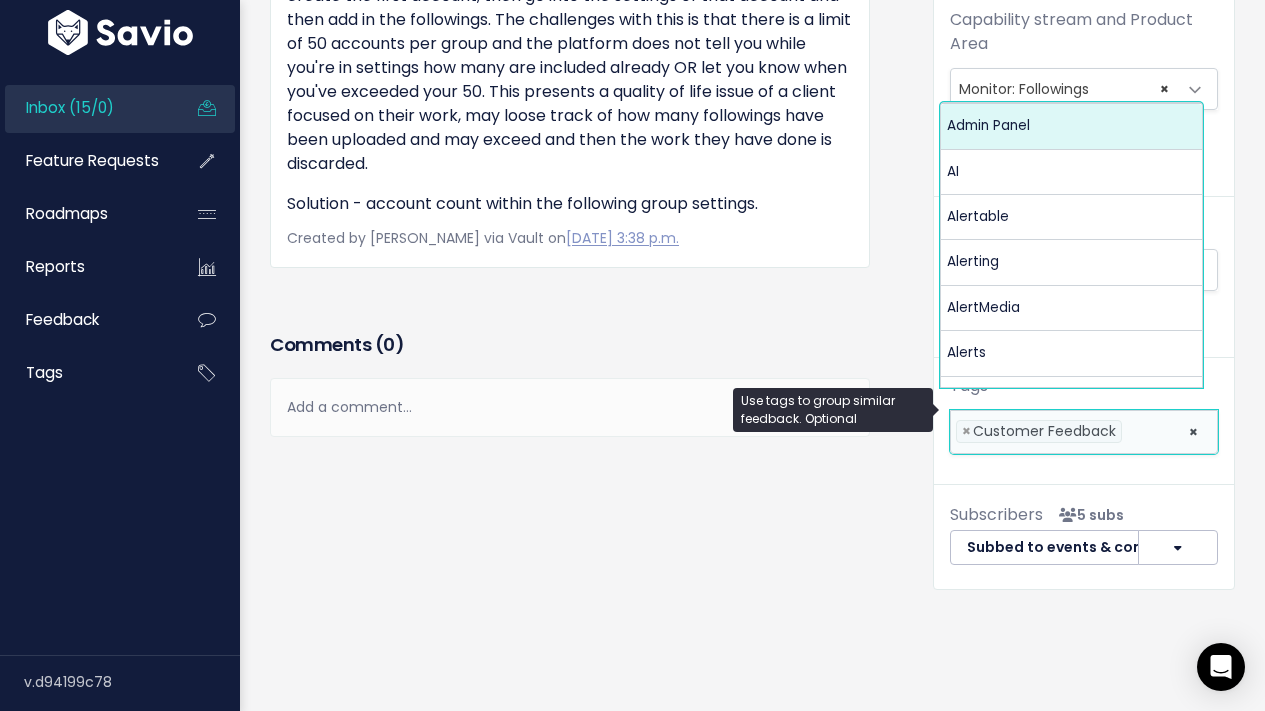 click at bounding box center [1150, 431] 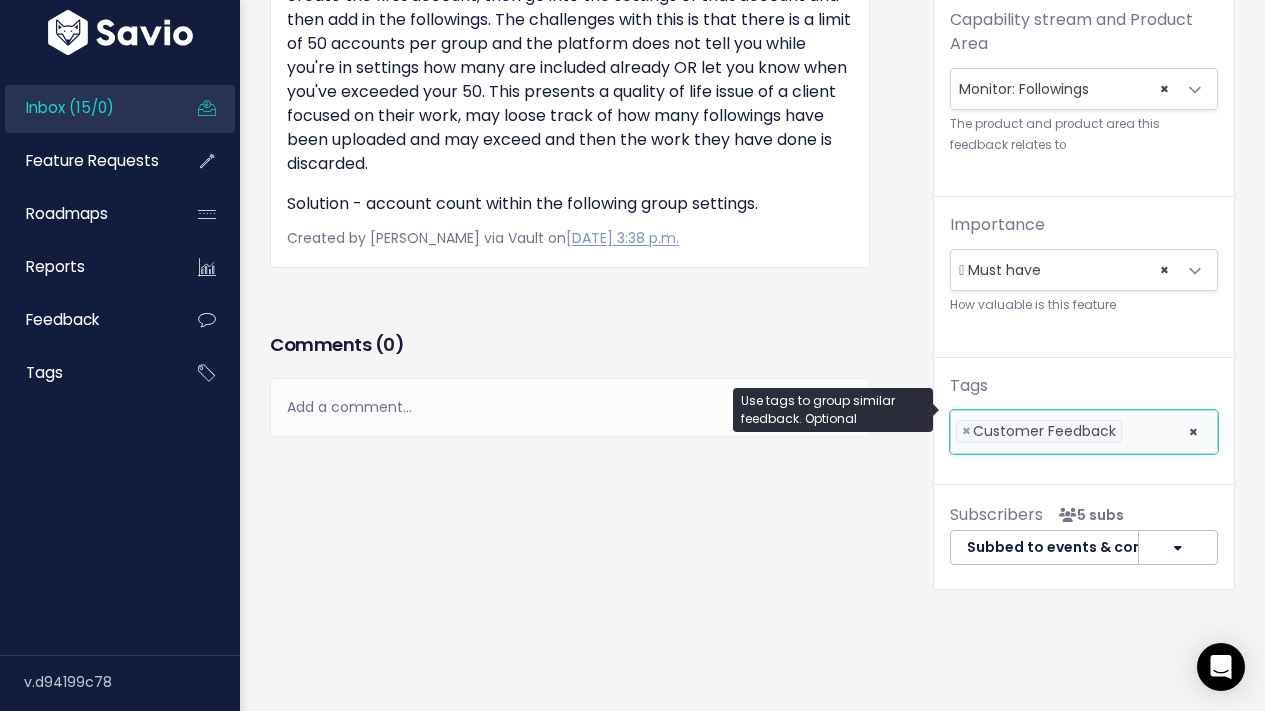 click at bounding box center [1150, 431] 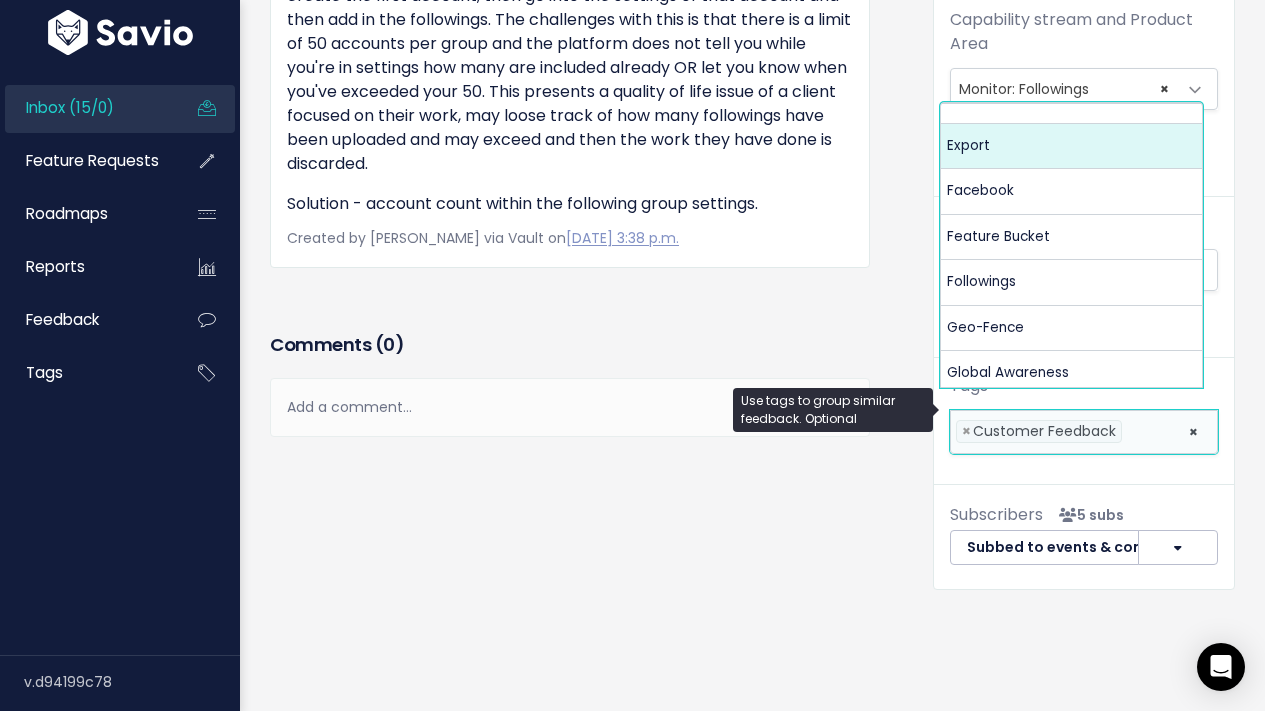 scroll, scrollTop: 1294, scrollLeft: 0, axis: vertical 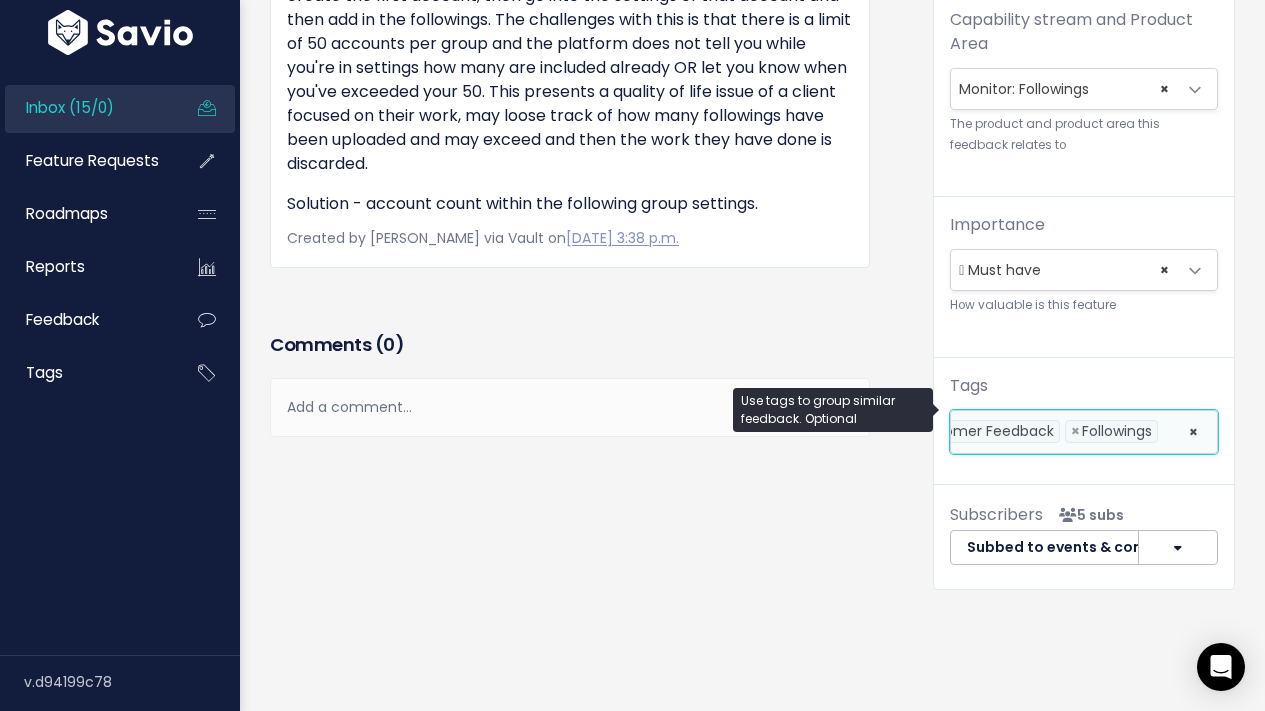 click at bounding box center (1168, 431) 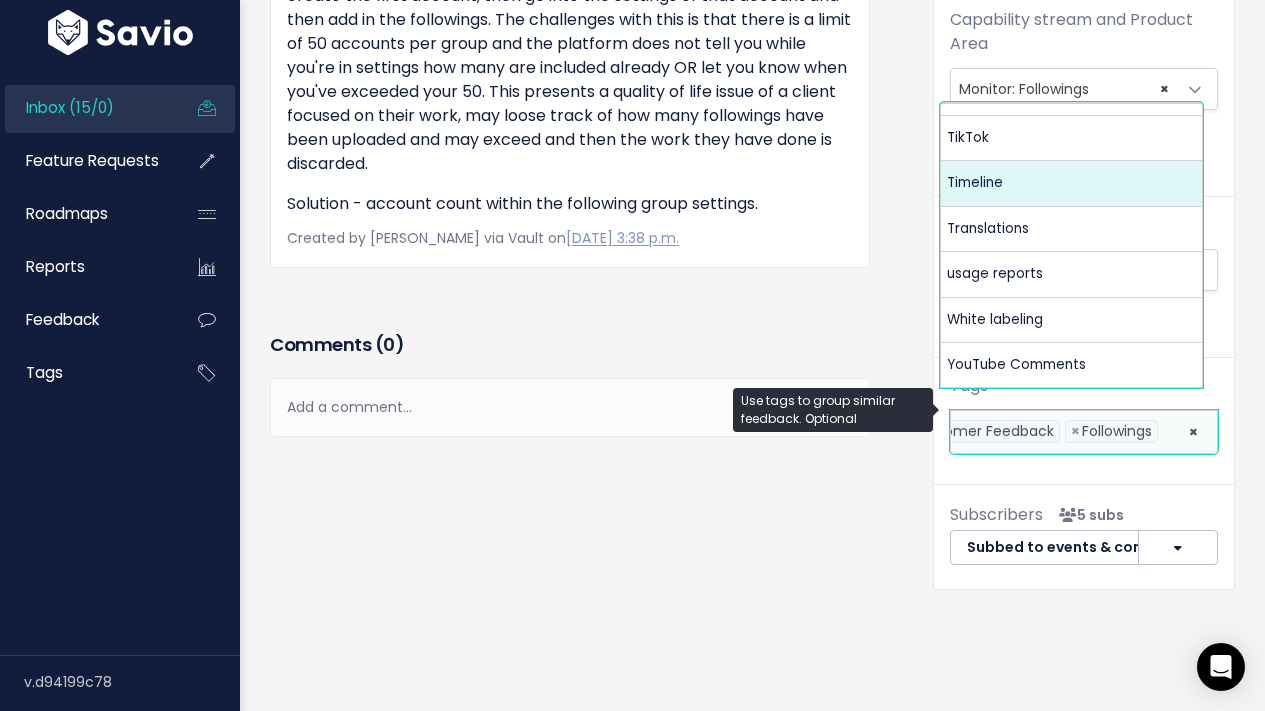 scroll, scrollTop: 3853, scrollLeft: 0, axis: vertical 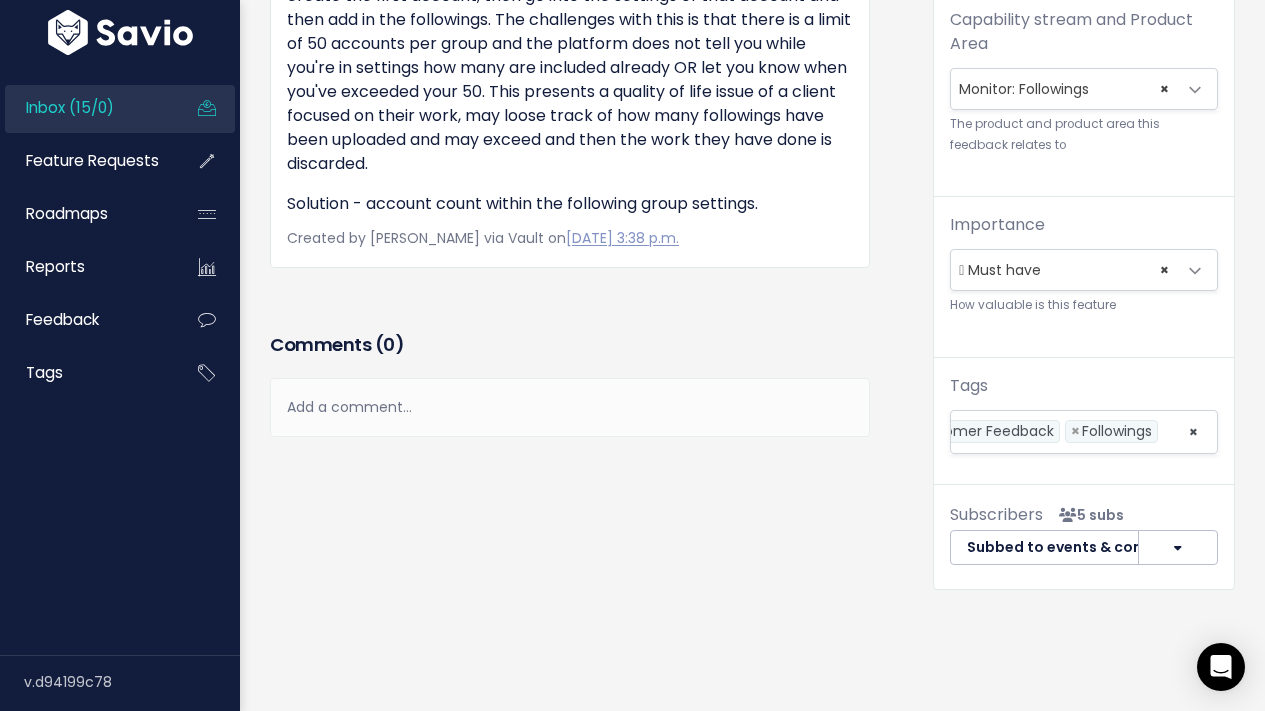 click on "Feedback
Sydney Delaney
from
LinkedIn Corporation
0.0" at bounding box center (586, 39) 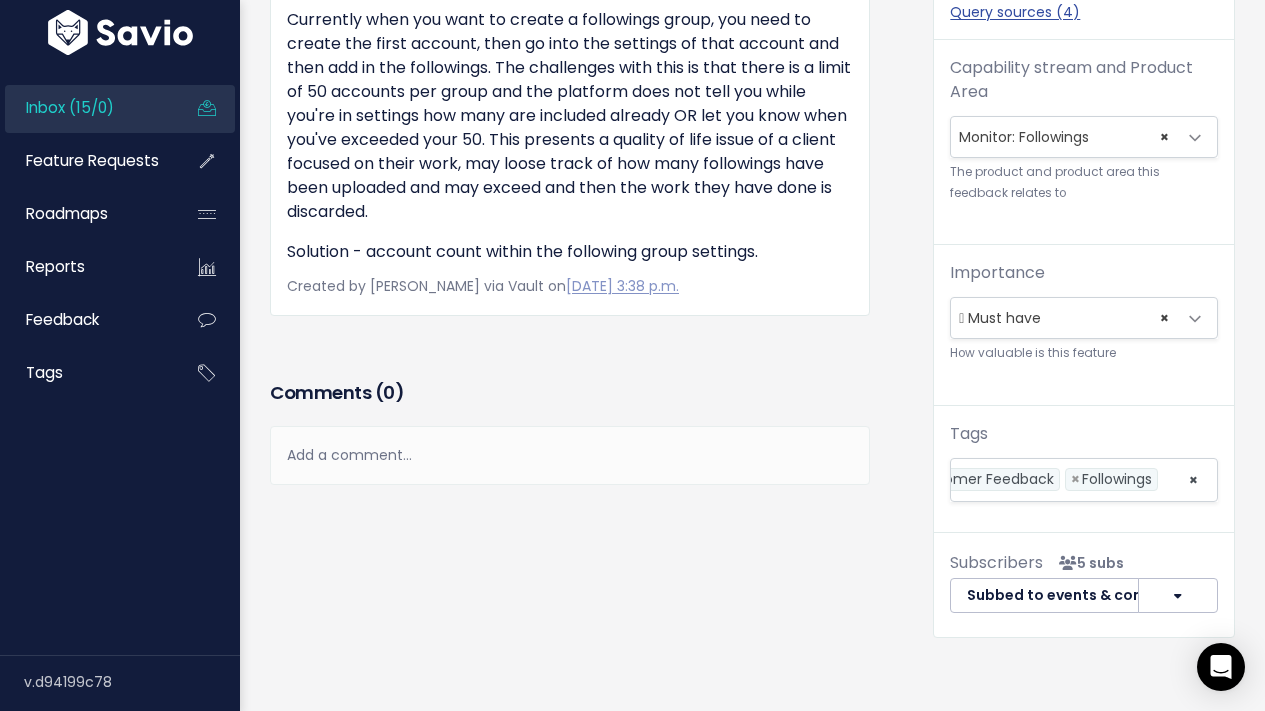 scroll, scrollTop: 0, scrollLeft: 0, axis: both 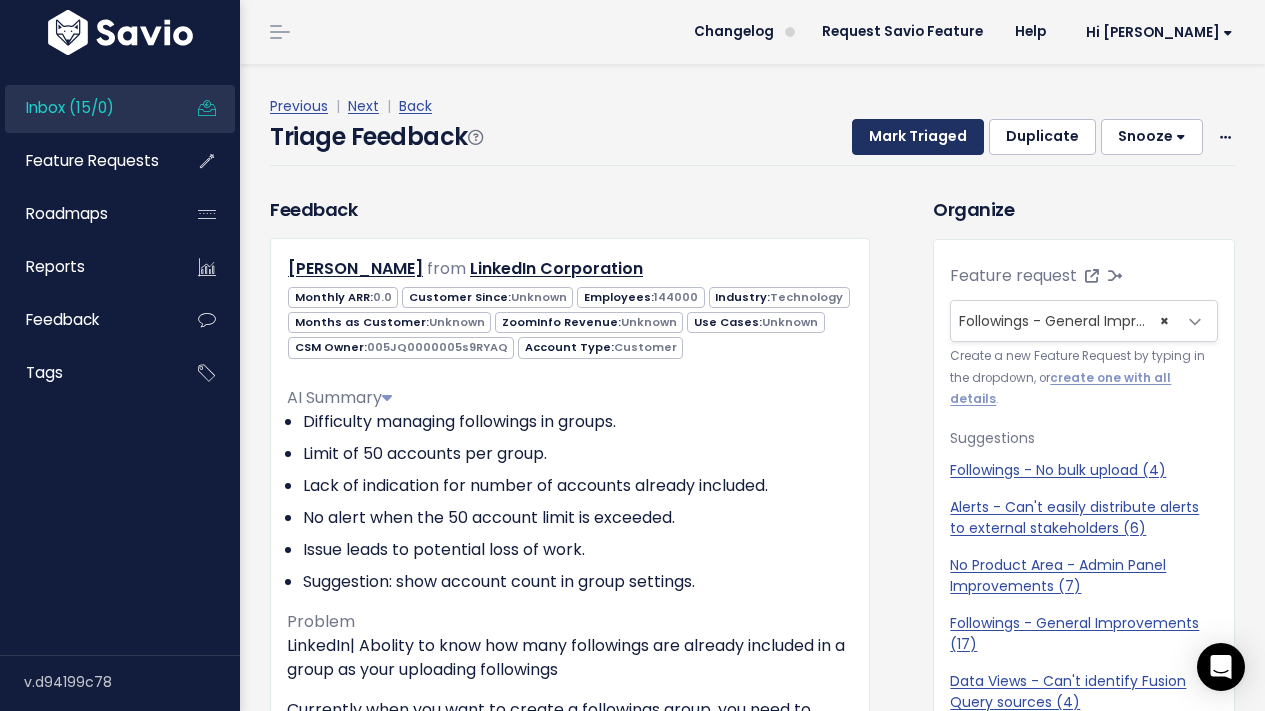 click on "Mark Triaged" at bounding box center (918, 137) 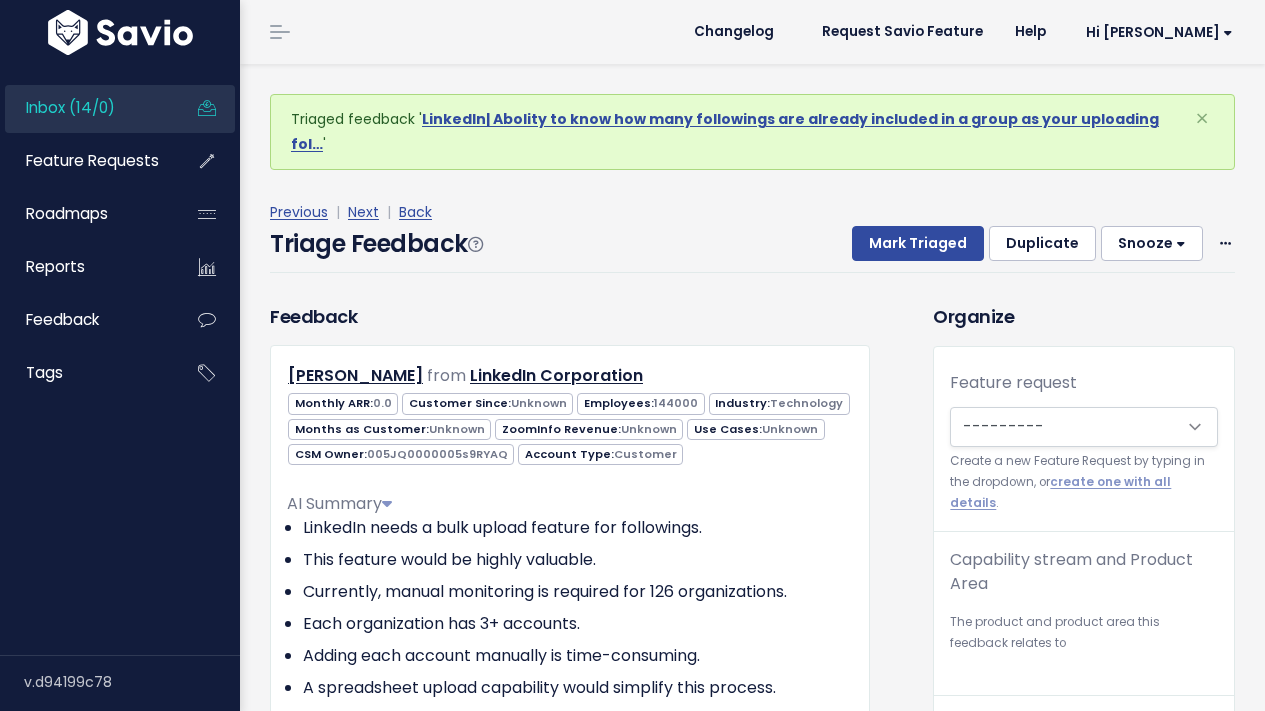 scroll, scrollTop: 0, scrollLeft: 0, axis: both 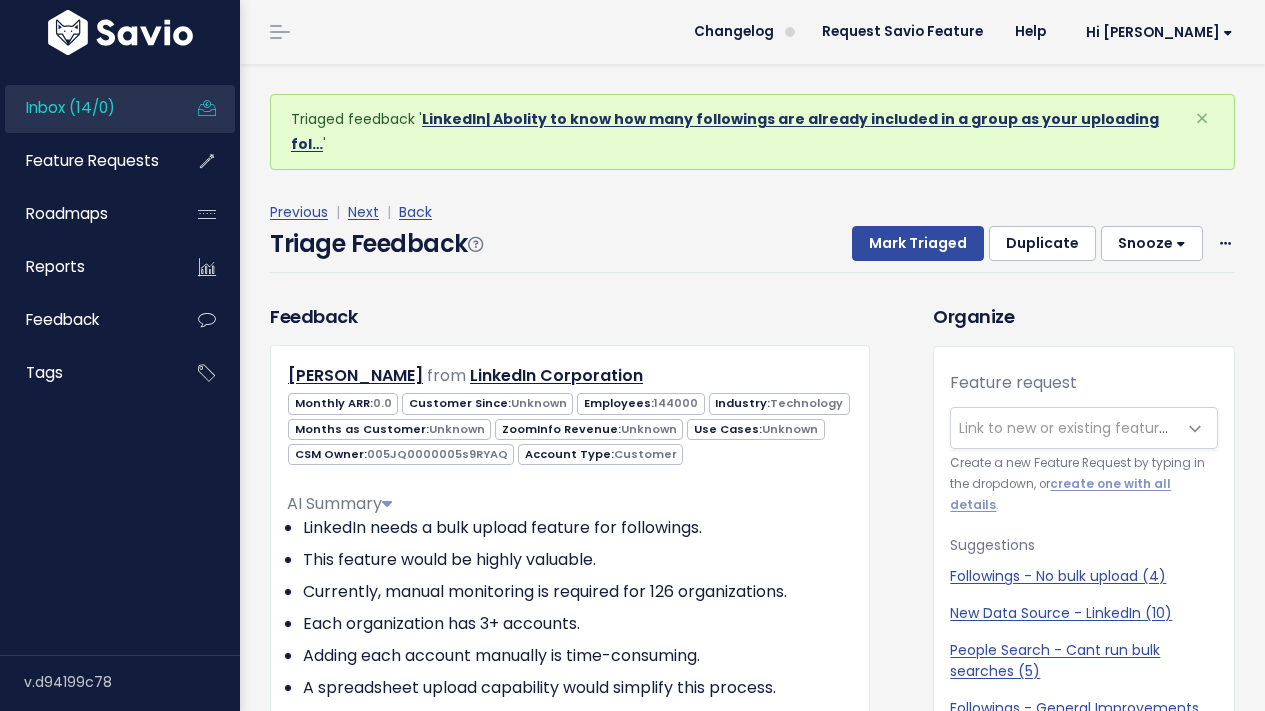 click on "LinkedIn| Abolity to know how many followings are already included in a group as your uploading fol…" at bounding box center (725, 131) 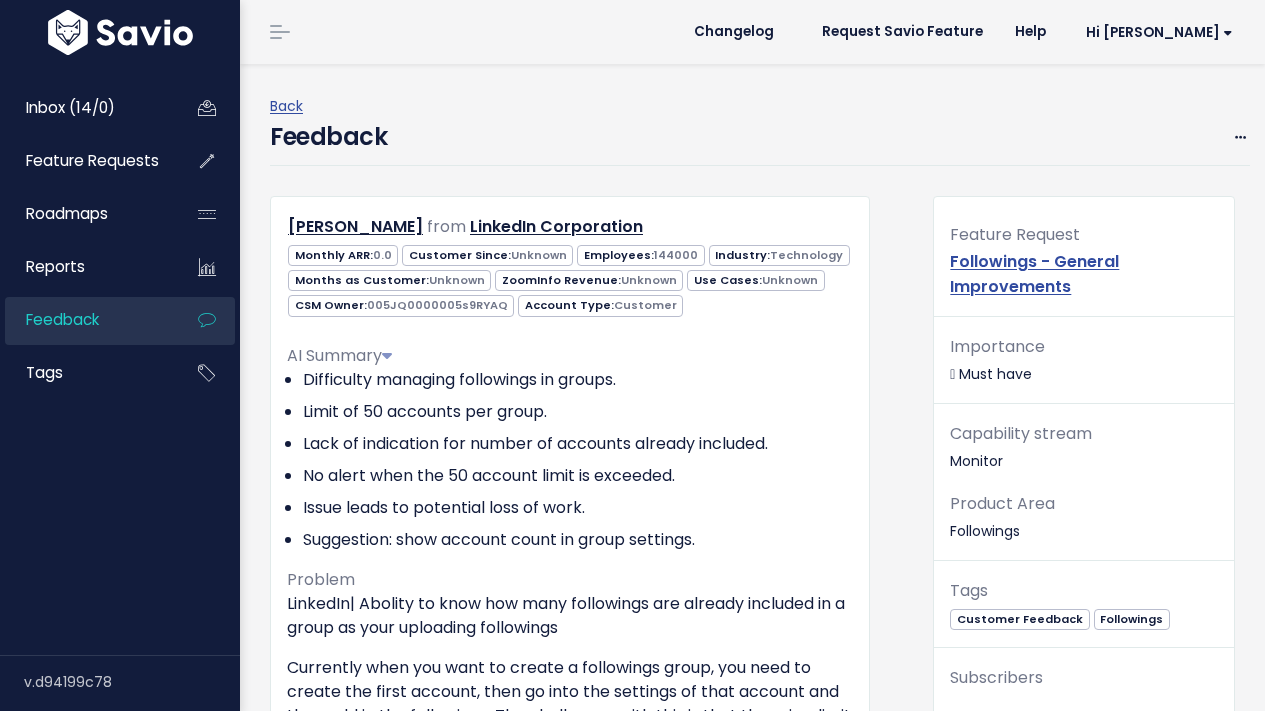scroll, scrollTop: 0, scrollLeft: 0, axis: both 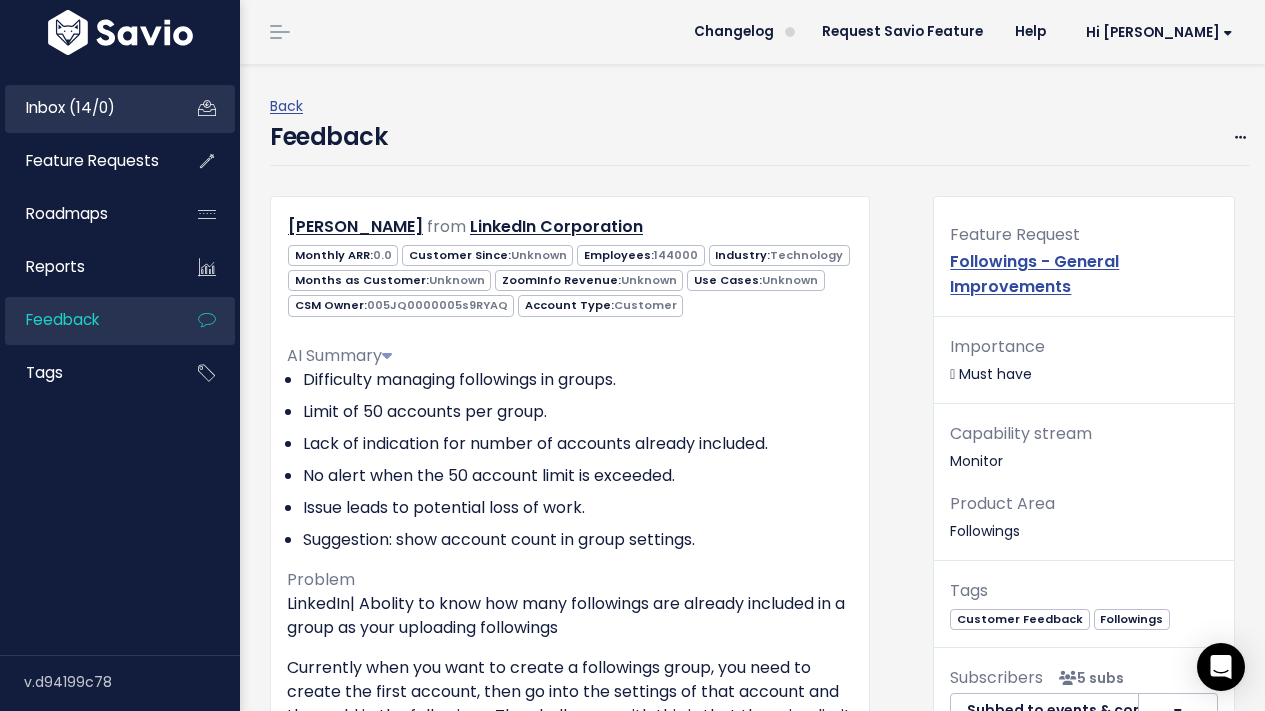 click on "Inbox (14/0)" at bounding box center (85, 108) 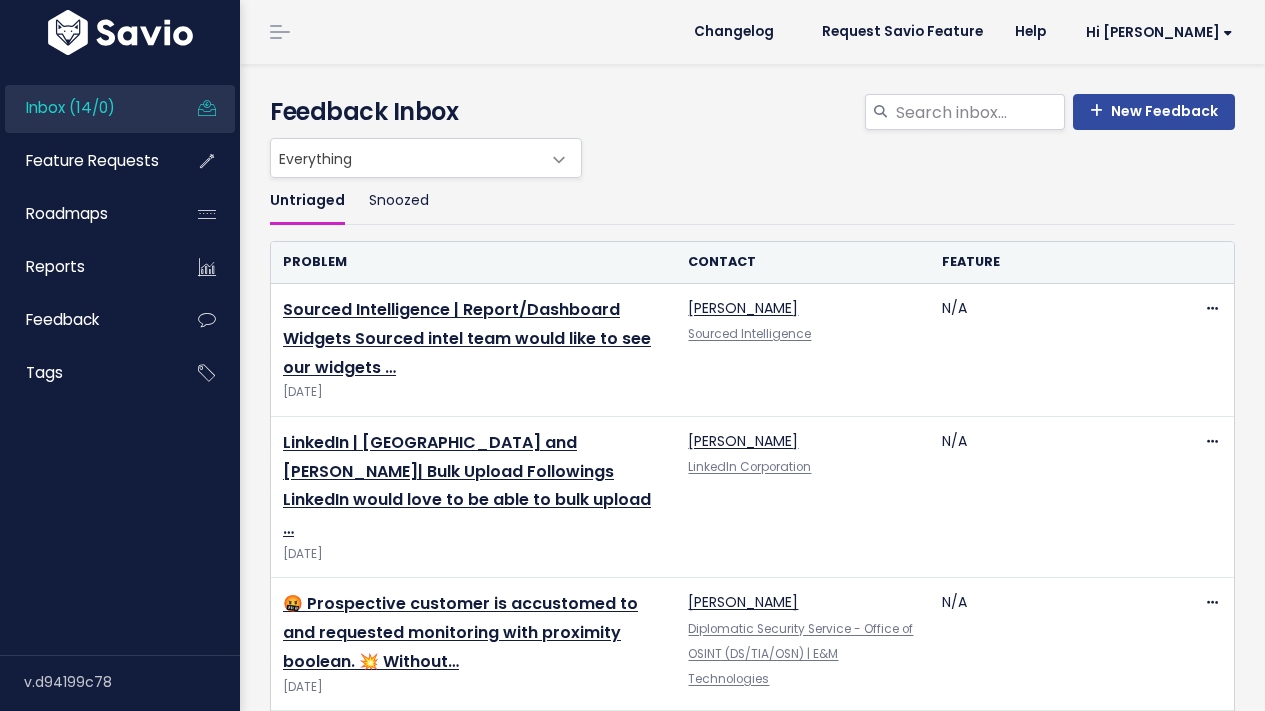 scroll, scrollTop: 0, scrollLeft: 0, axis: both 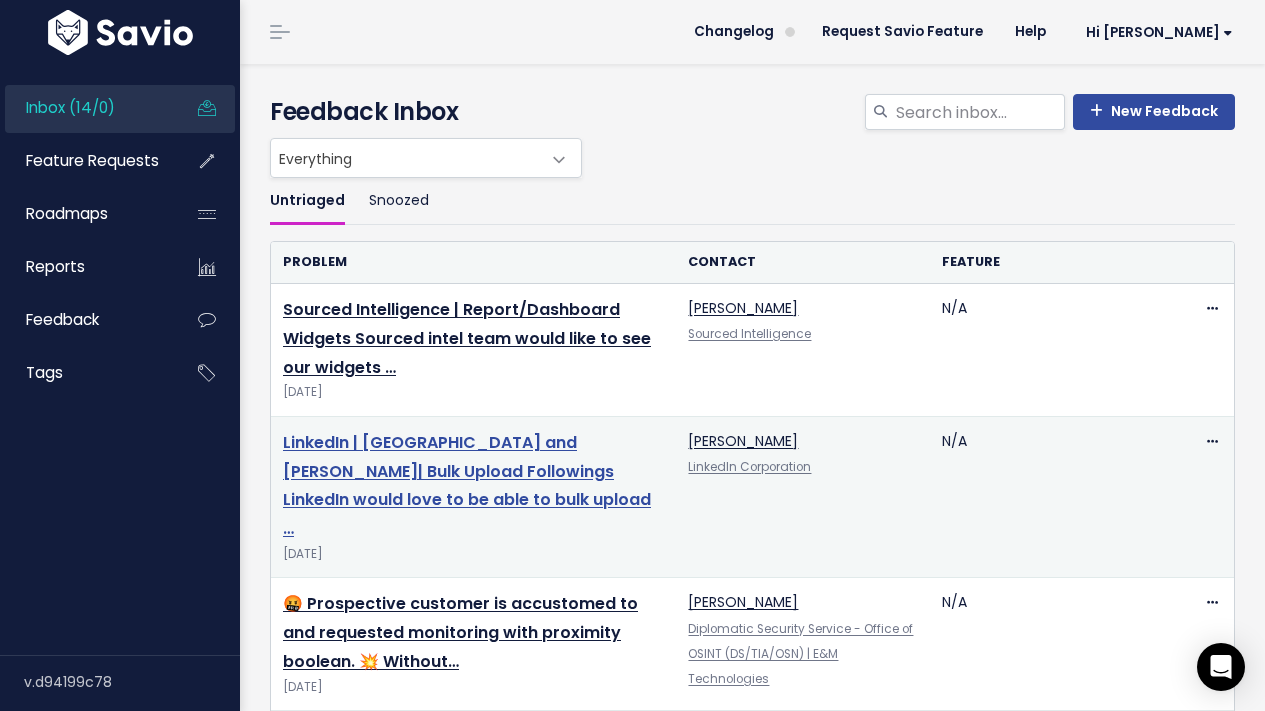 click on "LinkedIn | [GEOGRAPHIC_DATA] and [PERSON_NAME]| Bulk Upload Followings
LinkedIn would love to be able to bulk upload …" at bounding box center [467, 485] 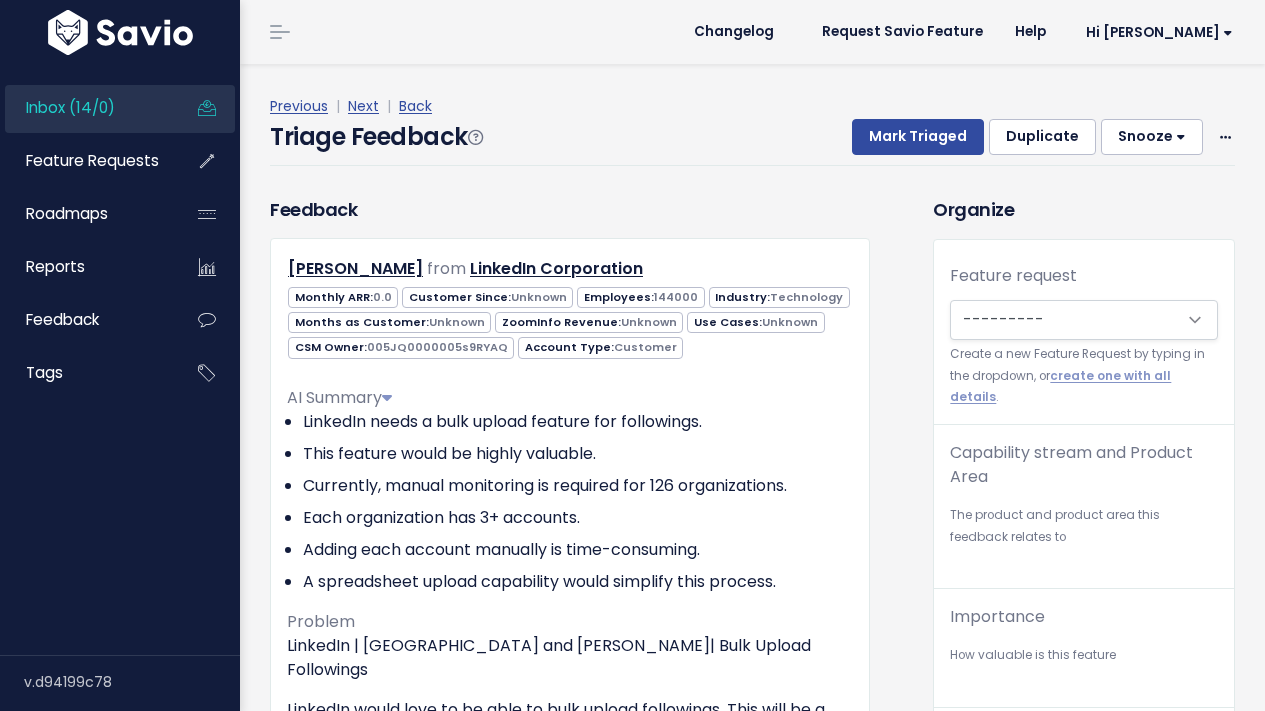 scroll, scrollTop: 0, scrollLeft: 0, axis: both 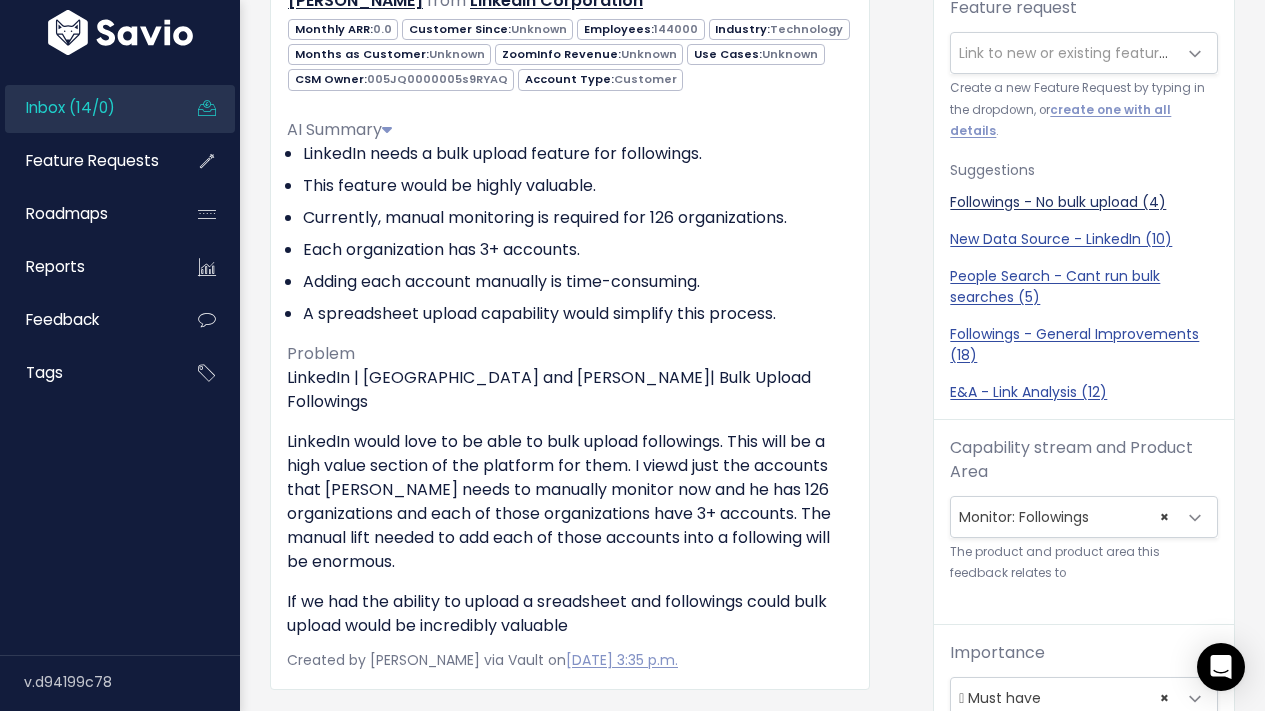 click on "Followings - No bulk upload (4)" at bounding box center [1084, 202] 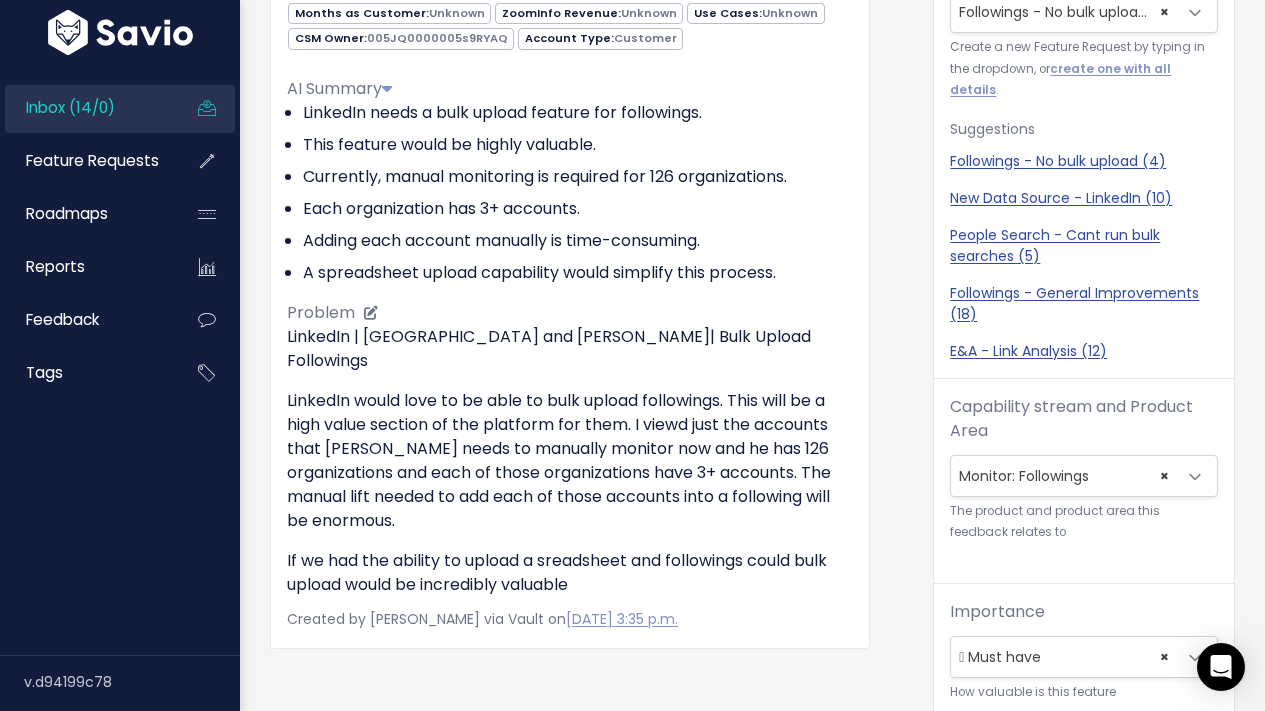 scroll, scrollTop: 0, scrollLeft: 0, axis: both 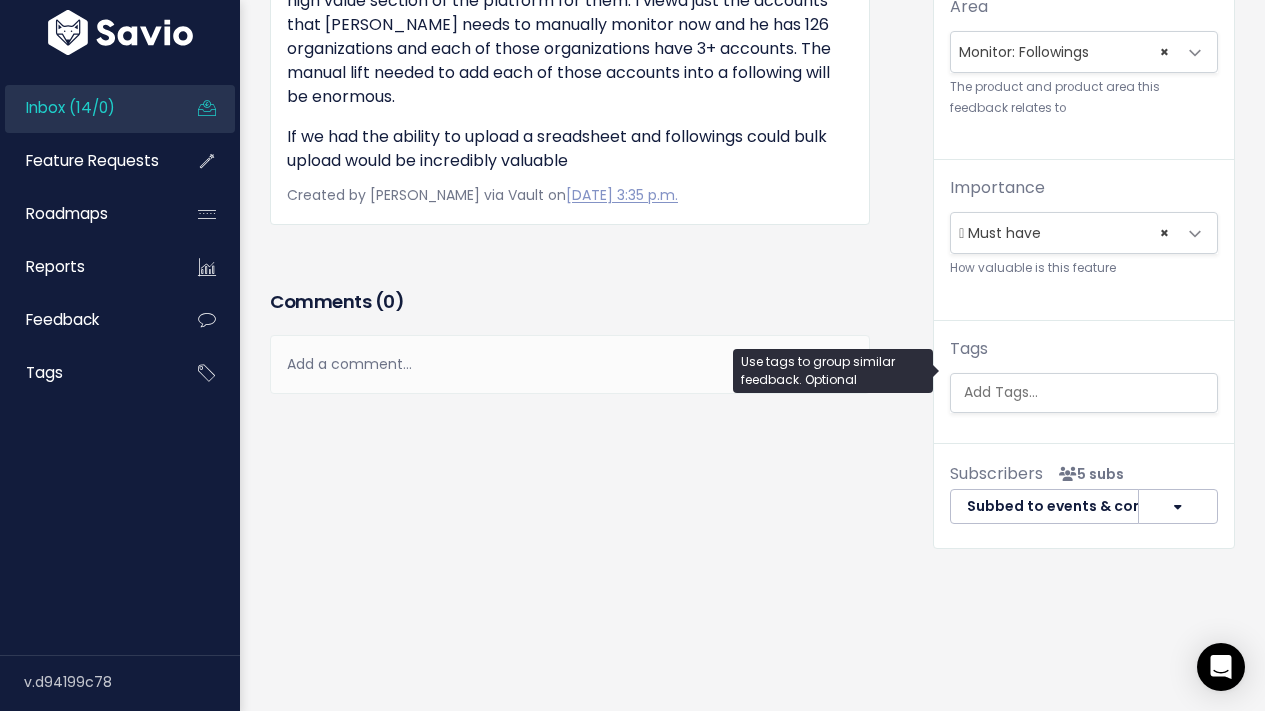 click at bounding box center [1086, 392] 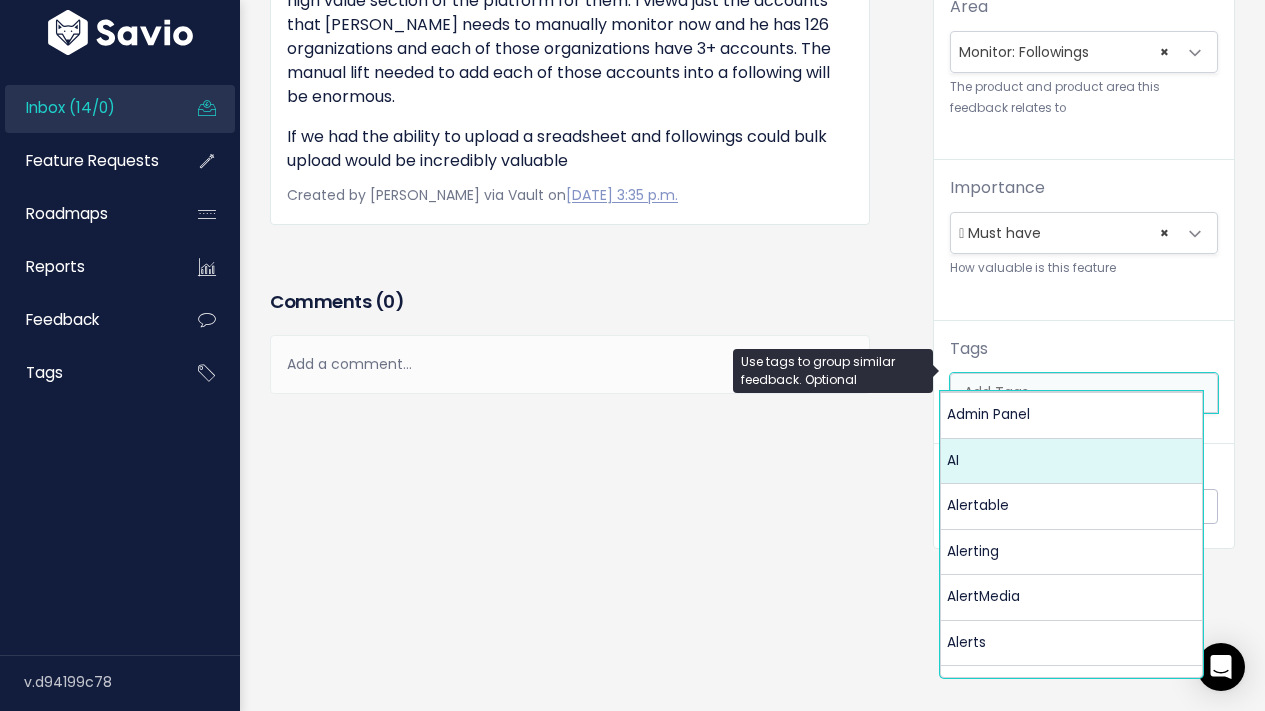 scroll, scrollTop: 0, scrollLeft: 5, axis: horizontal 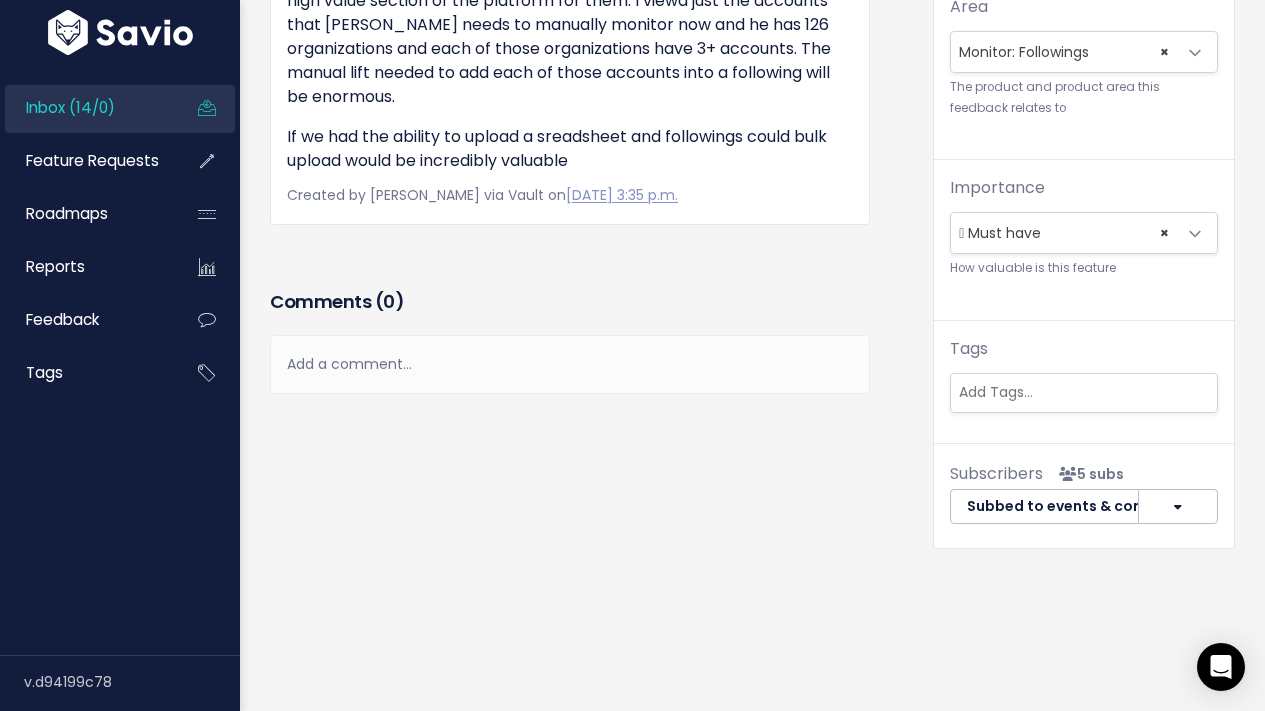 click on "Feedback
Sydney Delaney
from
LinkedIn Corporation
0.0" at bounding box center (586, 21) 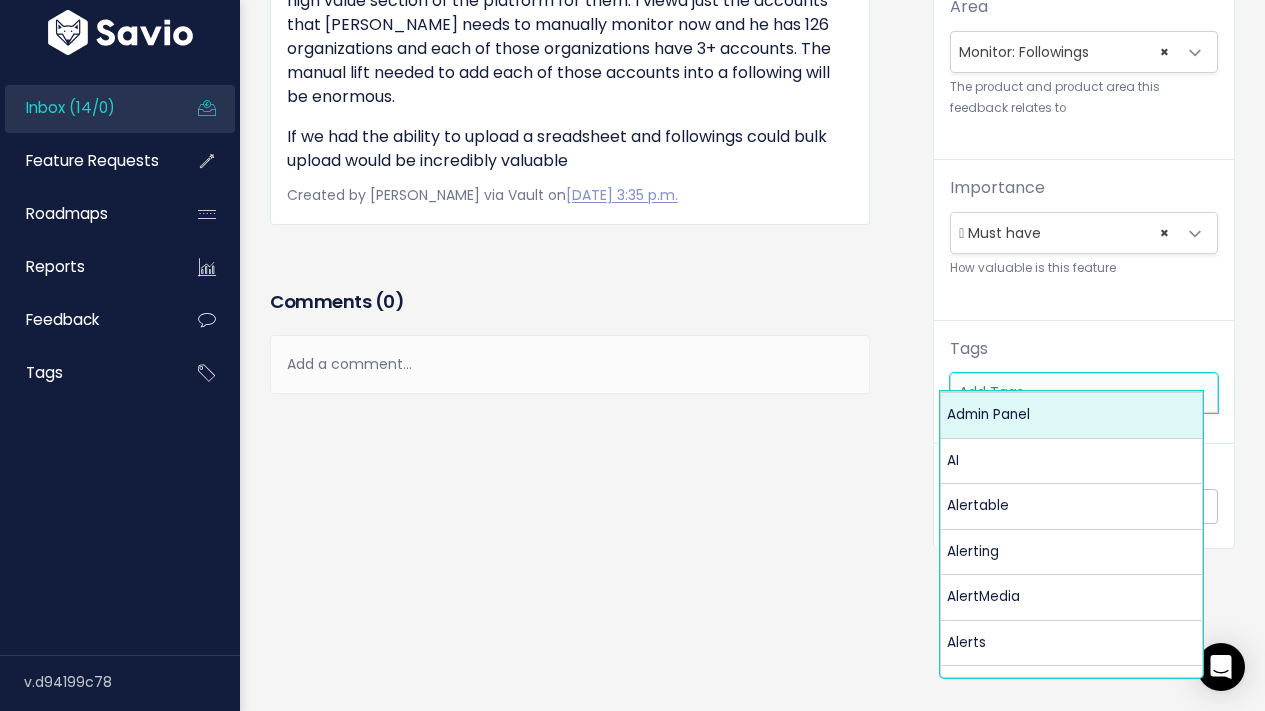 scroll, scrollTop: 66, scrollLeft: 0, axis: vertical 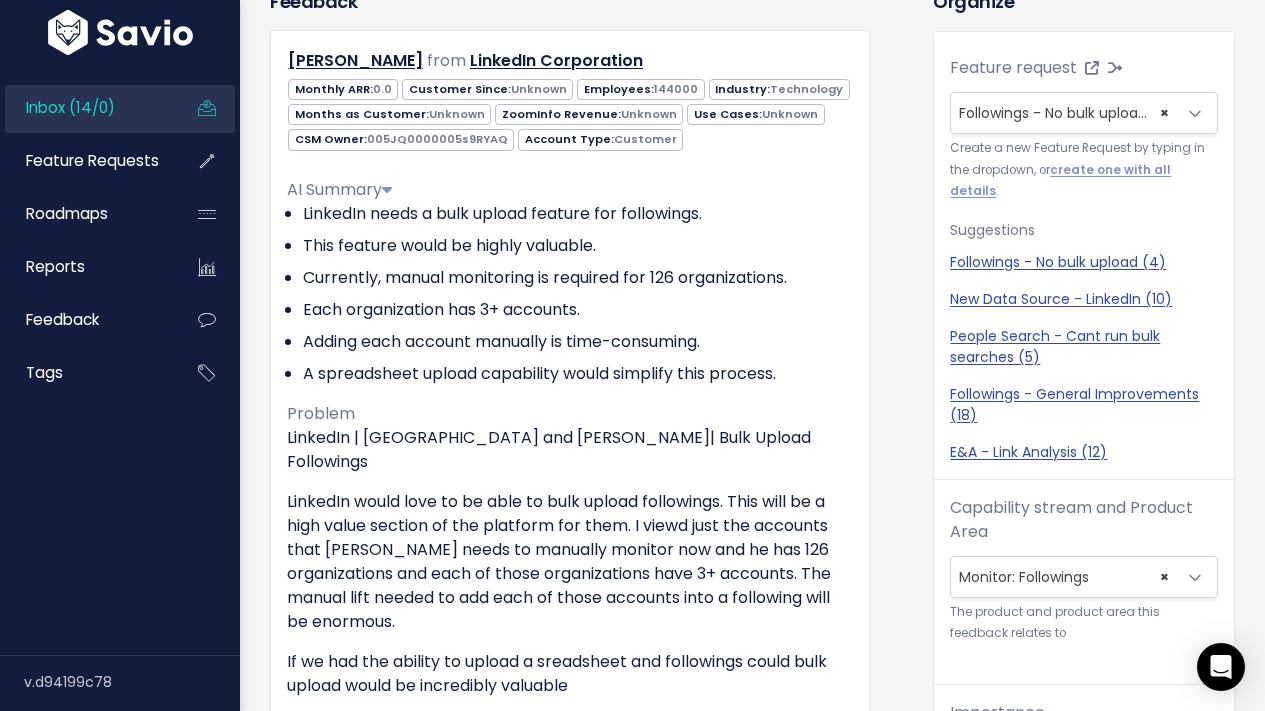 click on "Inbox (14/0)" at bounding box center [85, 108] 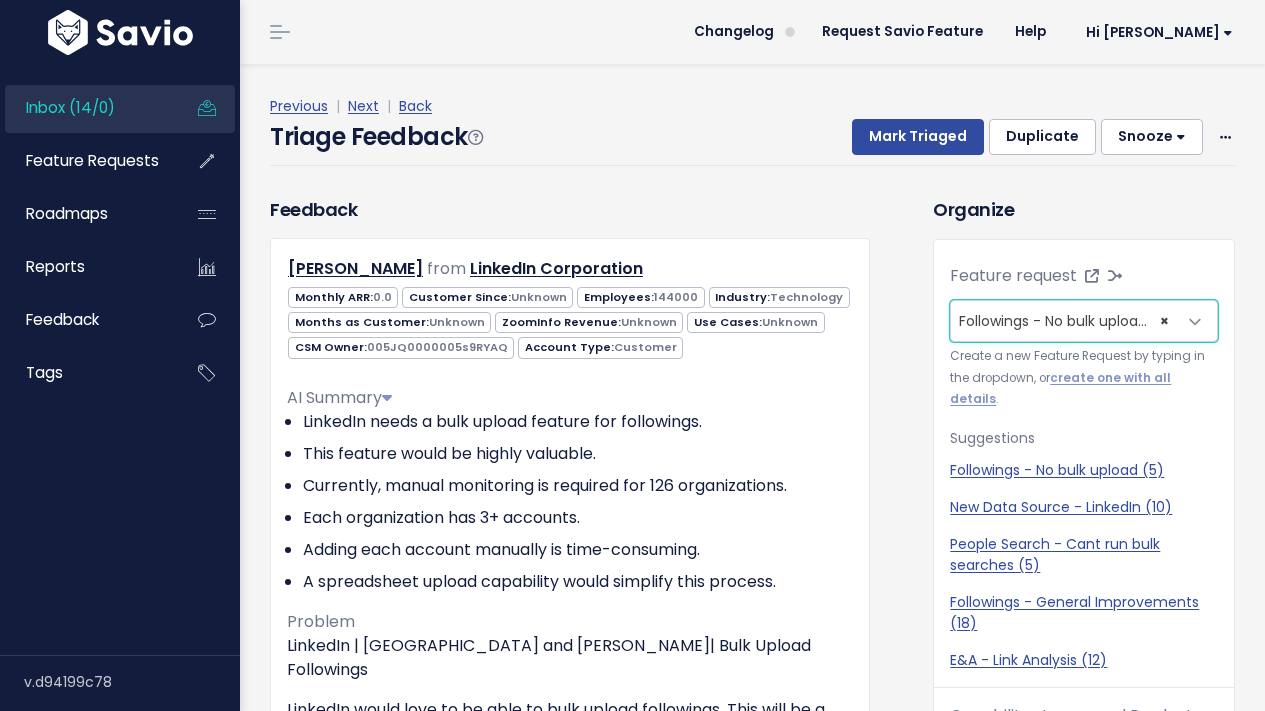 scroll, scrollTop: 0, scrollLeft: 0, axis: both 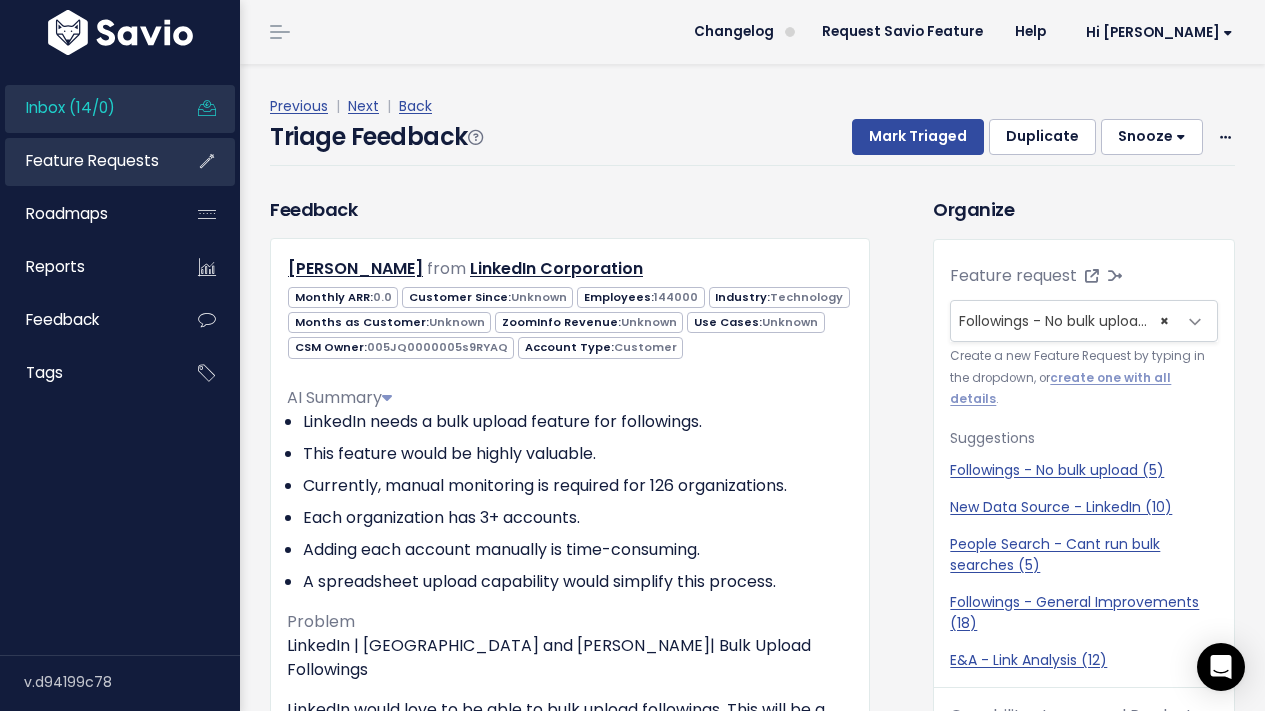 click on "Feature Requests" at bounding box center [92, 160] 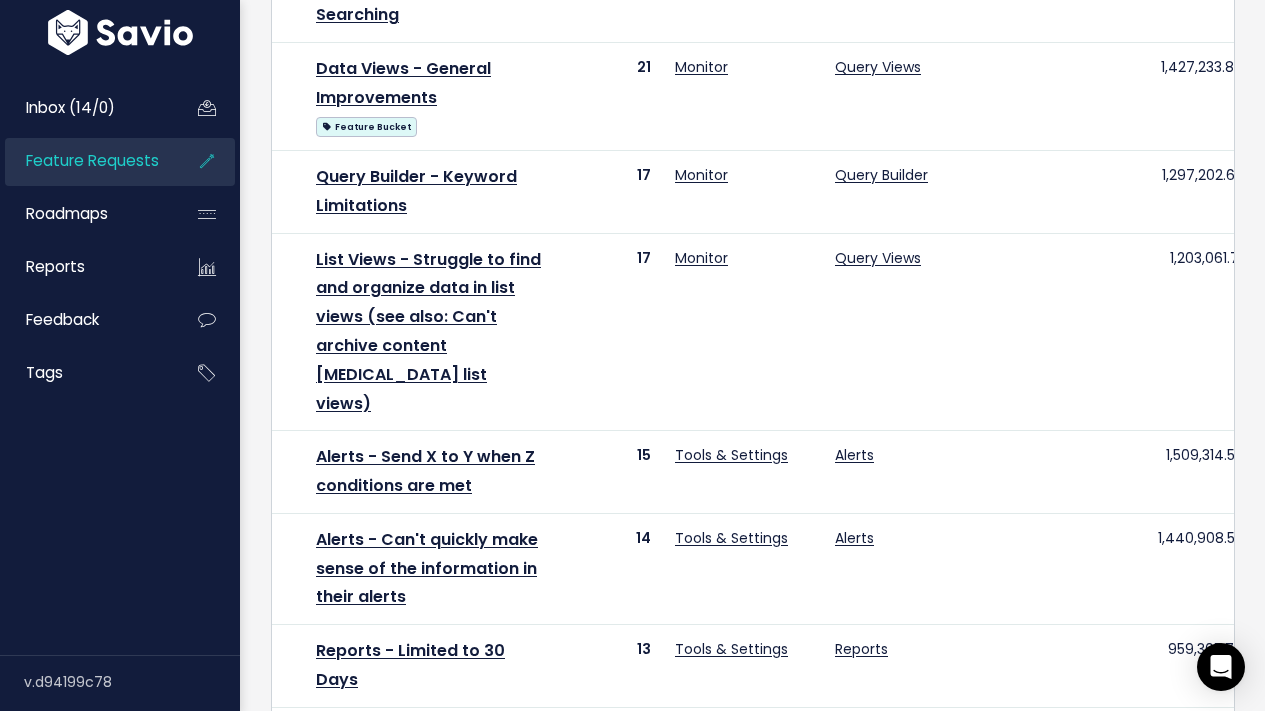 scroll, scrollTop: 0, scrollLeft: 0, axis: both 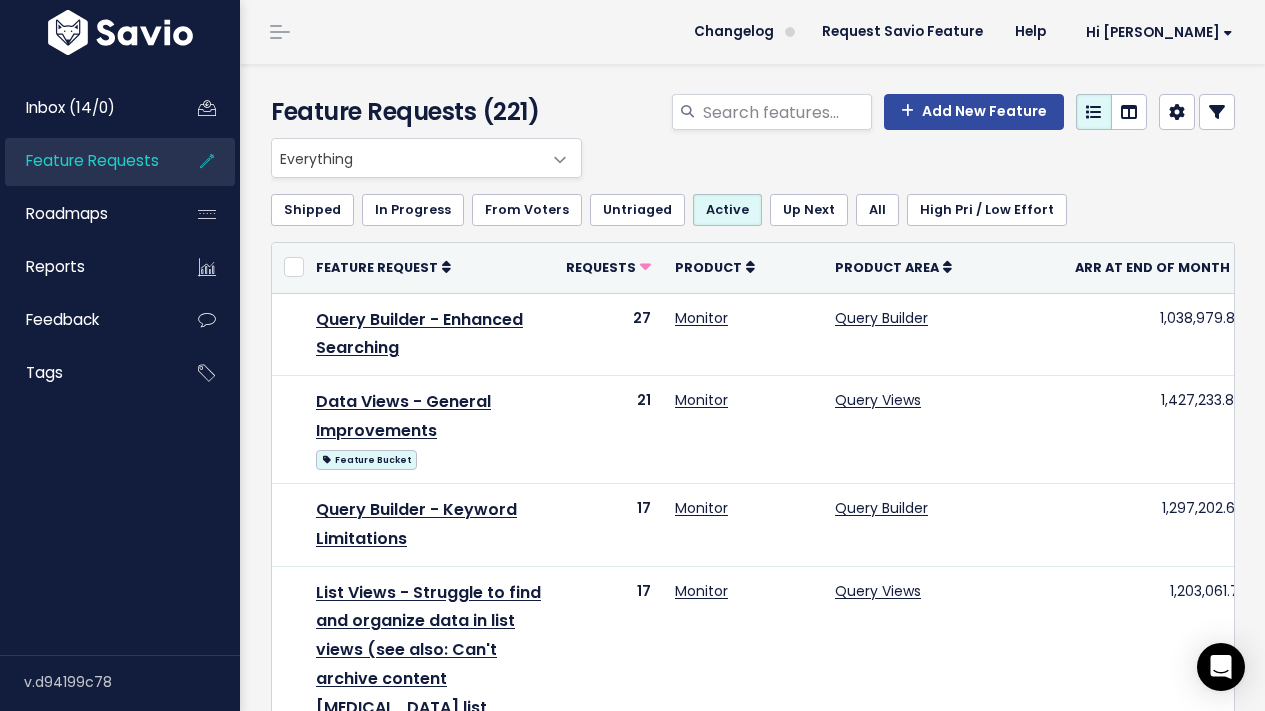 click on "Everything" at bounding box center [406, 158] 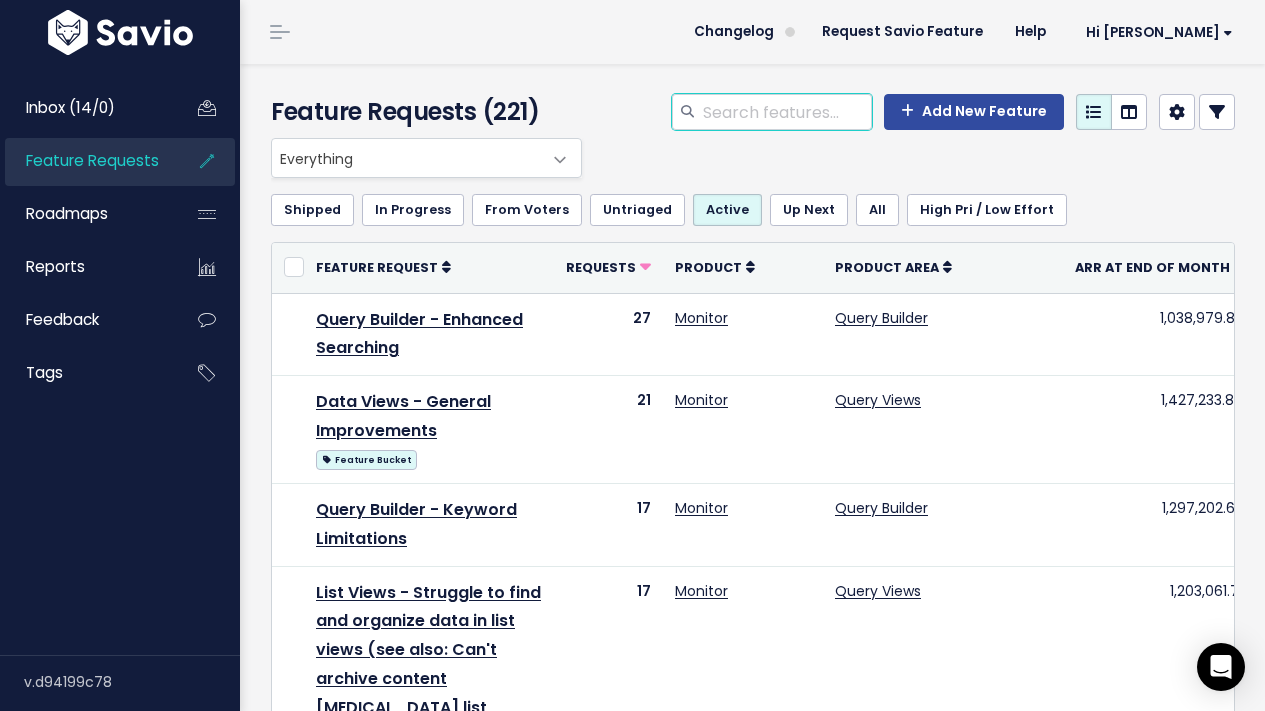 click at bounding box center [786, 112] 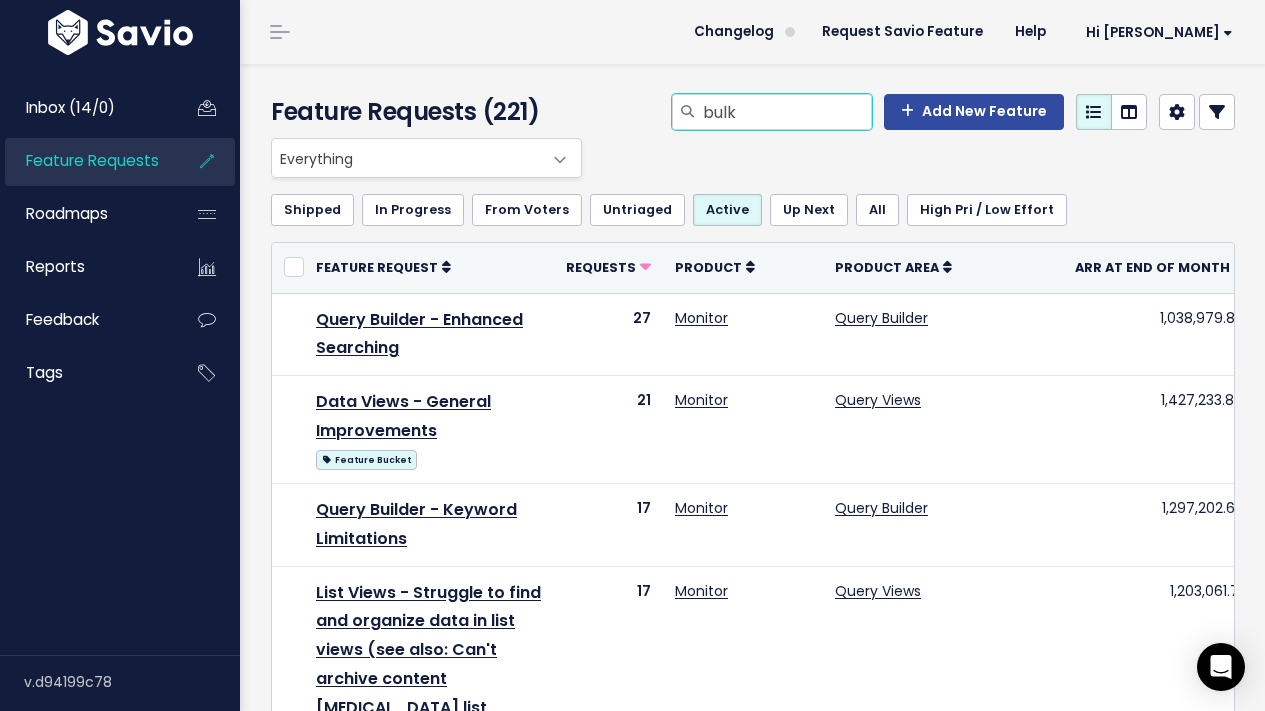 type on "bulk" 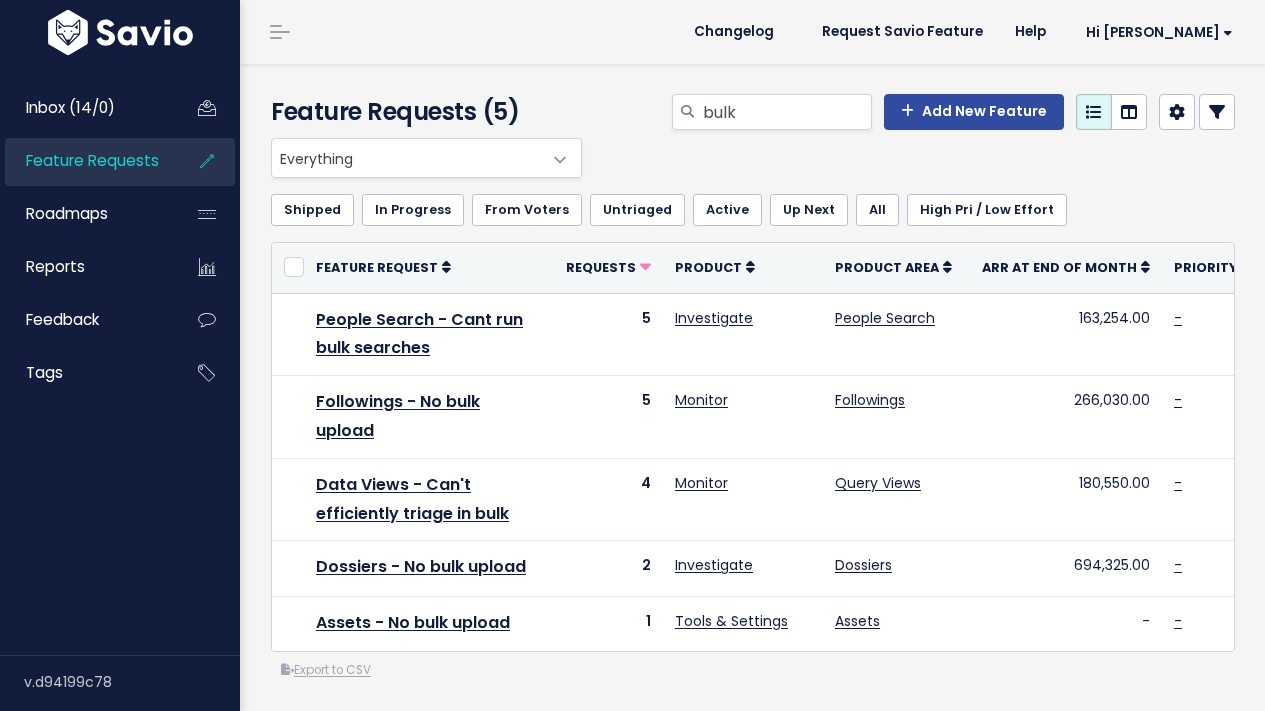 scroll, scrollTop: 0, scrollLeft: 0, axis: both 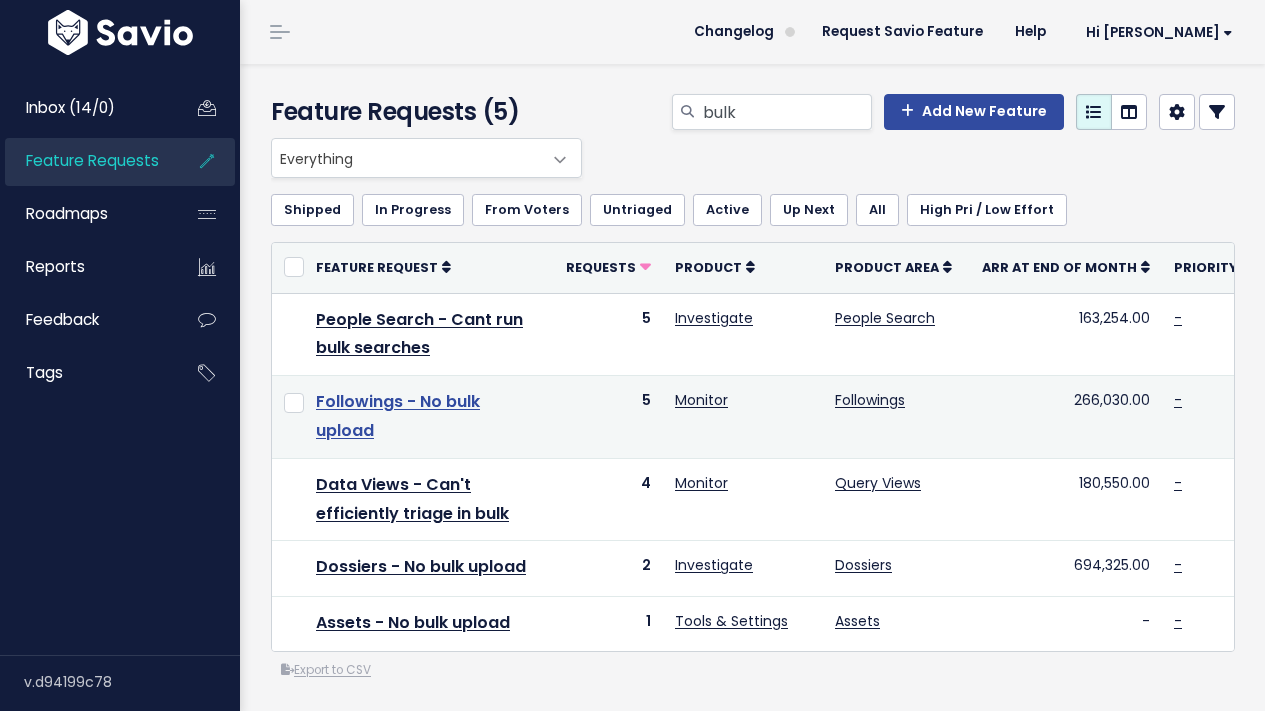 click on "Followings - No bulk upload" at bounding box center (398, 416) 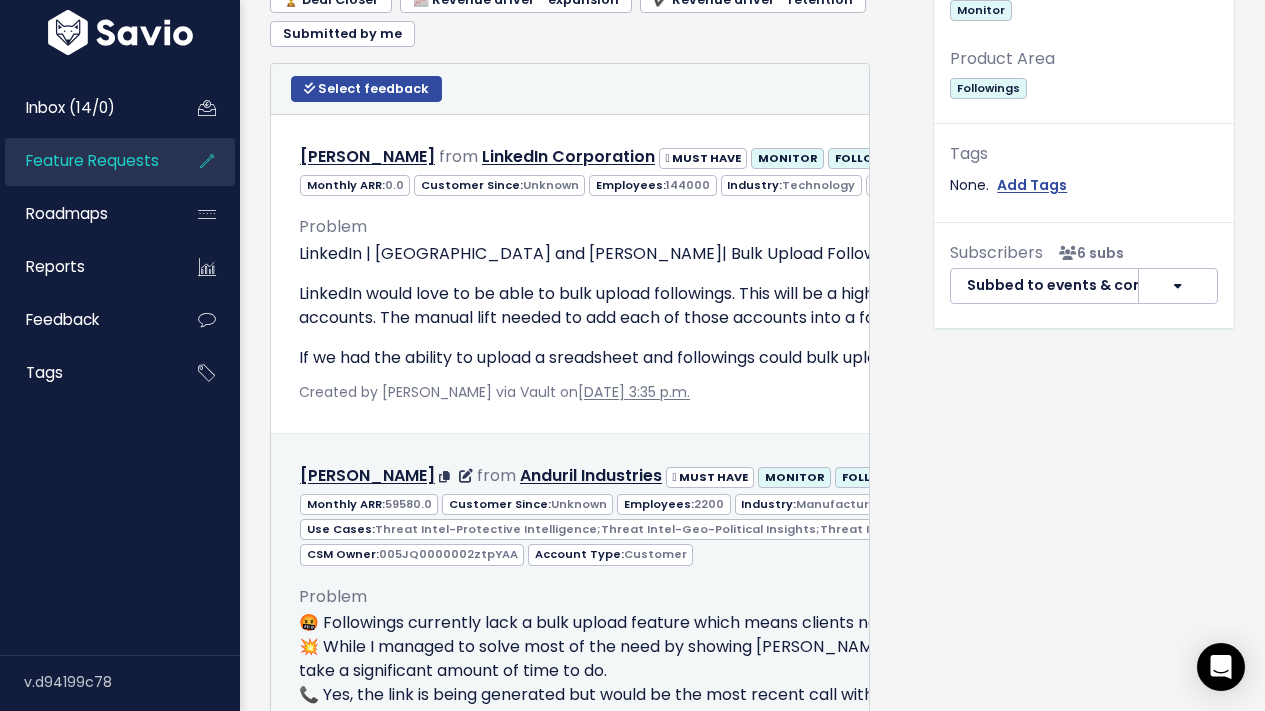 scroll, scrollTop: 1041, scrollLeft: 0, axis: vertical 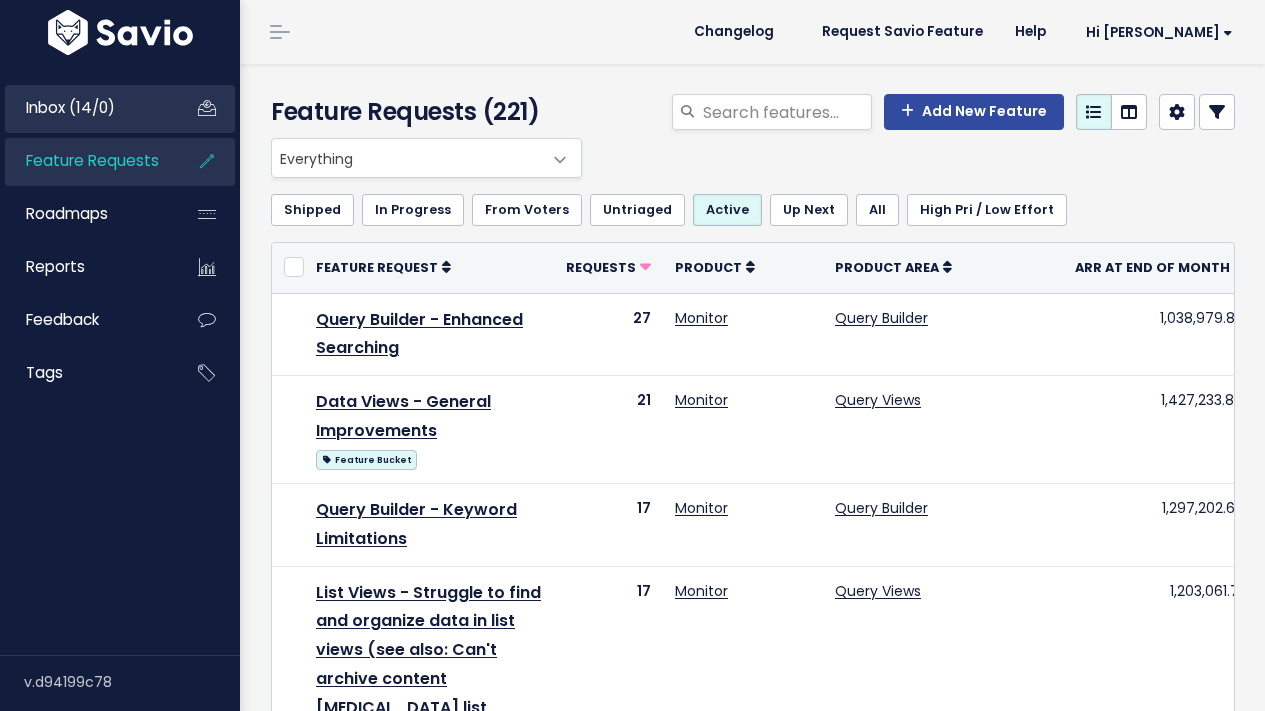 click on "Inbox (14/0)" at bounding box center (70, 107) 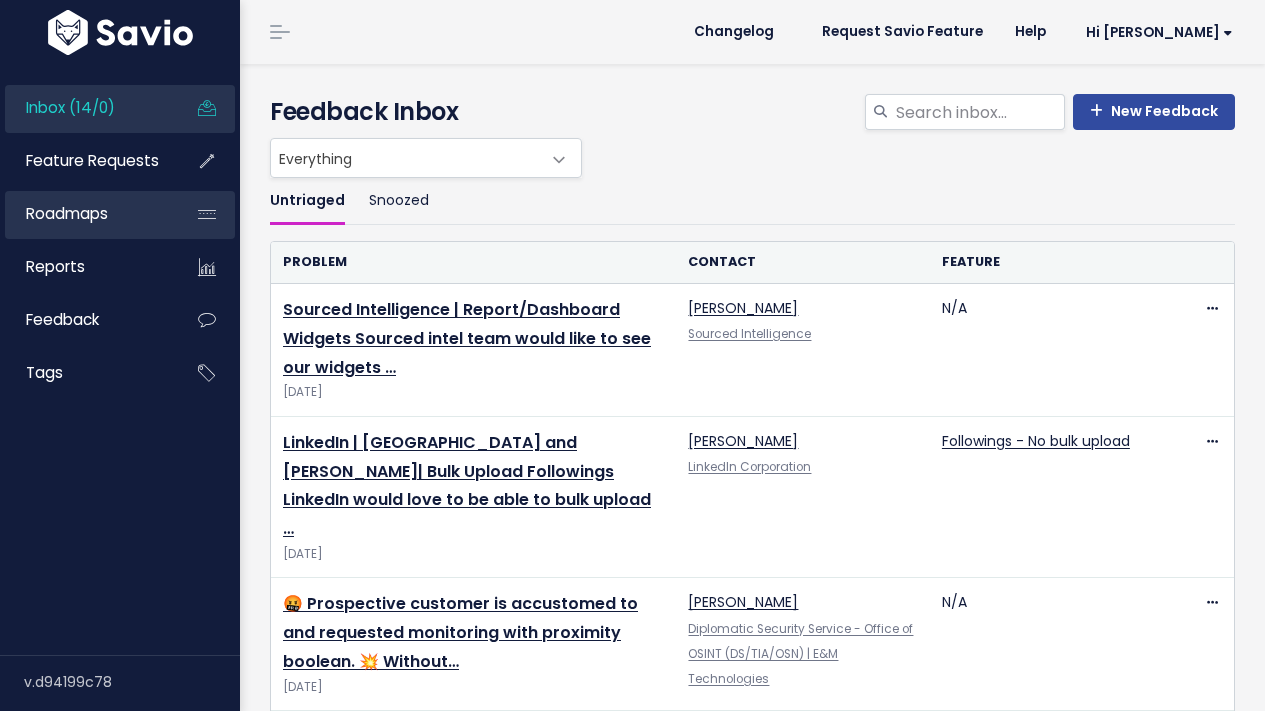 scroll, scrollTop: 0, scrollLeft: 0, axis: both 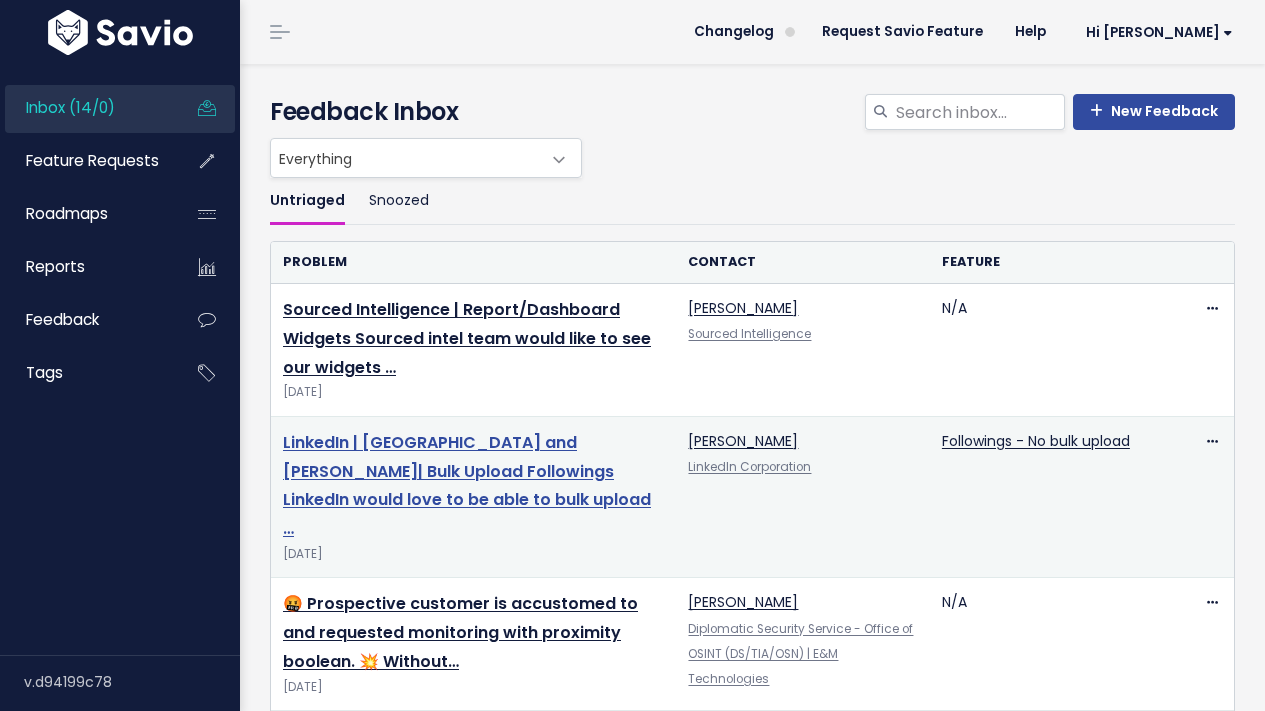 click on "LinkedIn | Sydney and Liam| Bulk Upload Followings
LinkedIn would love to be able to bulk upload …" 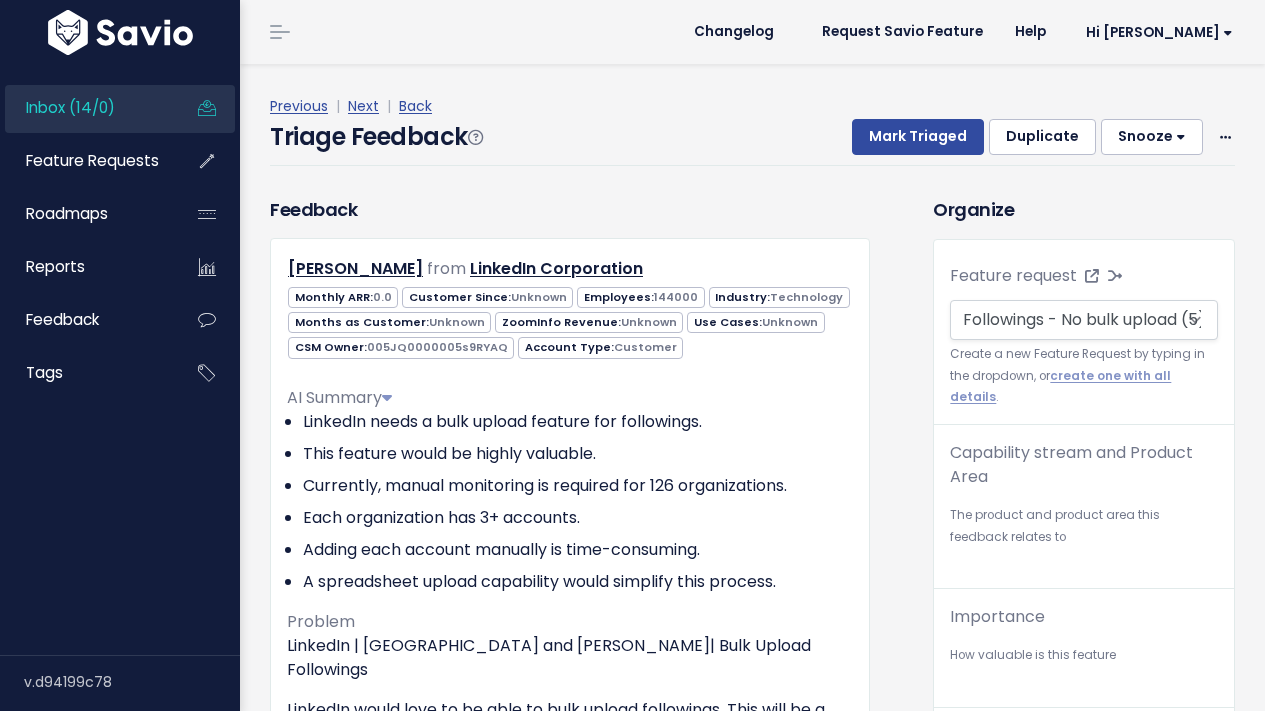 scroll, scrollTop: 0, scrollLeft: 0, axis: both 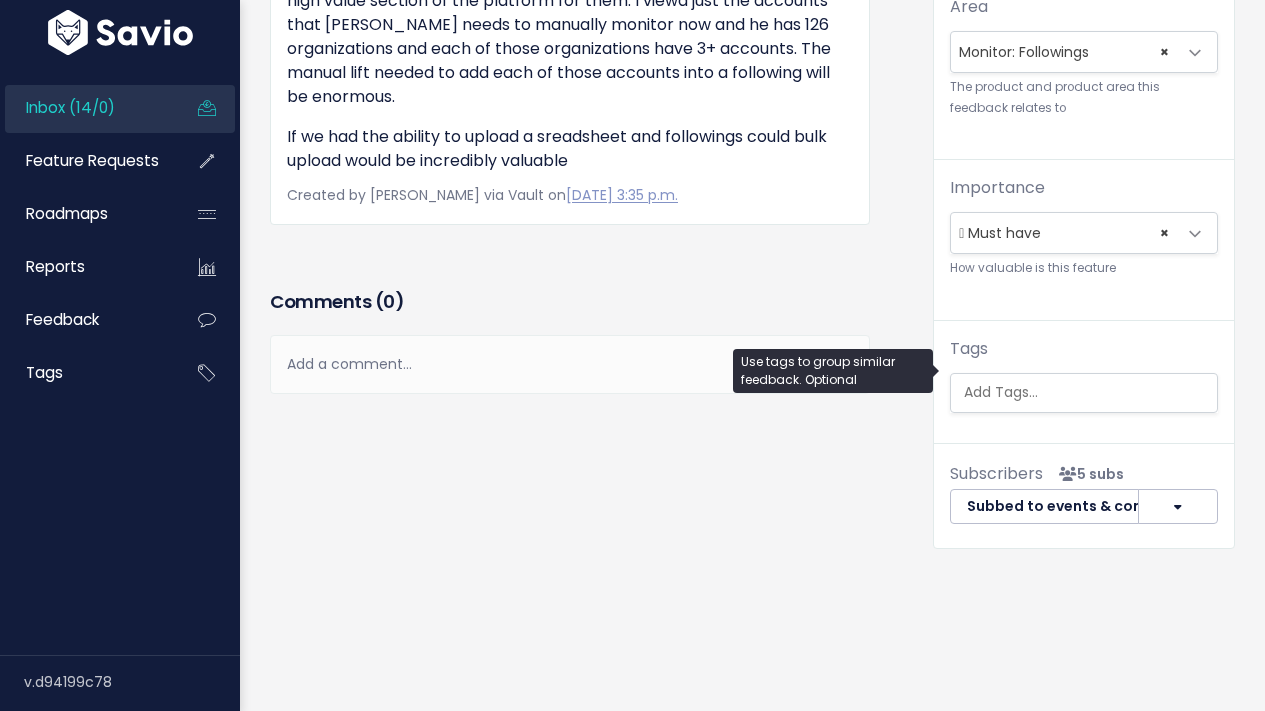 click at bounding box center (1086, 392) 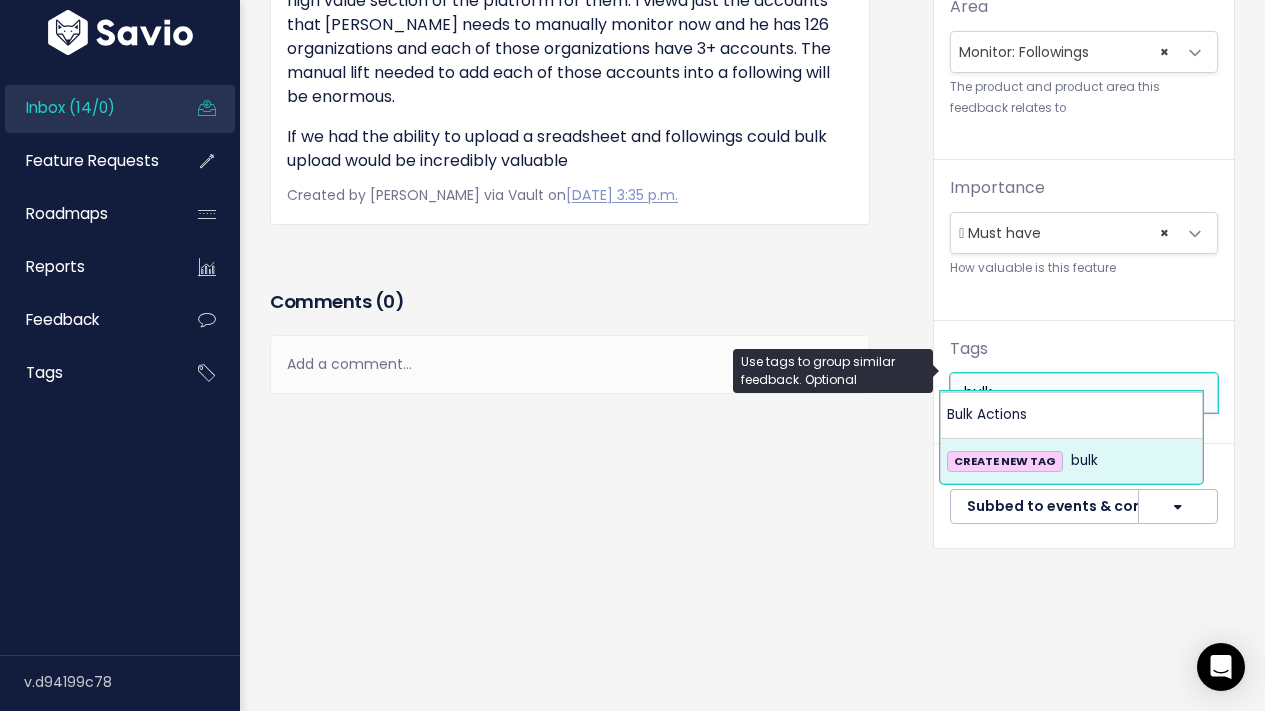 type on "bulk" 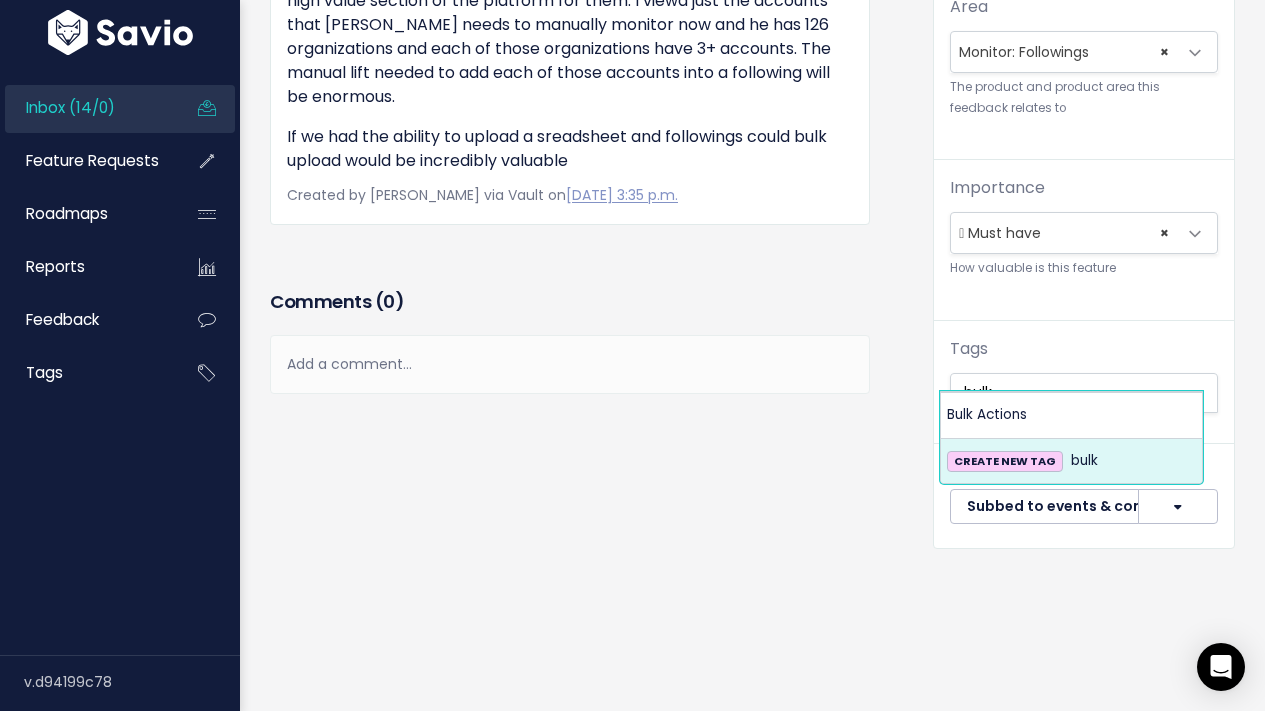 type 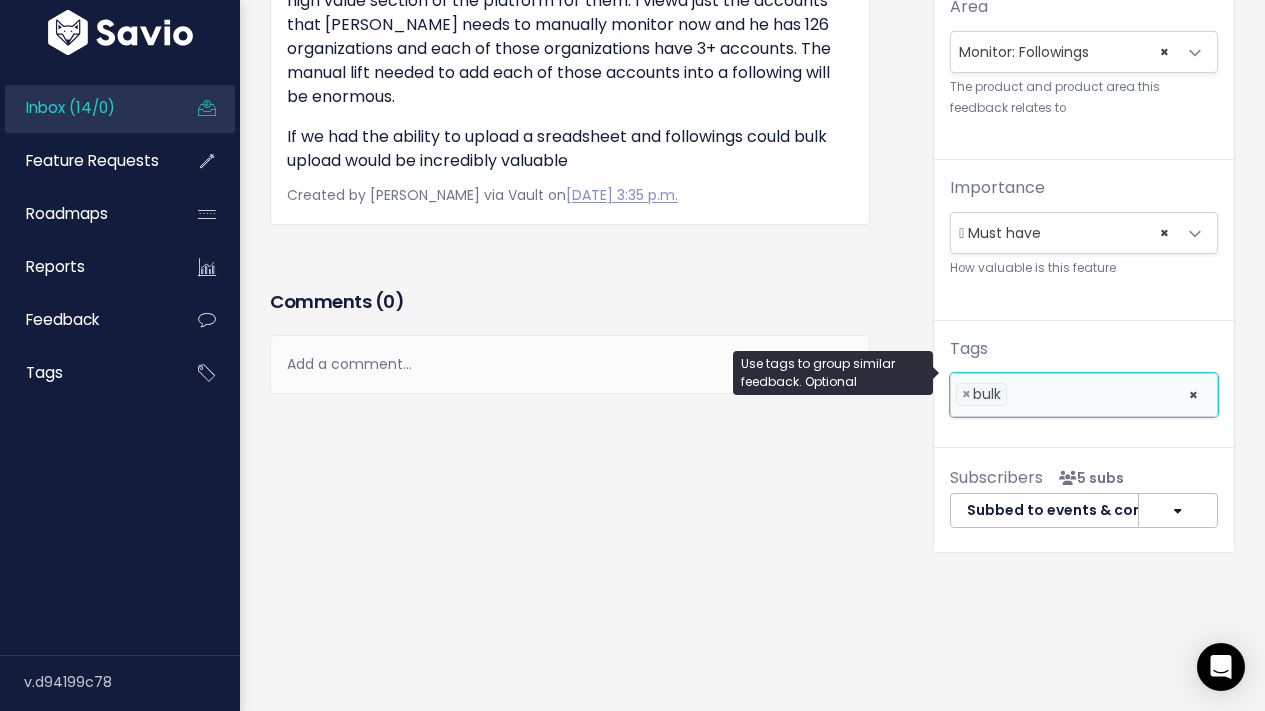 click on "× bulk" at bounding box center (981, 394) 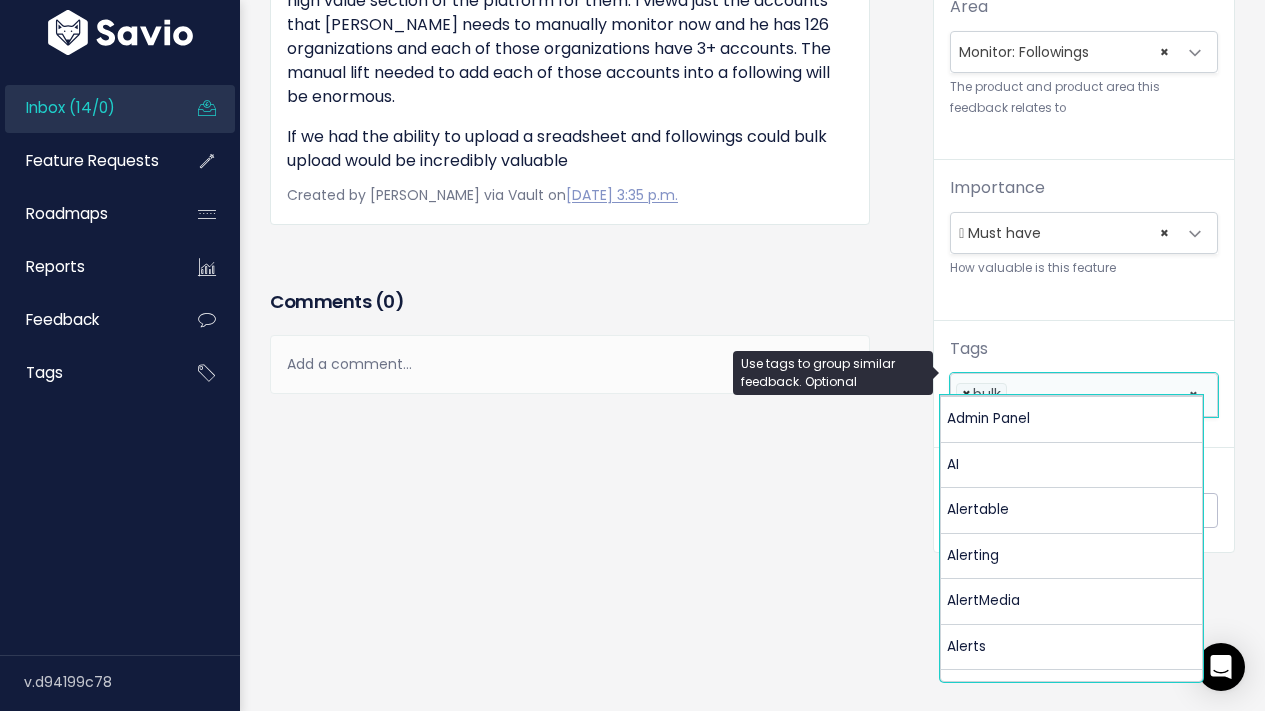 scroll, scrollTop: 501, scrollLeft: 0, axis: vertical 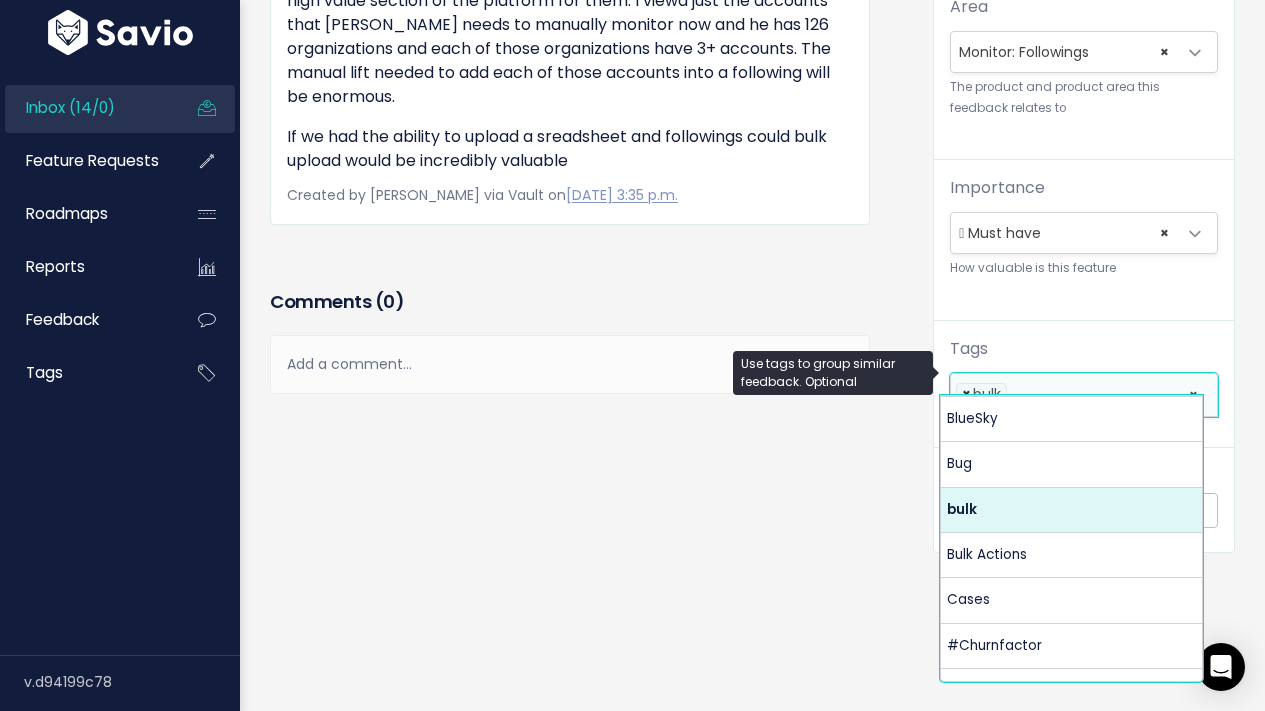 click on "×" at bounding box center (966, 394) 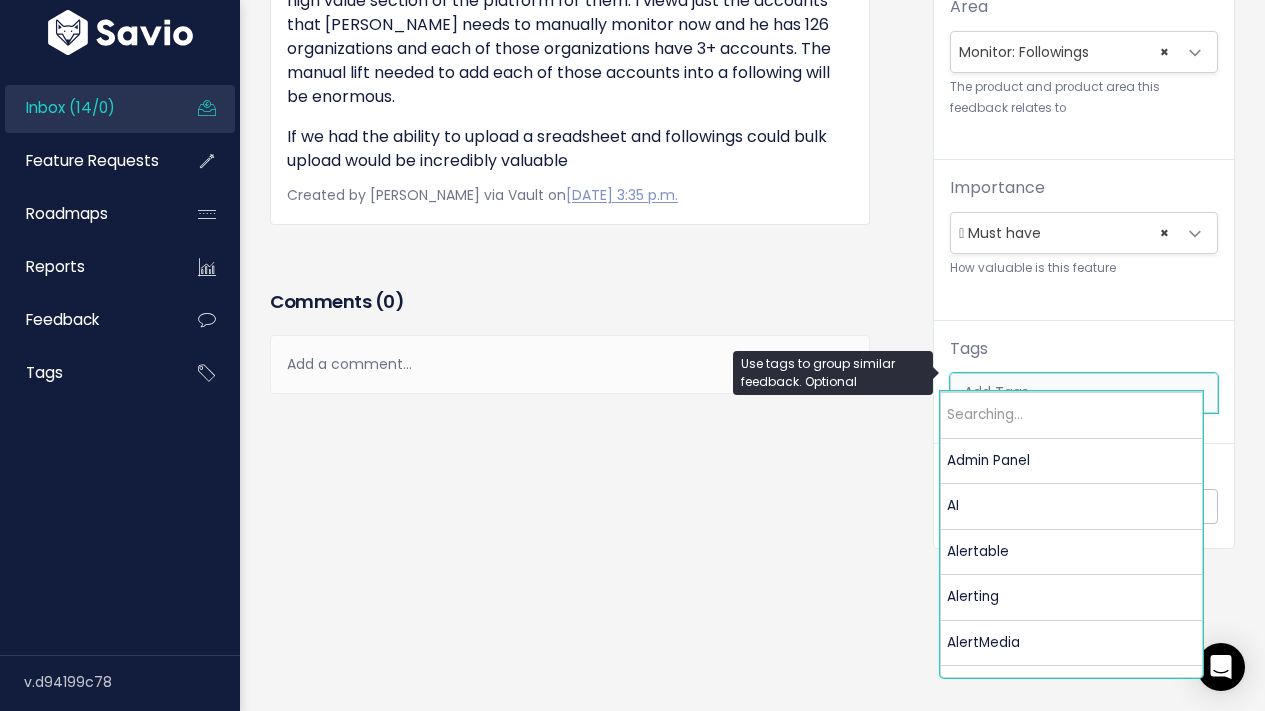scroll, scrollTop: 0, scrollLeft: 5, axis: horizontal 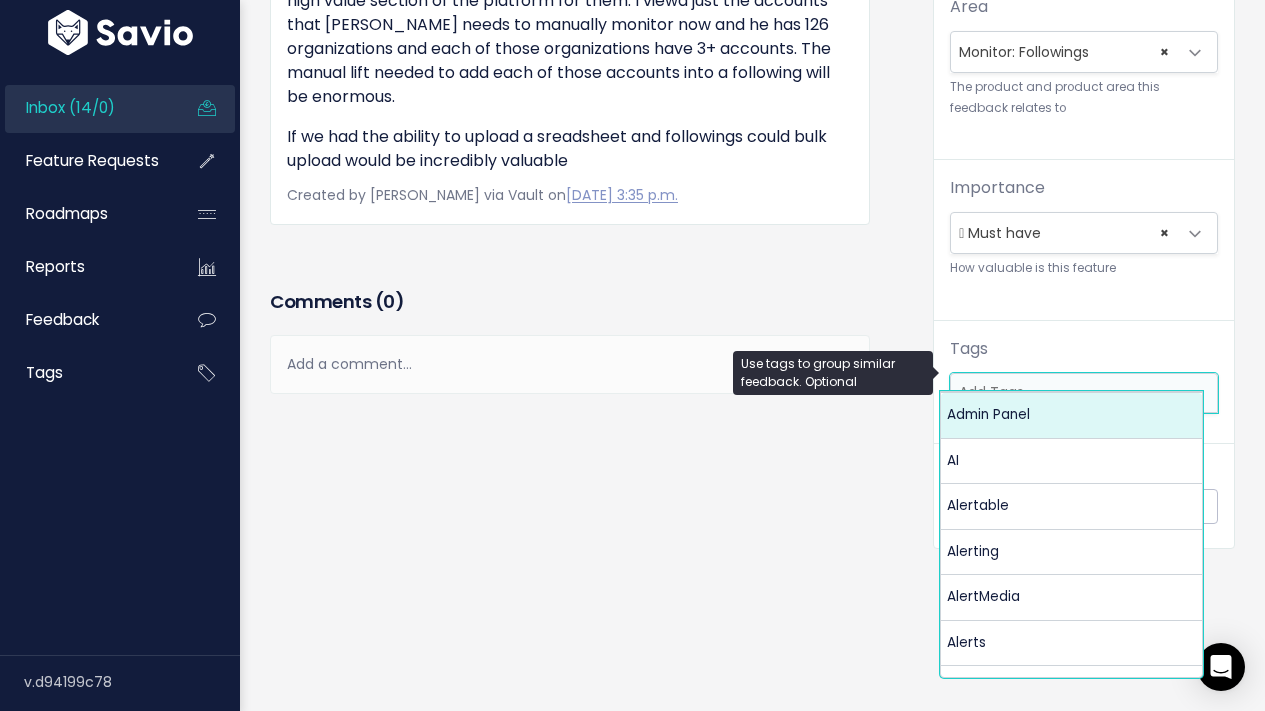 click at bounding box center [1081, 392] 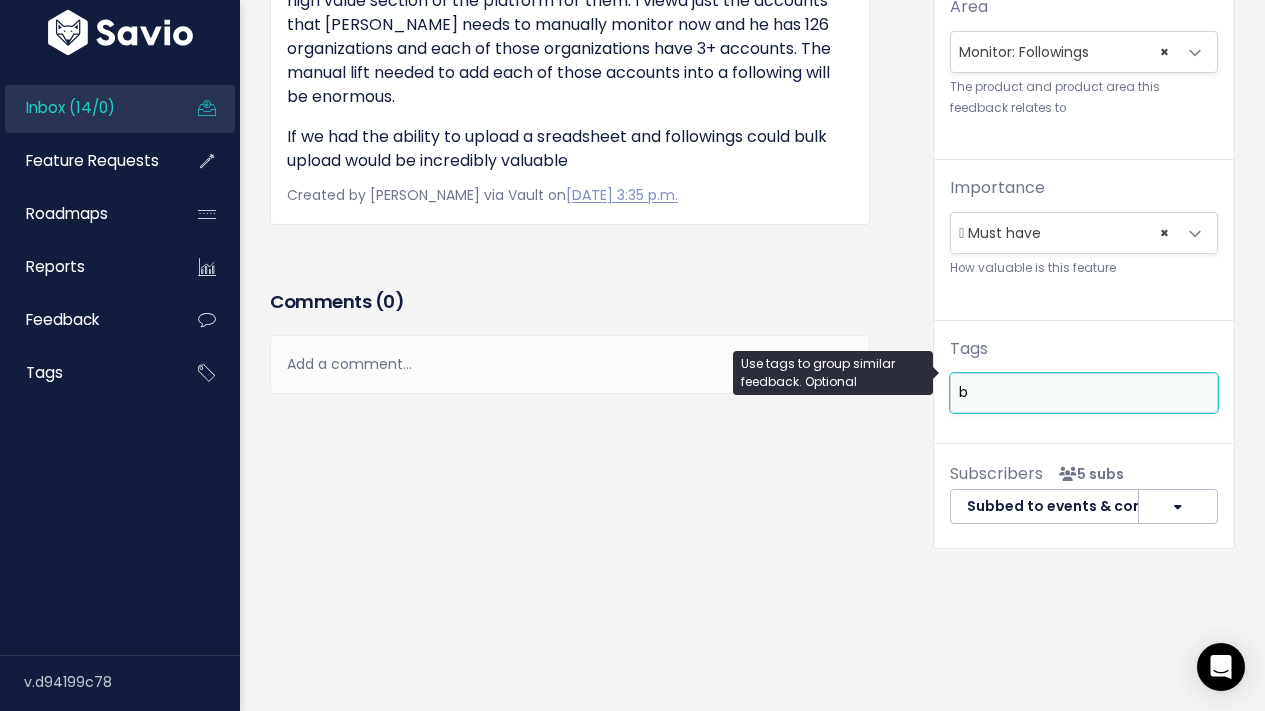scroll, scrollTop: 0, scrollLeft: 0, axis: both 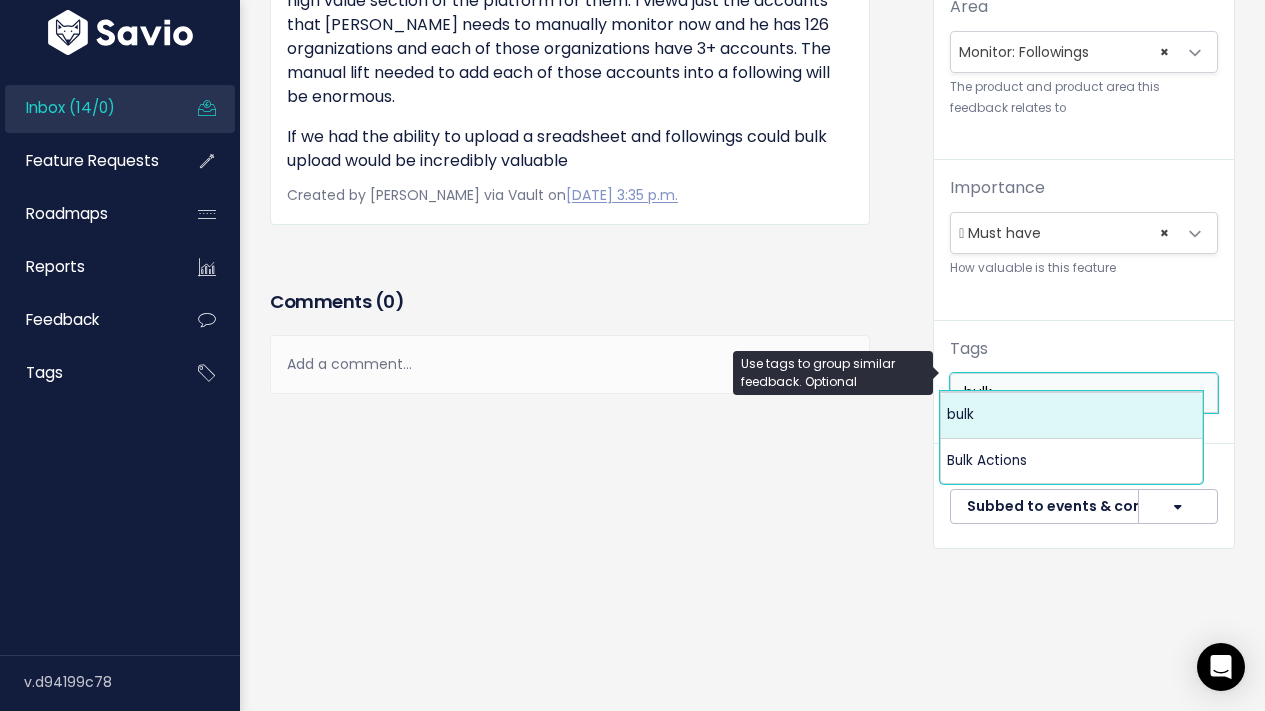 type on "bulk" 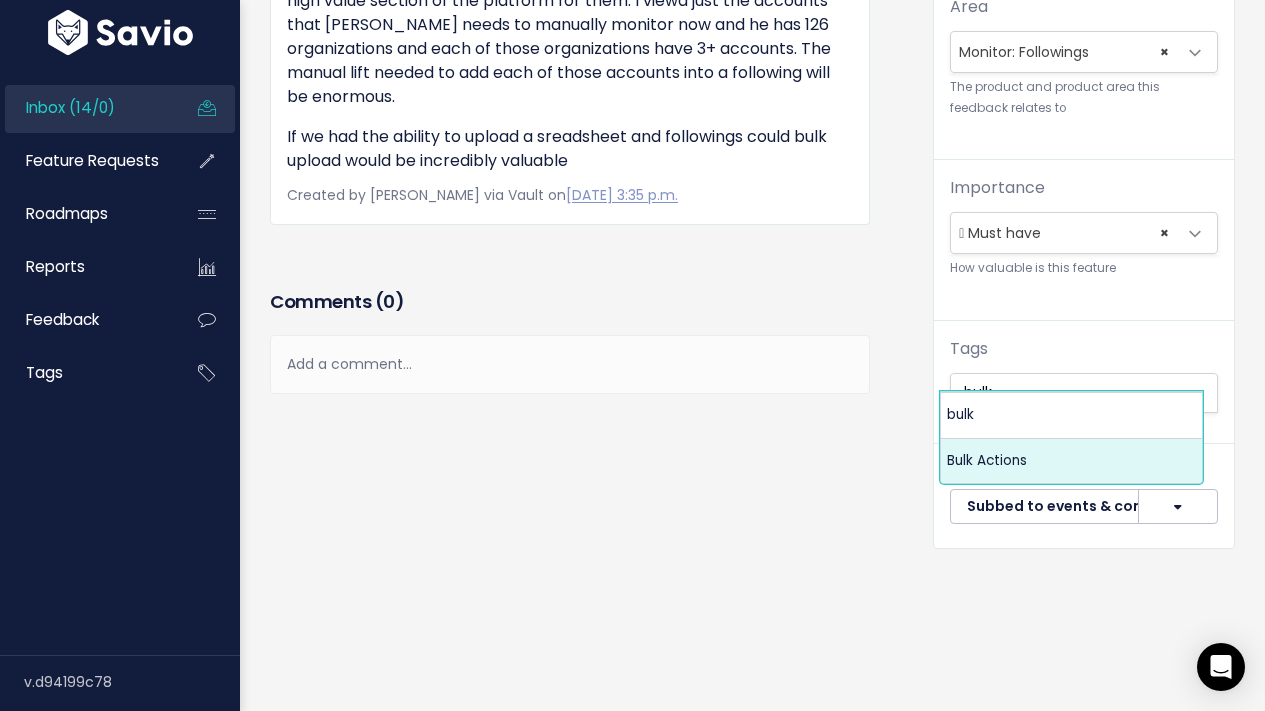 type 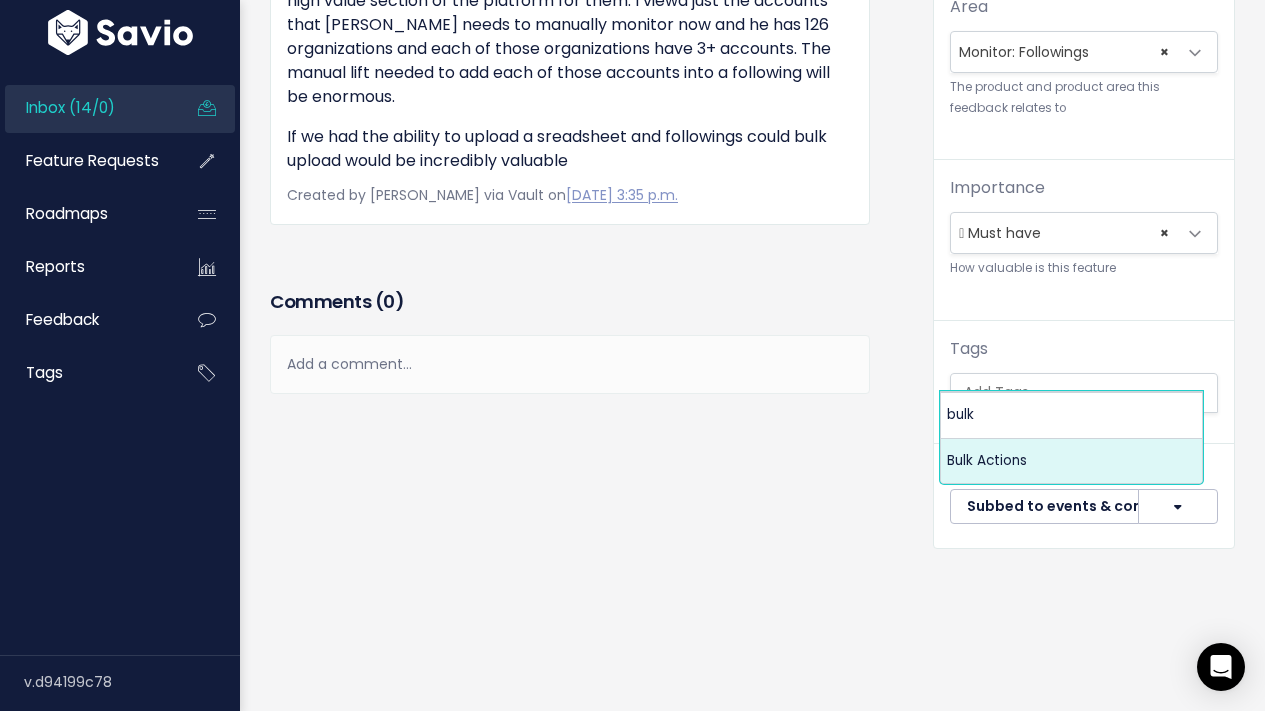 select on "13165" 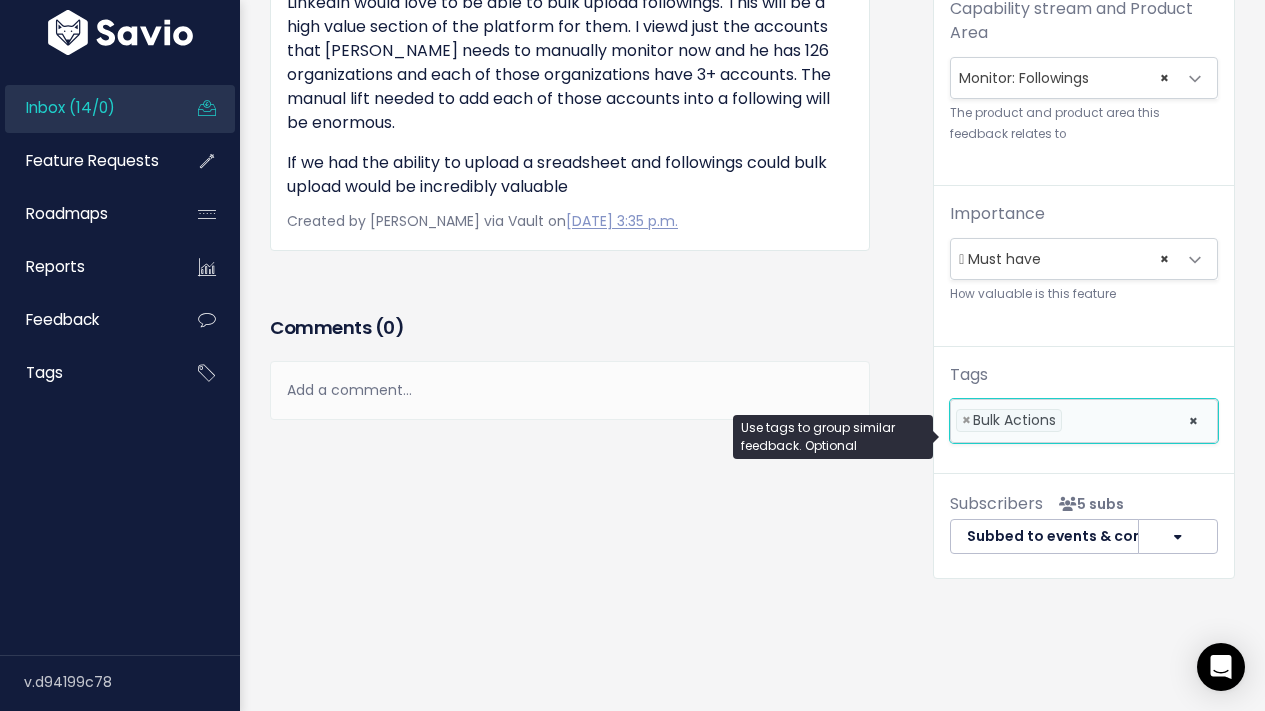 scroll, scrollTop: 0, scrollLeft: 0, axis: both 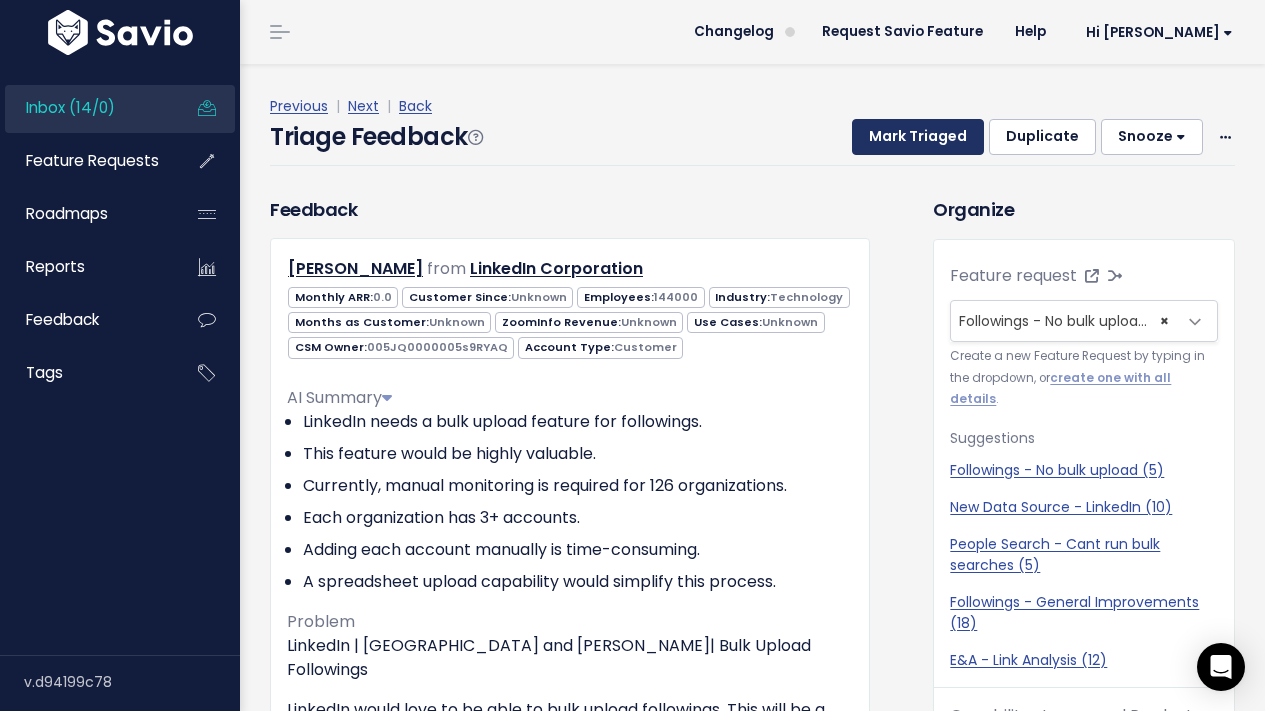 click on "Mark Triaged" at bounding box center [918, 137] 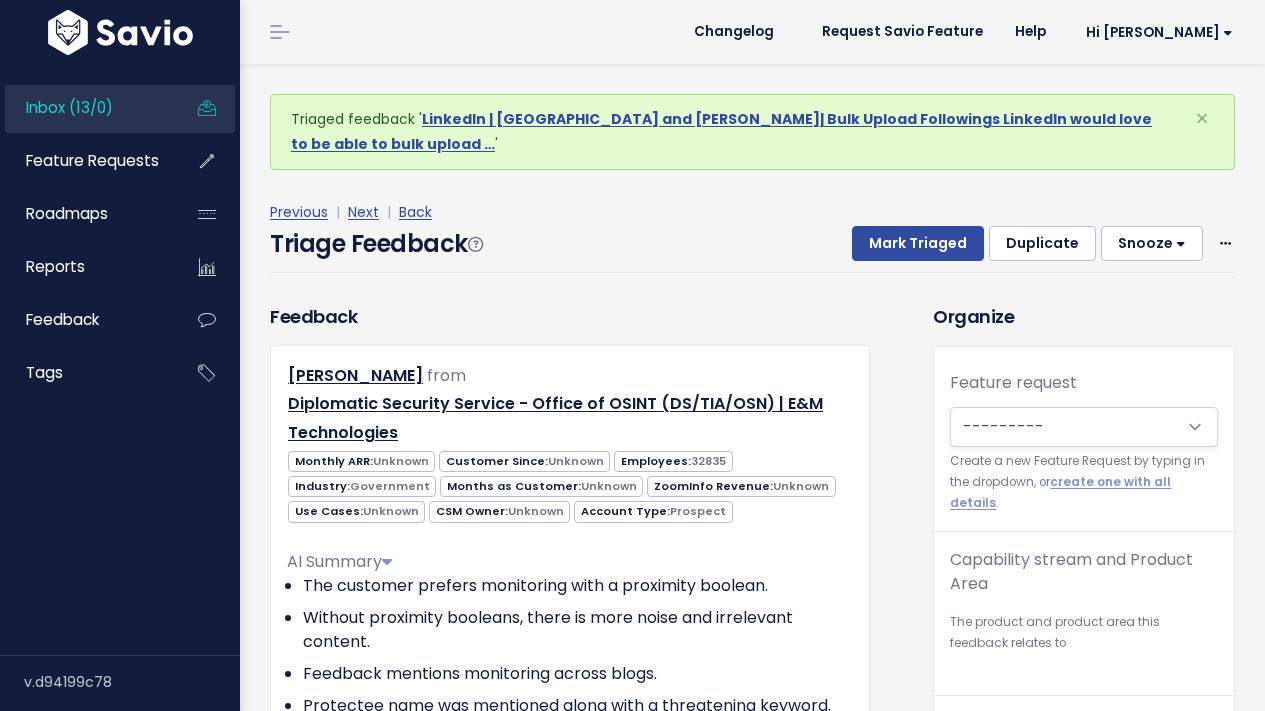 scroll, scrollTop: 0, scrollLeft: 0, axis: both 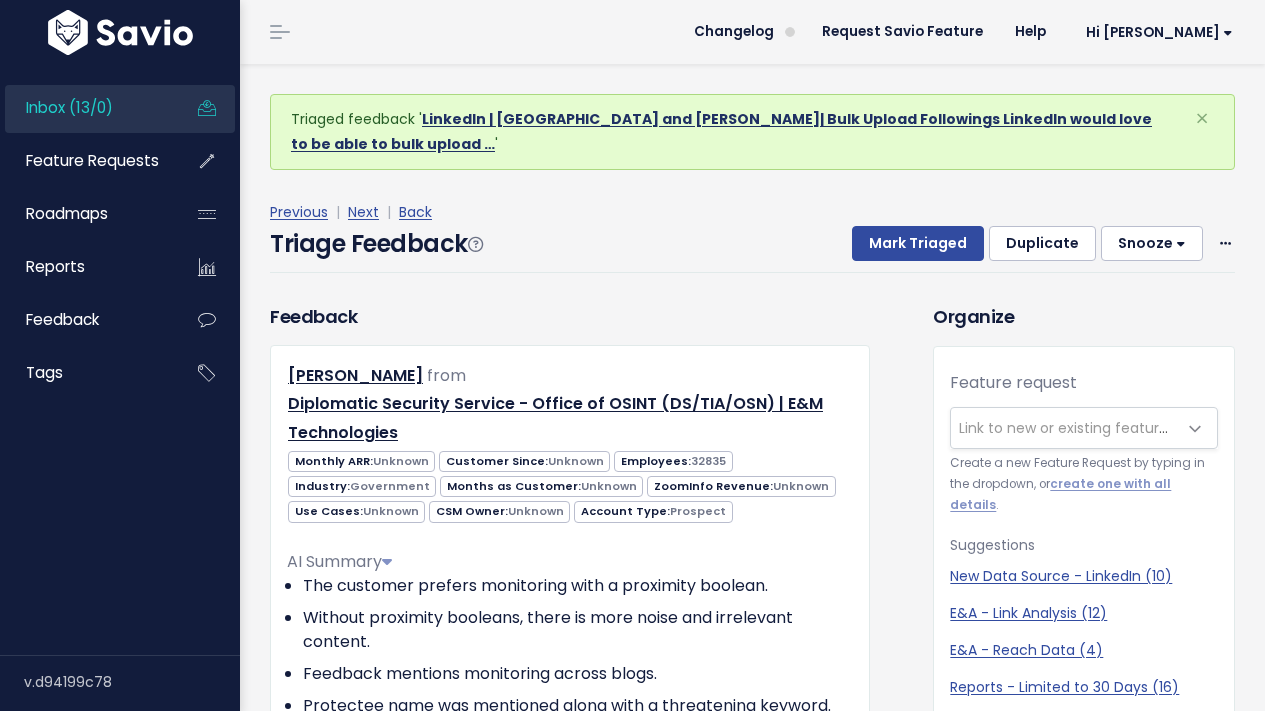 click on "LinkedIn | [GEOGRAPHIC_DATA] and [PERSON_NAME]| Bulk Upload Followings
LinkedIn would love to be able to bulk upload …" at bounding box center (721, 131) 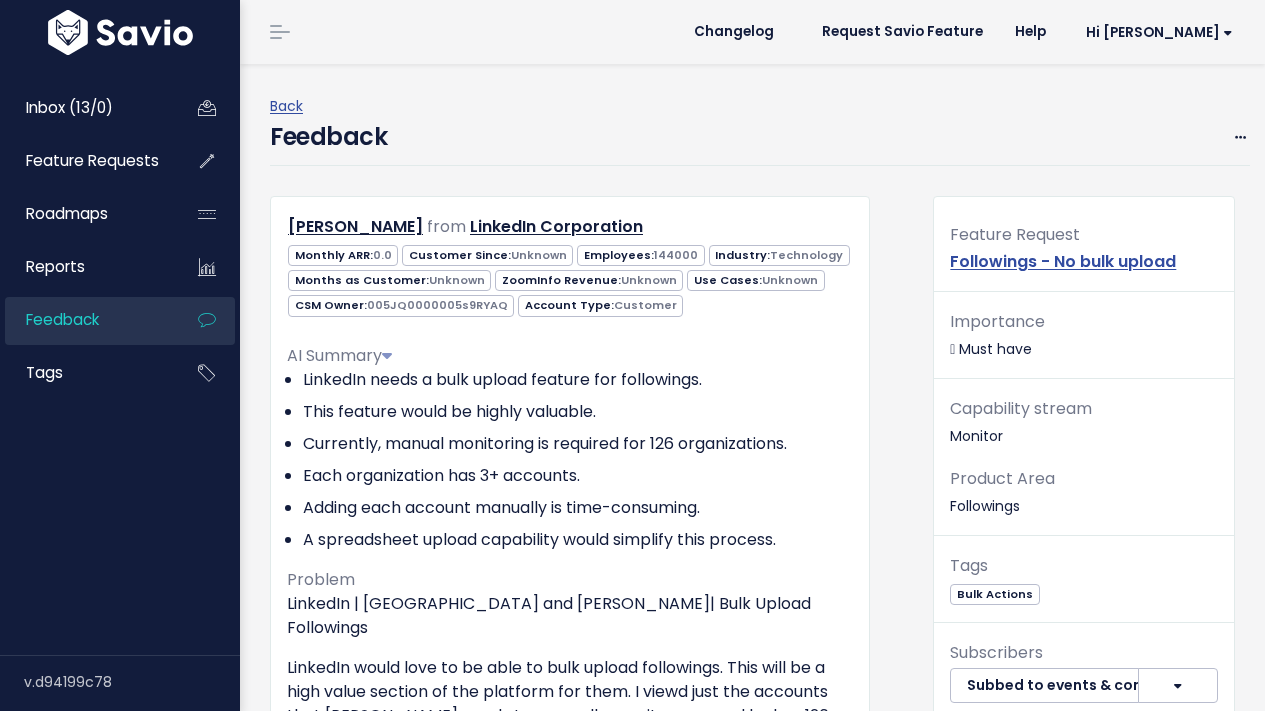 scroll, scrollTop: 0, scrollLeft: 0, axis: both 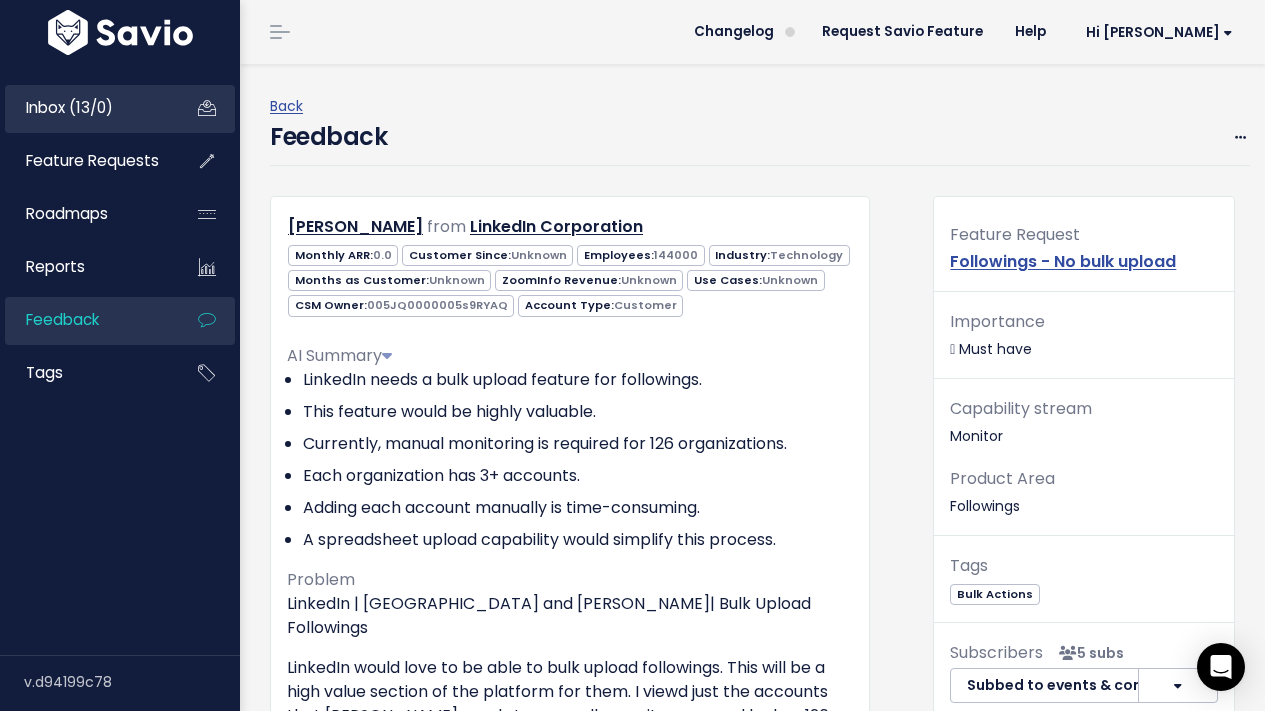 click on "Inbox (13/0)" at bounding box center [85, 108] 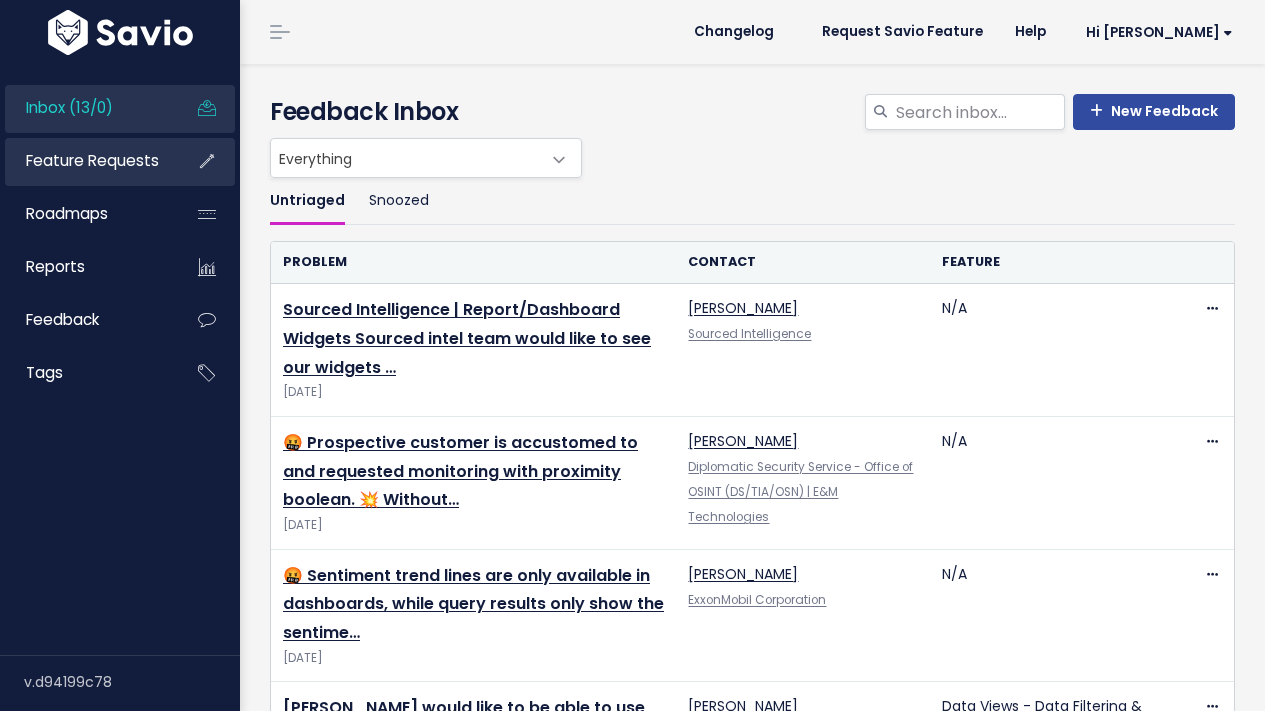 scroll, scrollTop: 0, scrollLeft: 0, axis: both 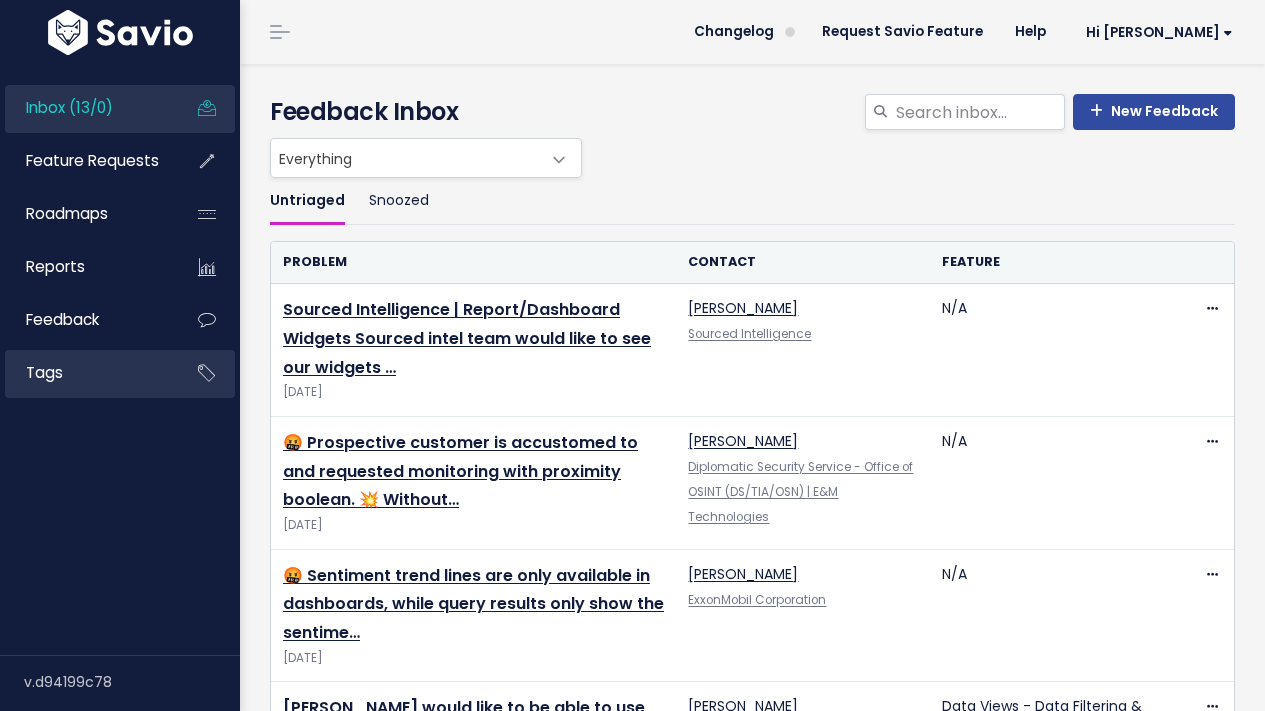 click on "Tags" at bounding box center [85, 373] 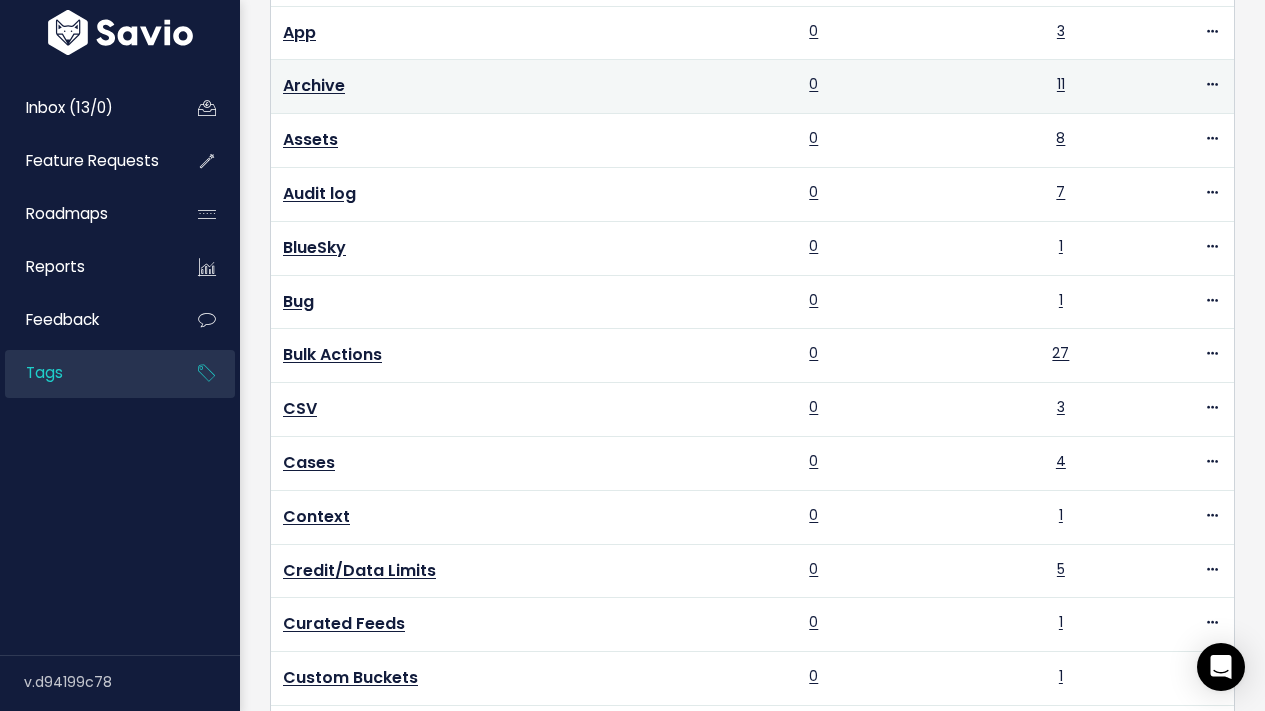scroll, scrollTop: 4179, scrollLeft: 0, axis: vertical 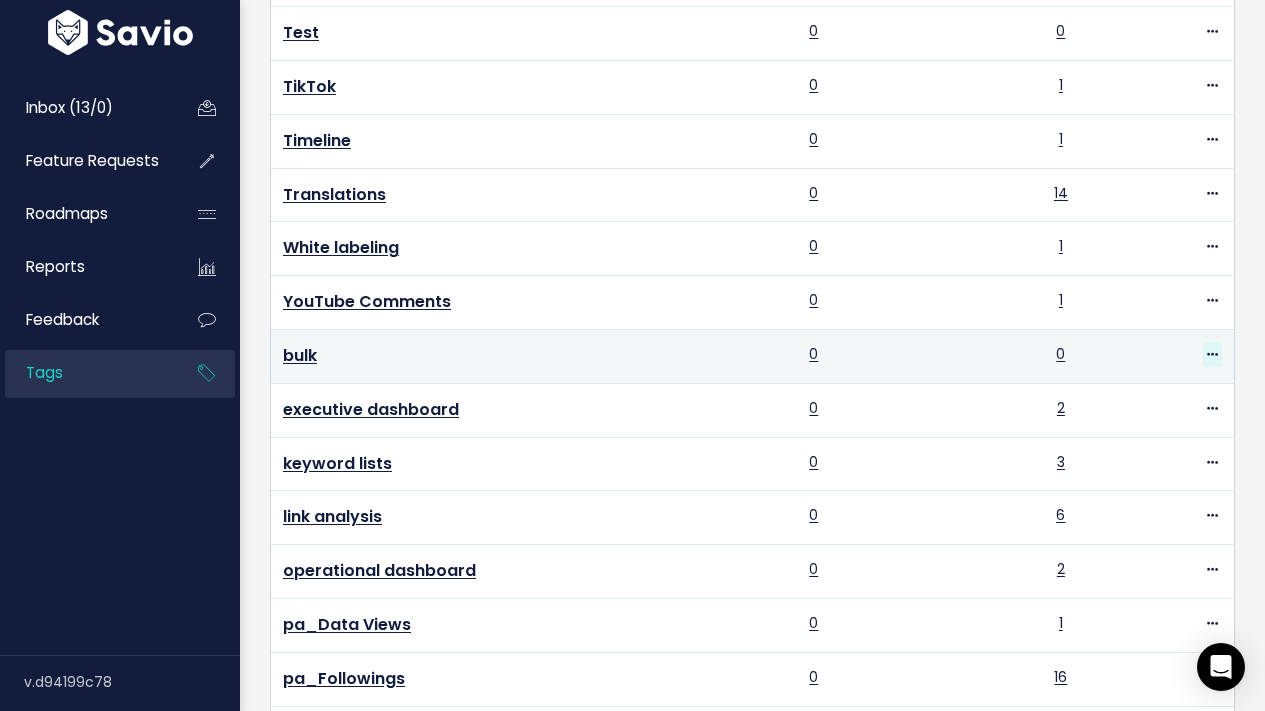 click at bounding box center (1212, 355) 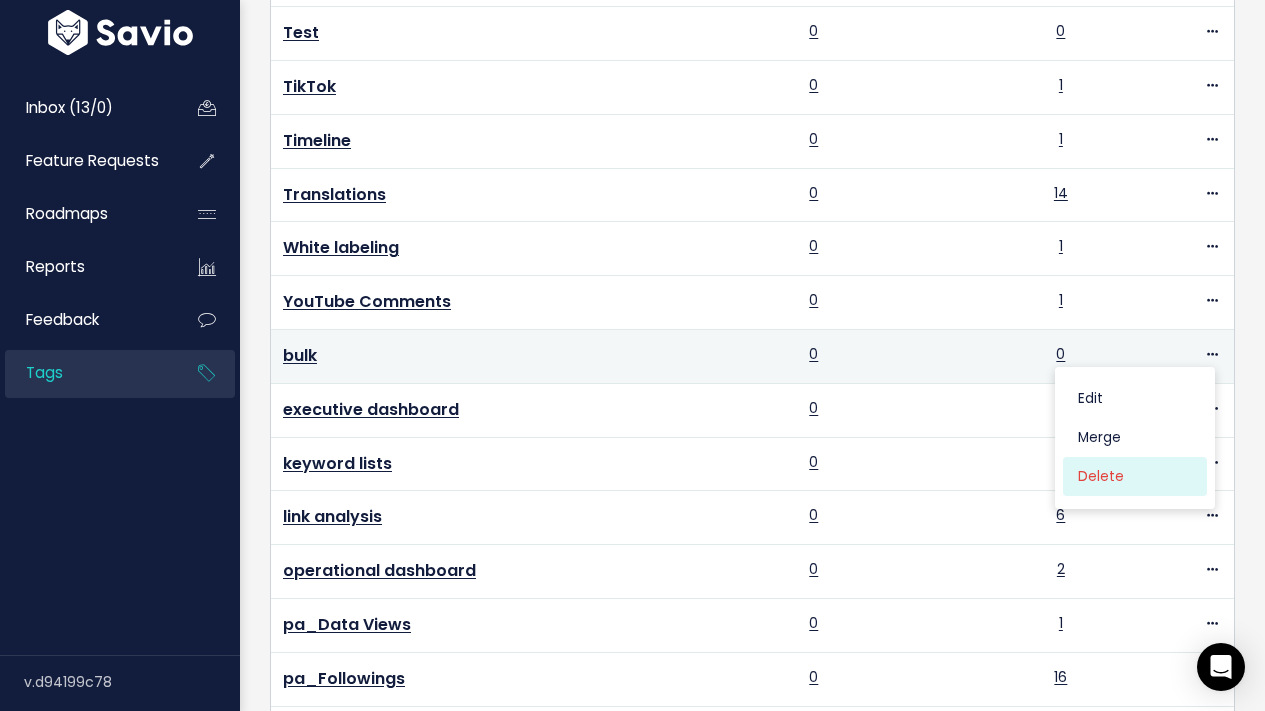 click on "Delete" at bounding box center (1135, 476) 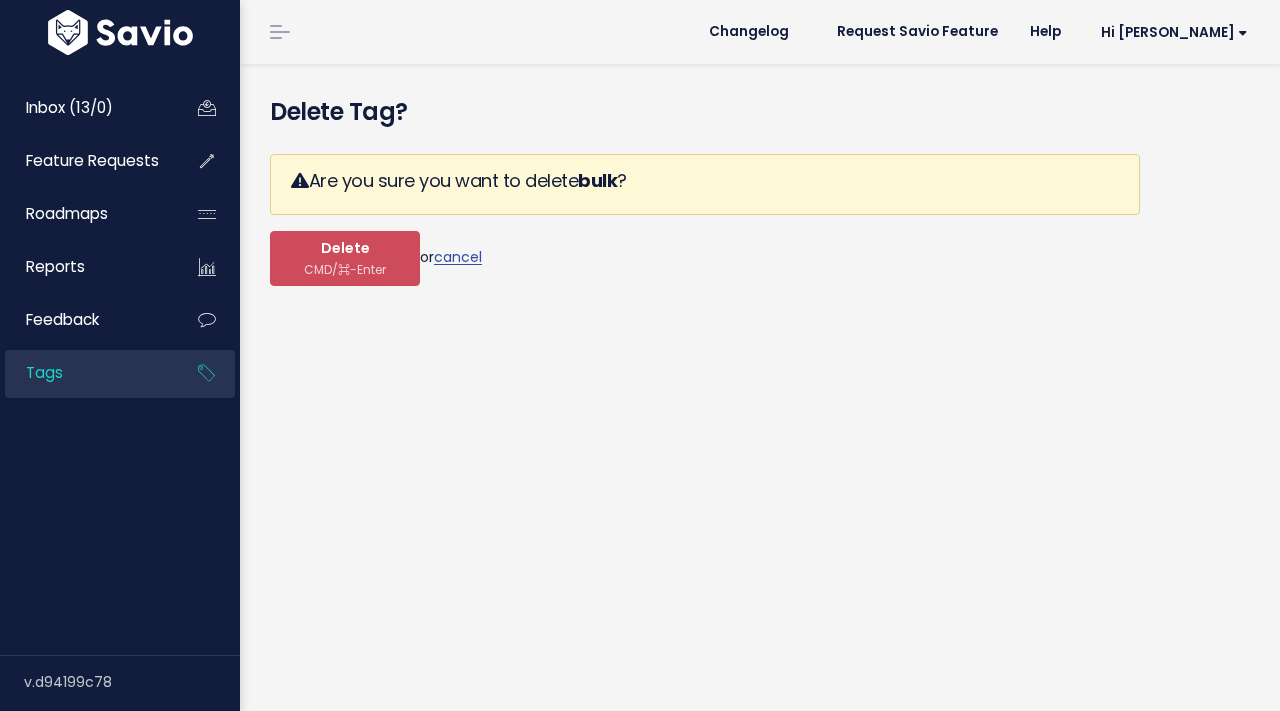 scroll, scrollTop: 0, scrollLeft: 0, axis: both 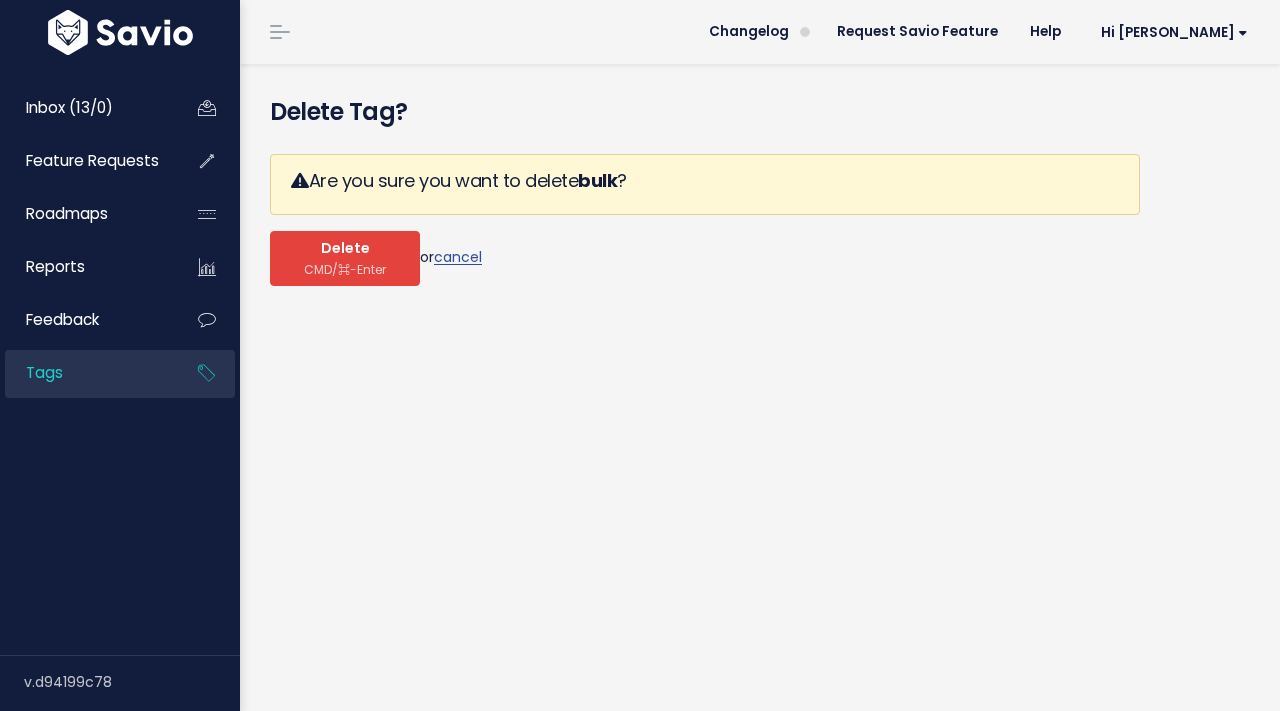 click on "Delete" at bounding box center [345, 249] 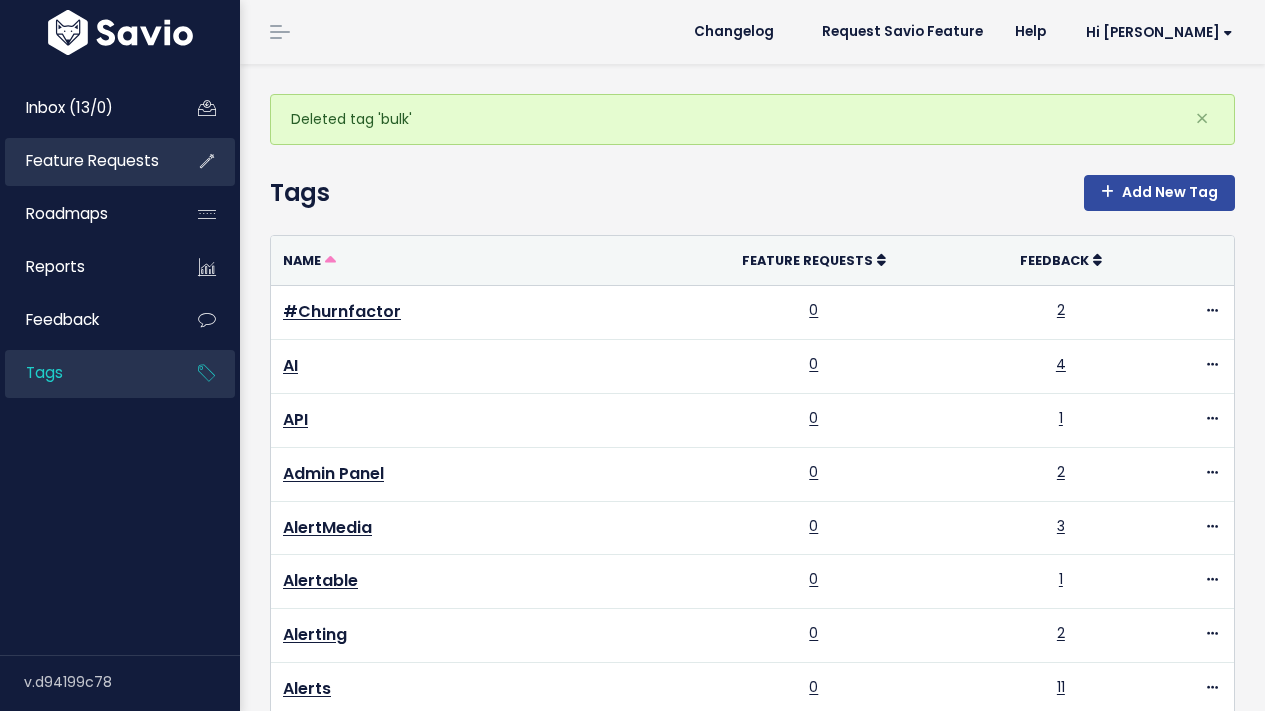 scroll, scrollTop: 0, scrollLeft: 0, axis: both 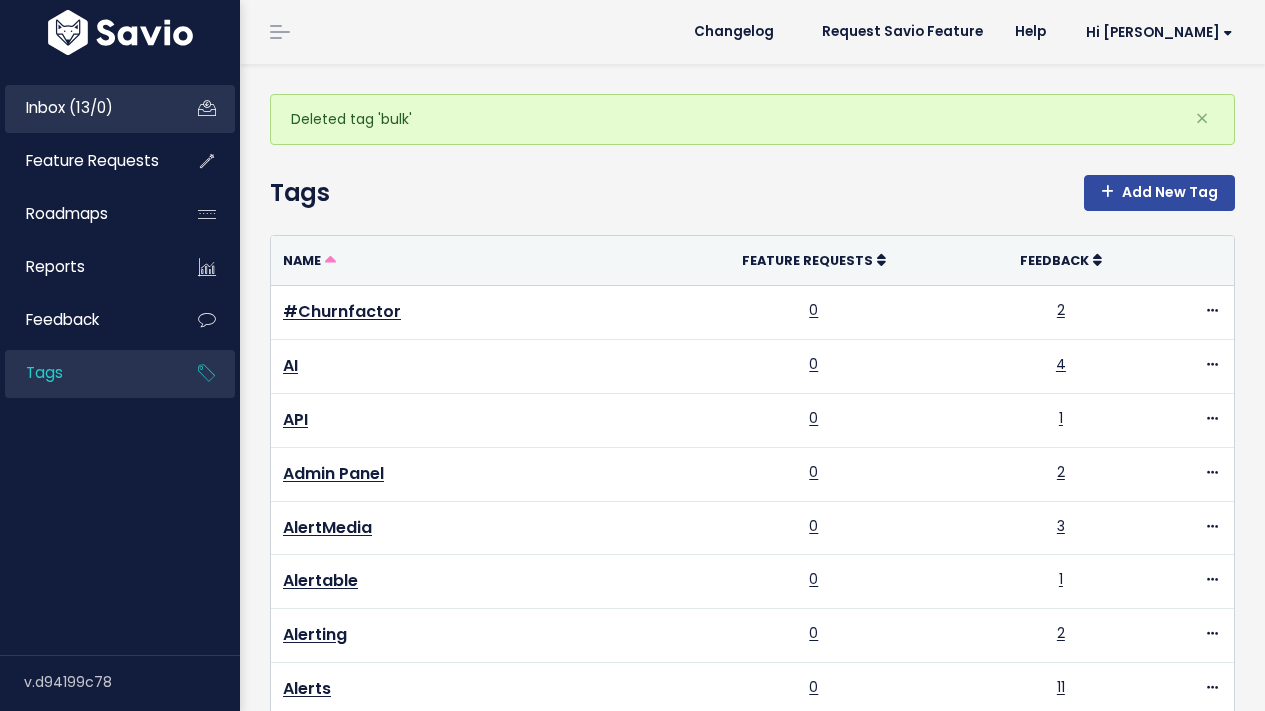 click on "Inbox (13/0)" at bounding box center (69, 107) 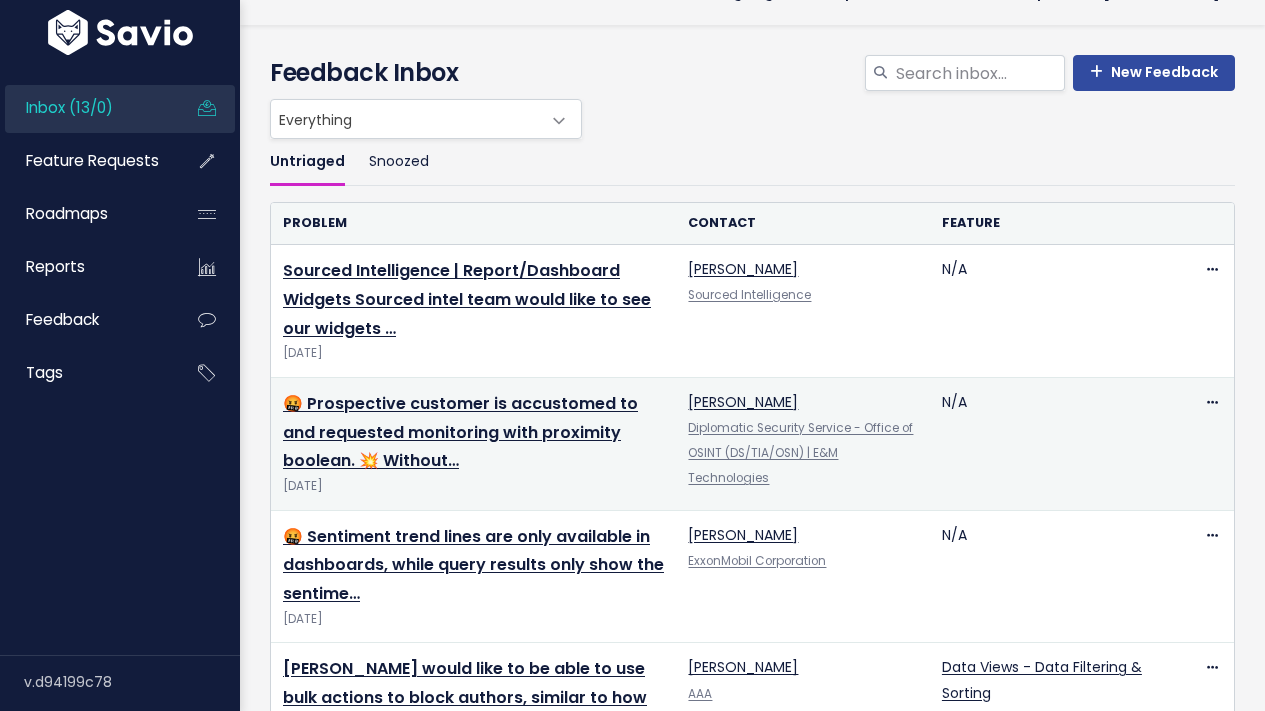 scroll, scrollTop: 74, scrollLeft: 0, axis: vertical 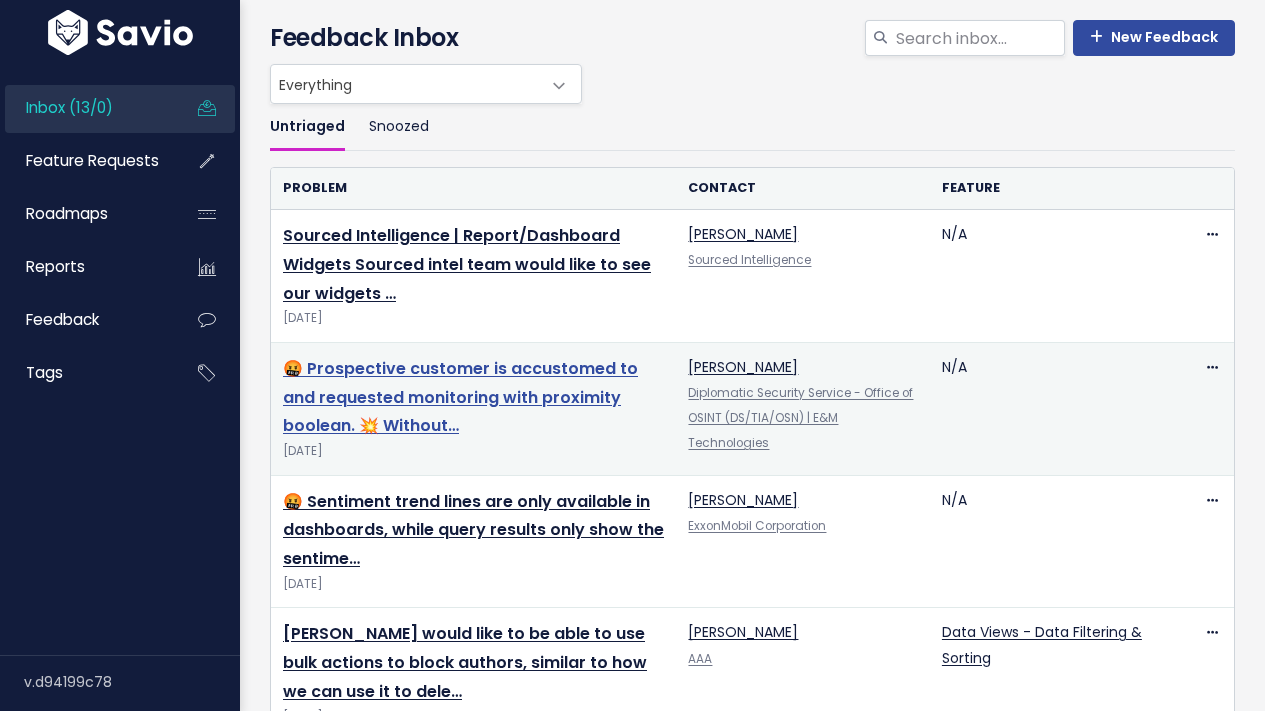 click on "🤬 Prospective customer is accustomed to and requested monitoring with proximity boolean.
💥 Without…" at bounding box center [460, 397] 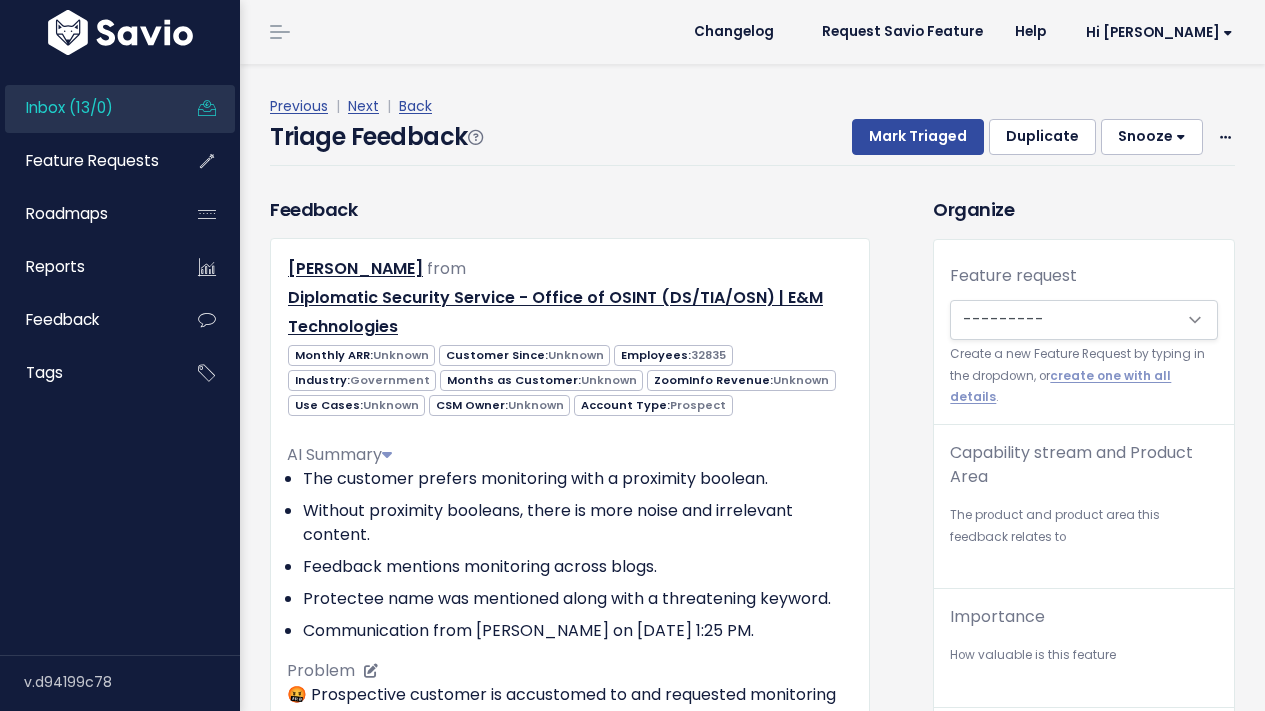 scroll, scrollTop: 0, scrollLeft: 0, axis: both 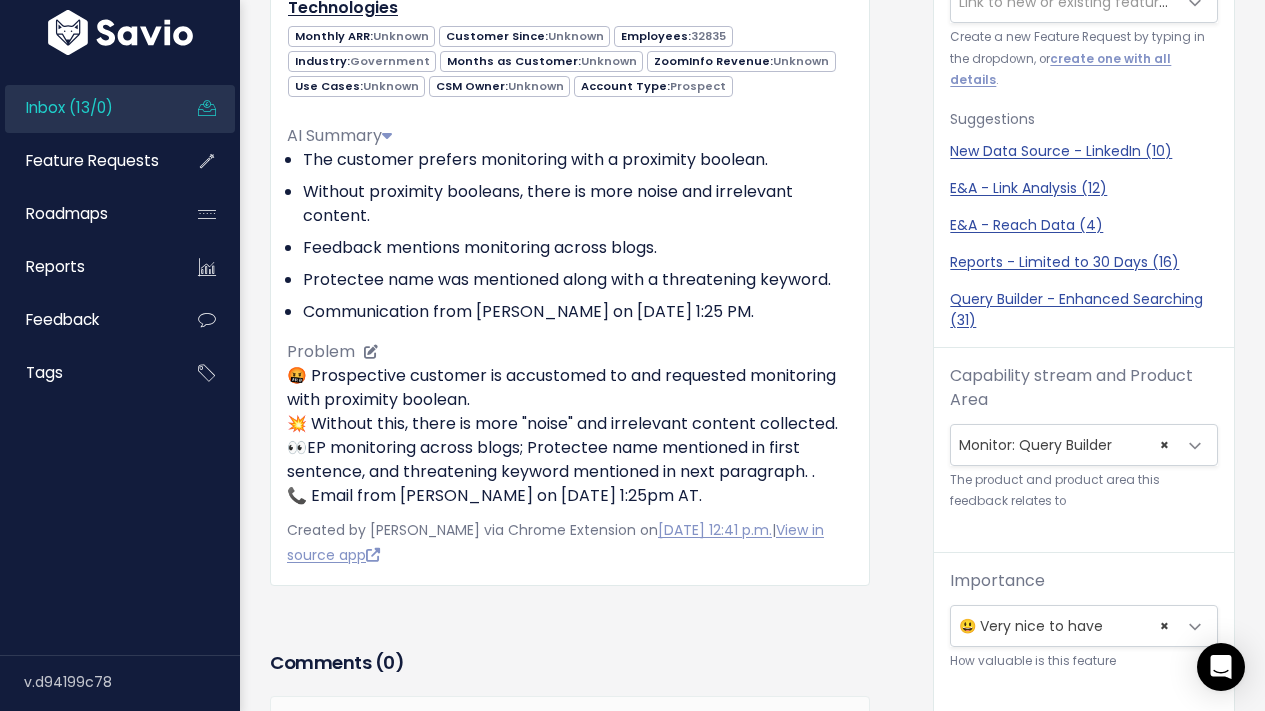 click on "The customer prefers monitoring with a proximity boolean." at bounding box center [578, 160] 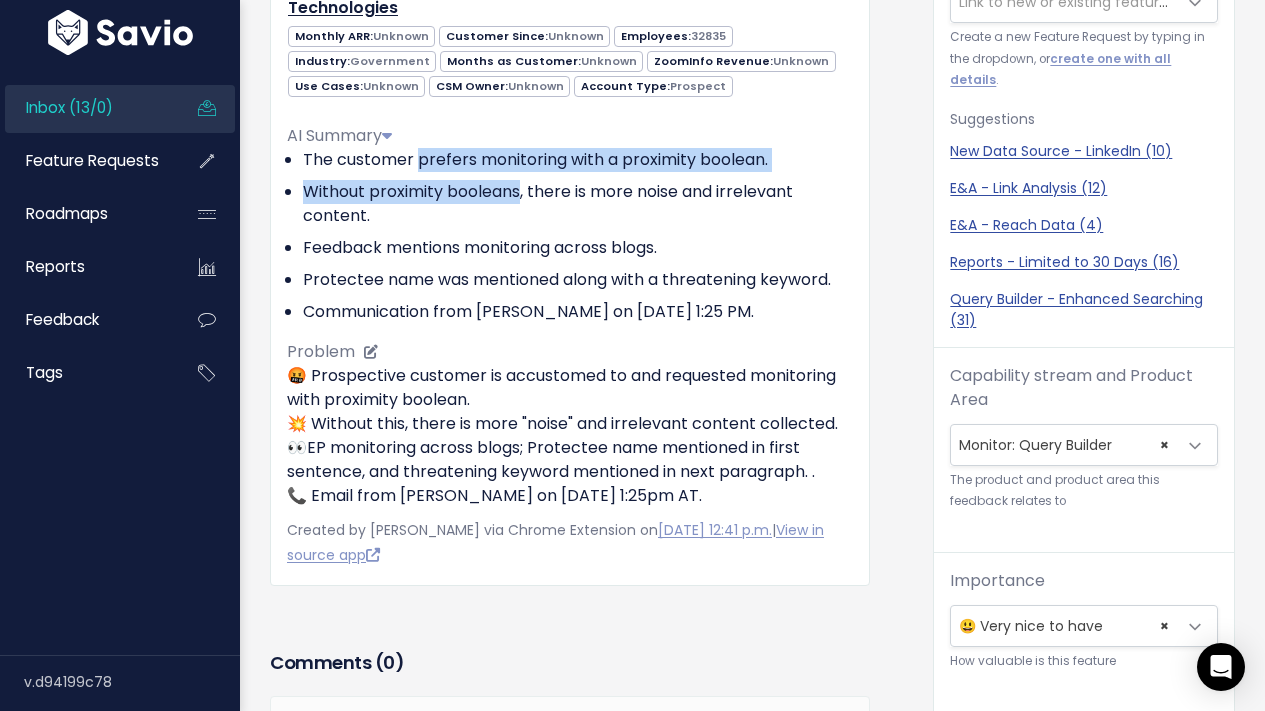 drag, startPoint x: 454, startPoint y: 163, endPoint x: 448, endPoint y: 185, distance: 22.803509 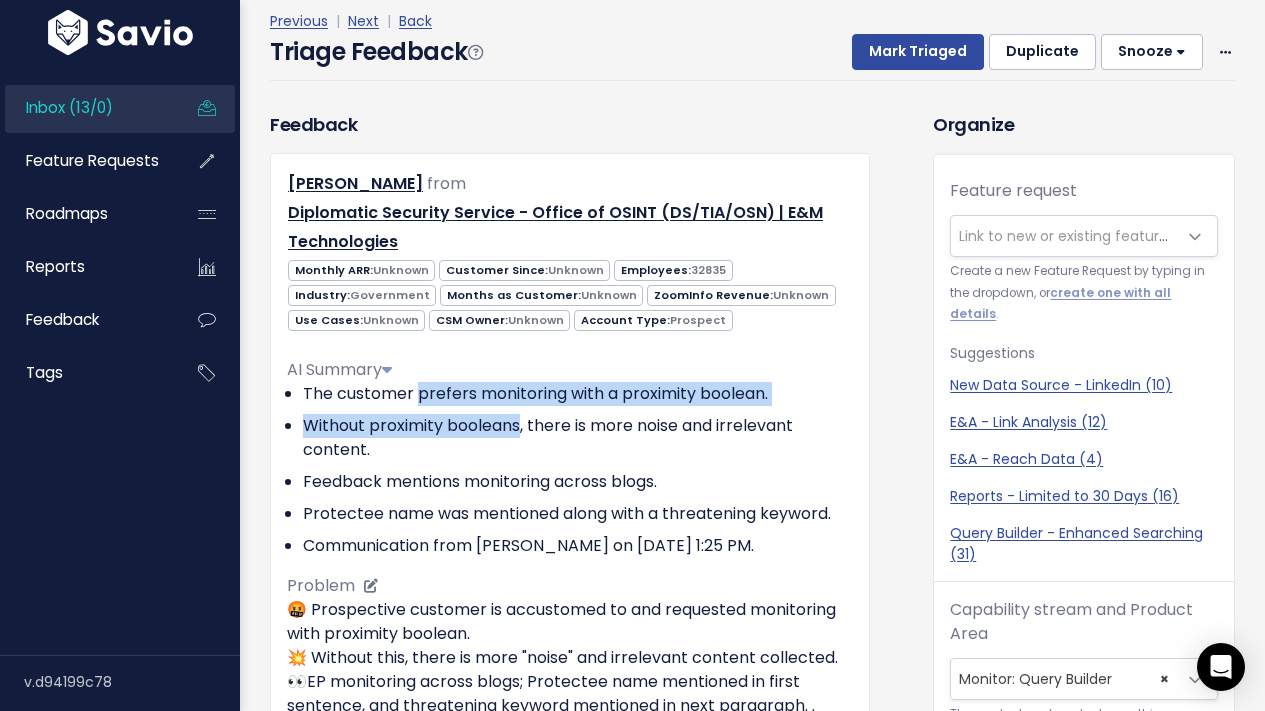 scroll, scrollTop: 0, scrollLeft: 0, axis: both 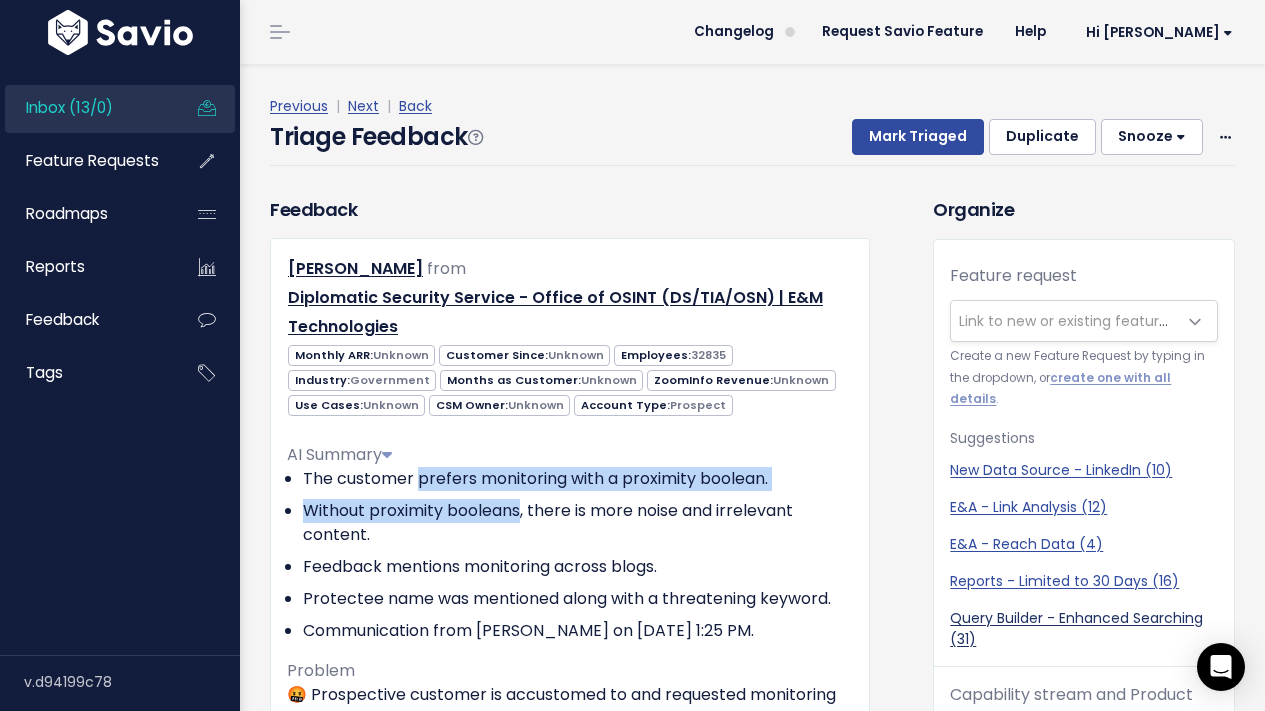 click on "Query Builder - Enhanced Searching (31)" at bounding box center (1084, 629) 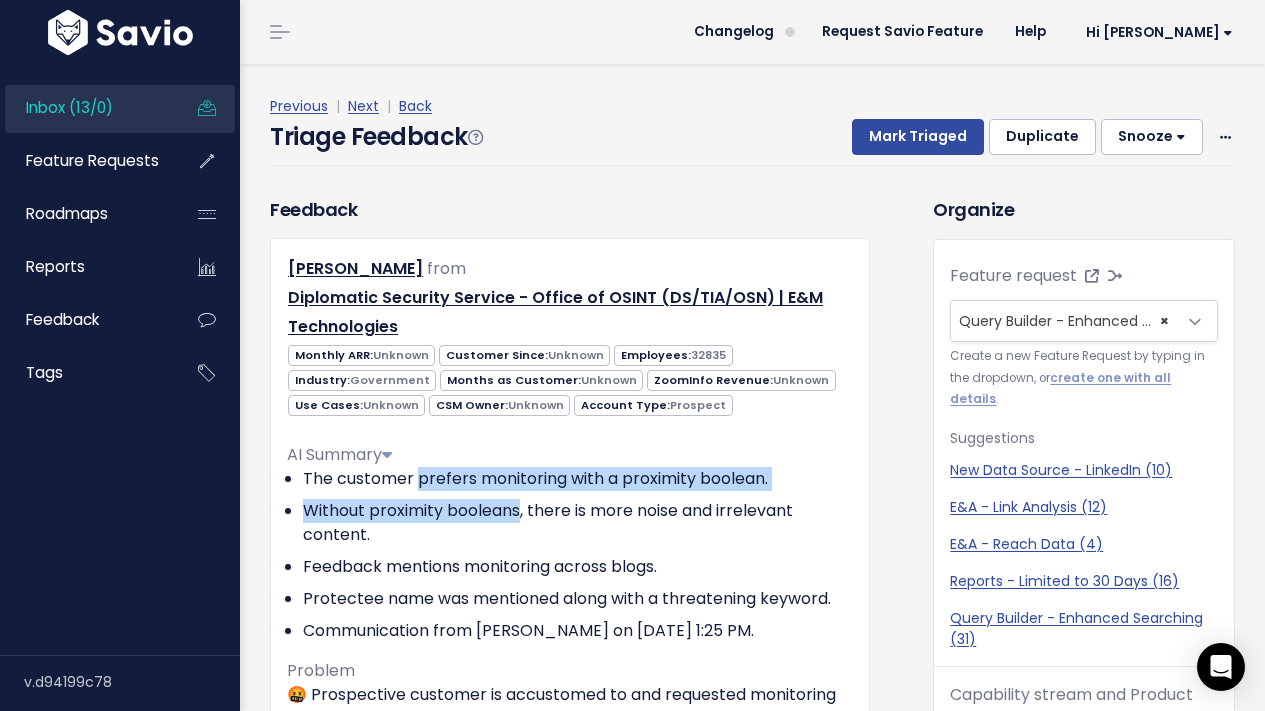 click on "Feedback
Hans Moeller
from
Diplomatic Security Service - Office of OSINT (DS/TIA/OSN) | E&M Technologies
32835" at bounding box center [586, 743] 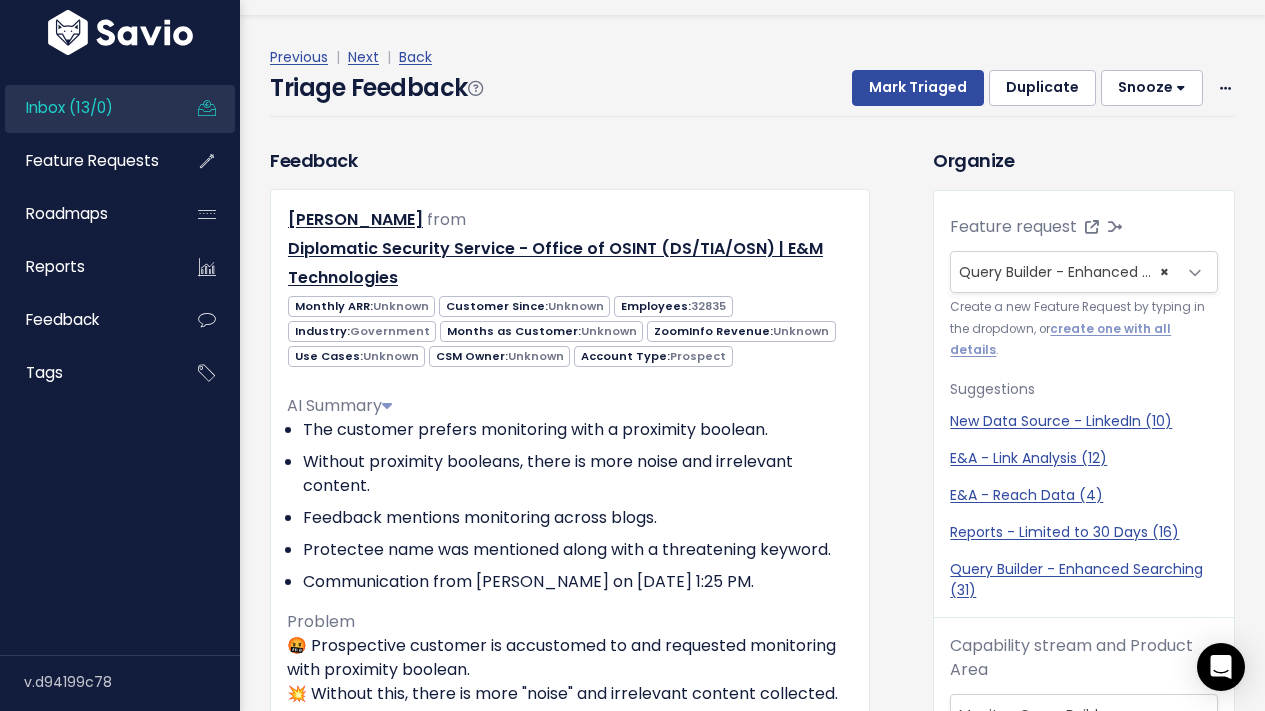 scroll, scrollTop: 66, scrollLeft: 0, axis: vertical 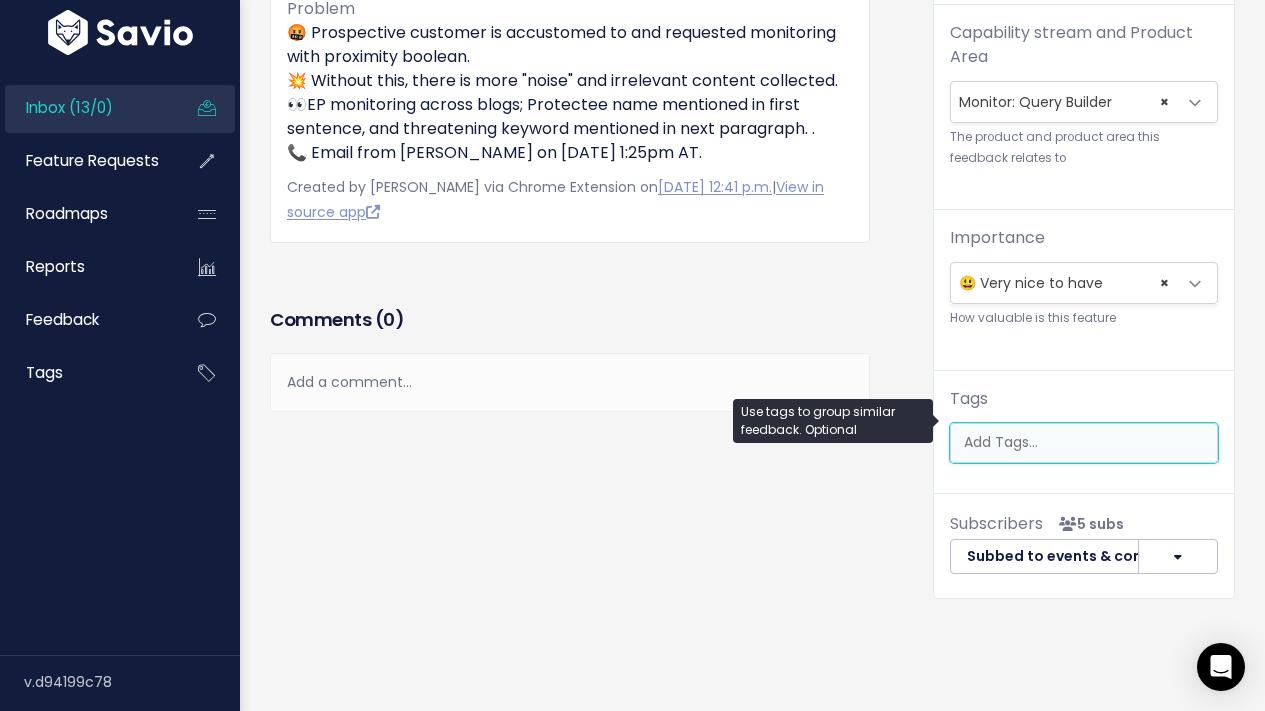click at bounding box center (1086, 442) 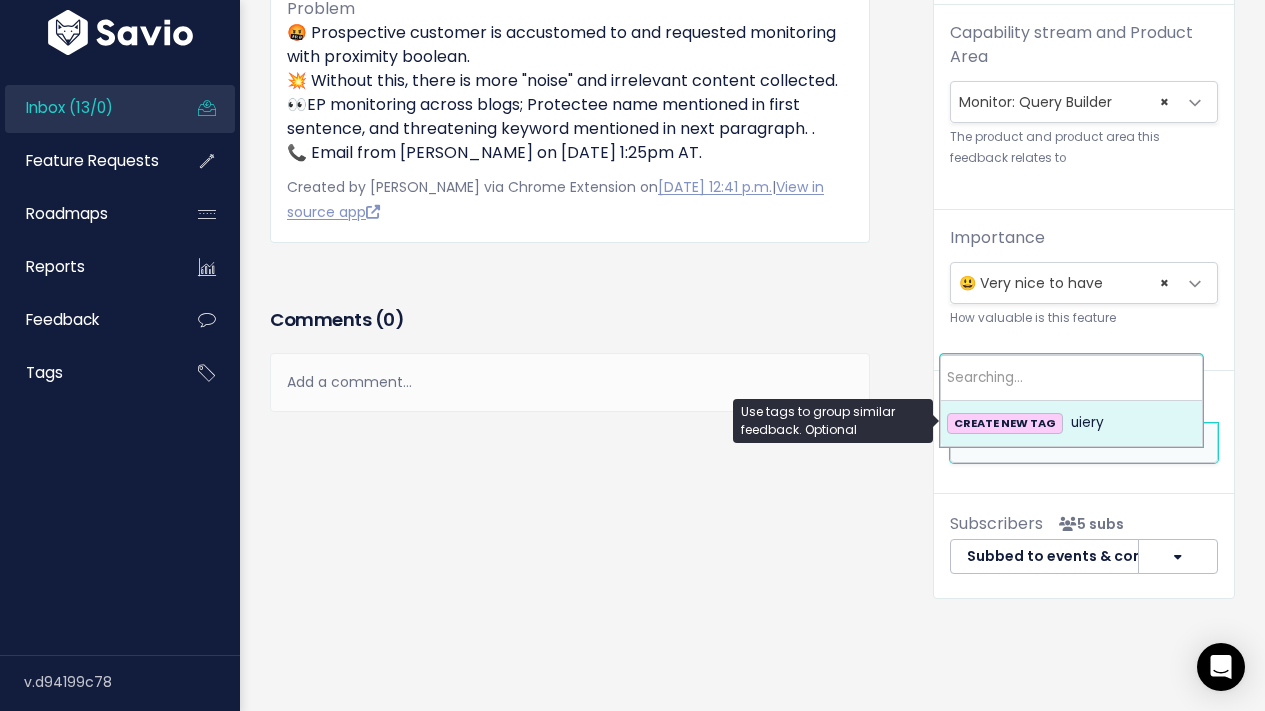 type on "u" 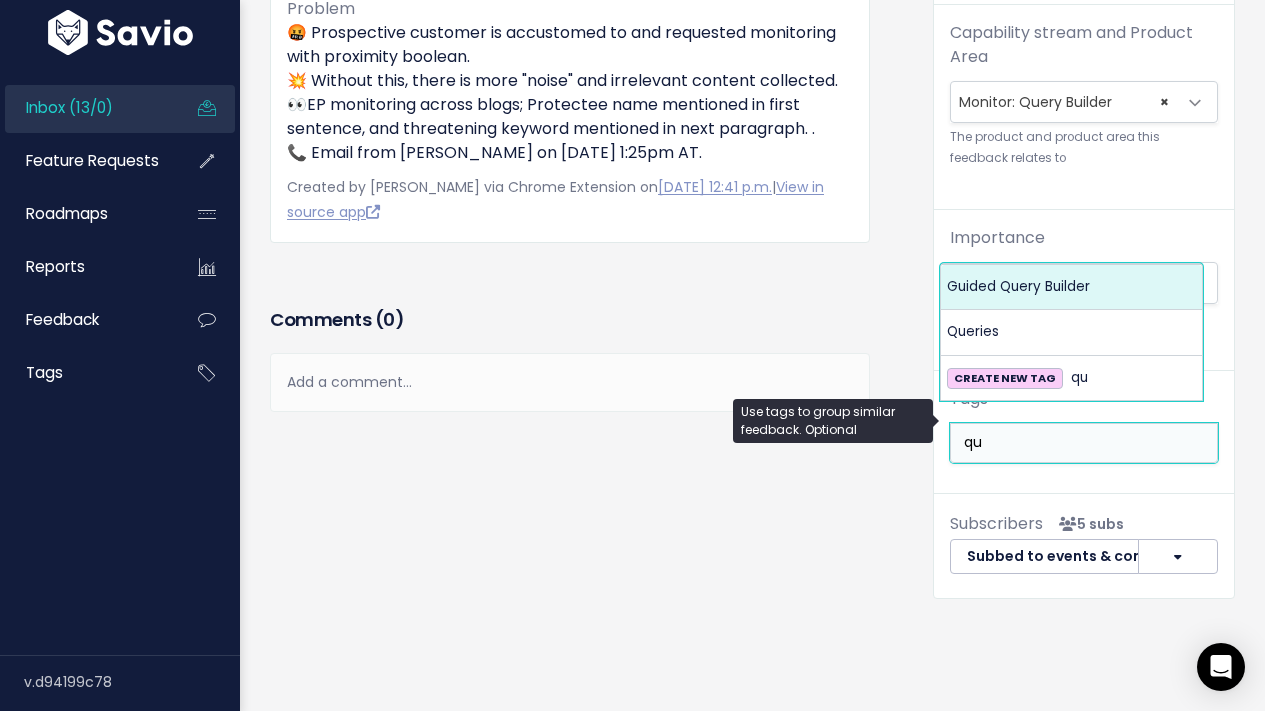 scroll, scrollTop: 66, scrollLeft: 0, axis: vertical 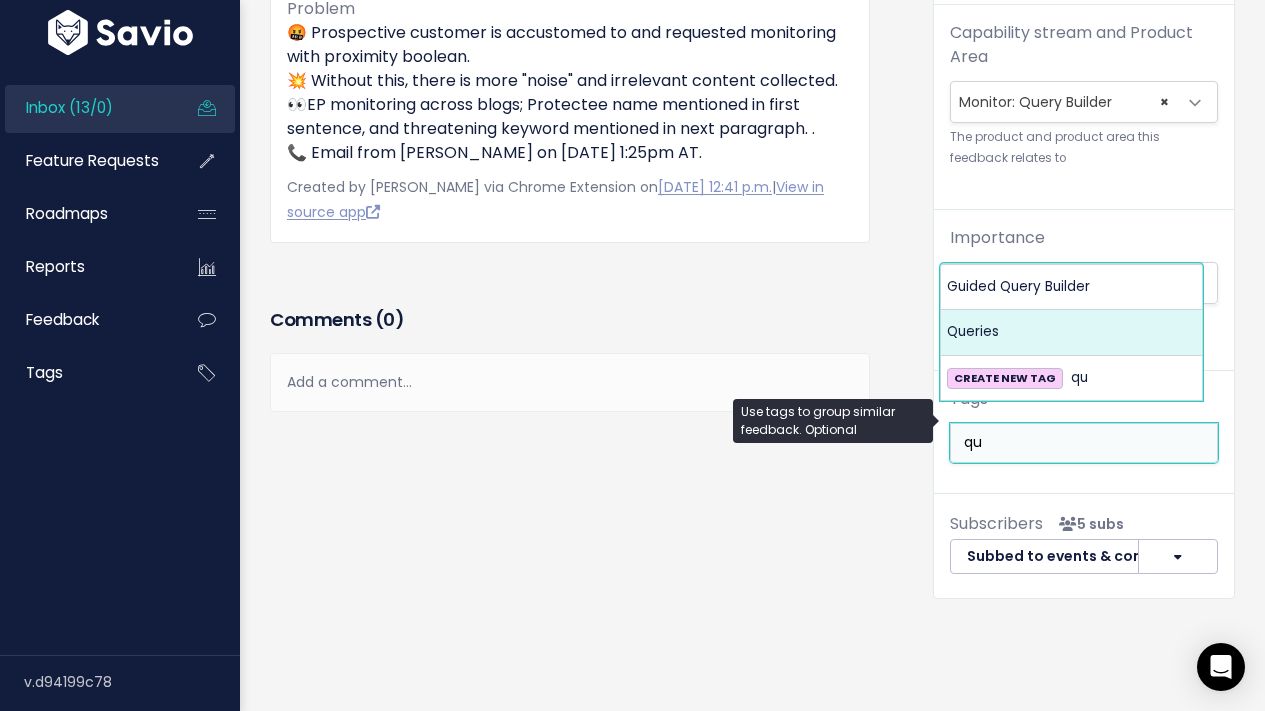 type on "qu" 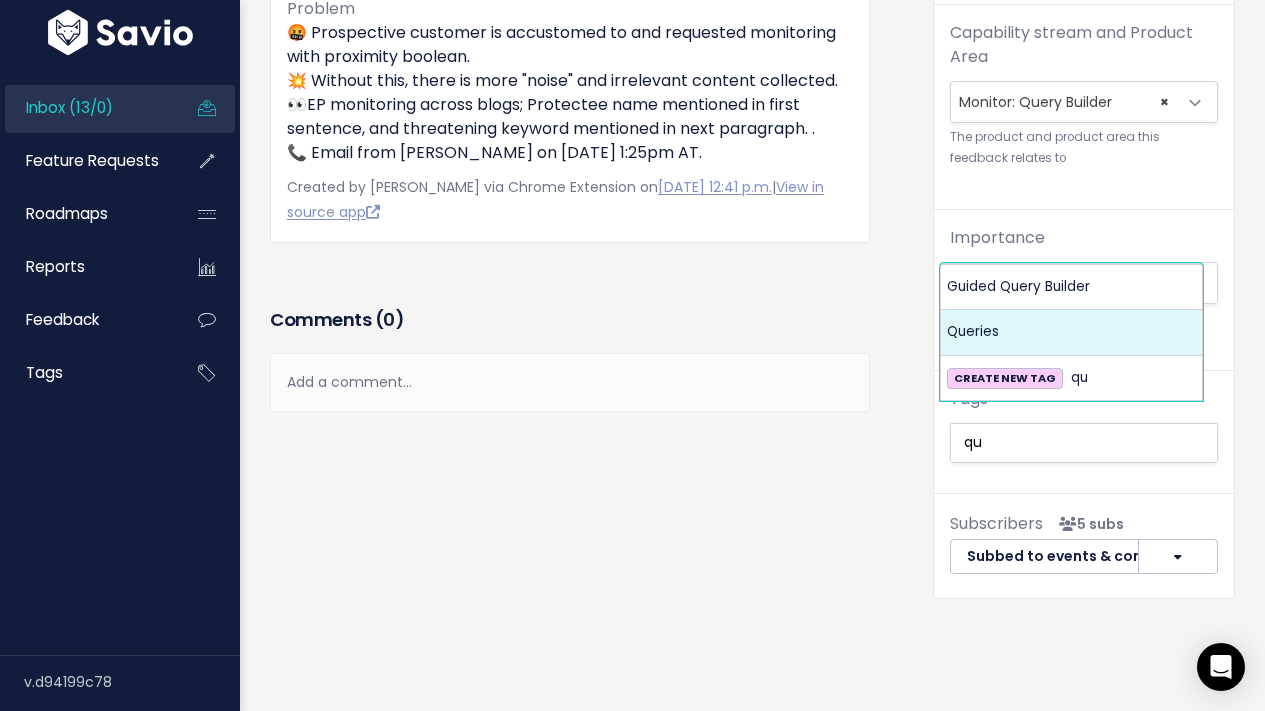 type 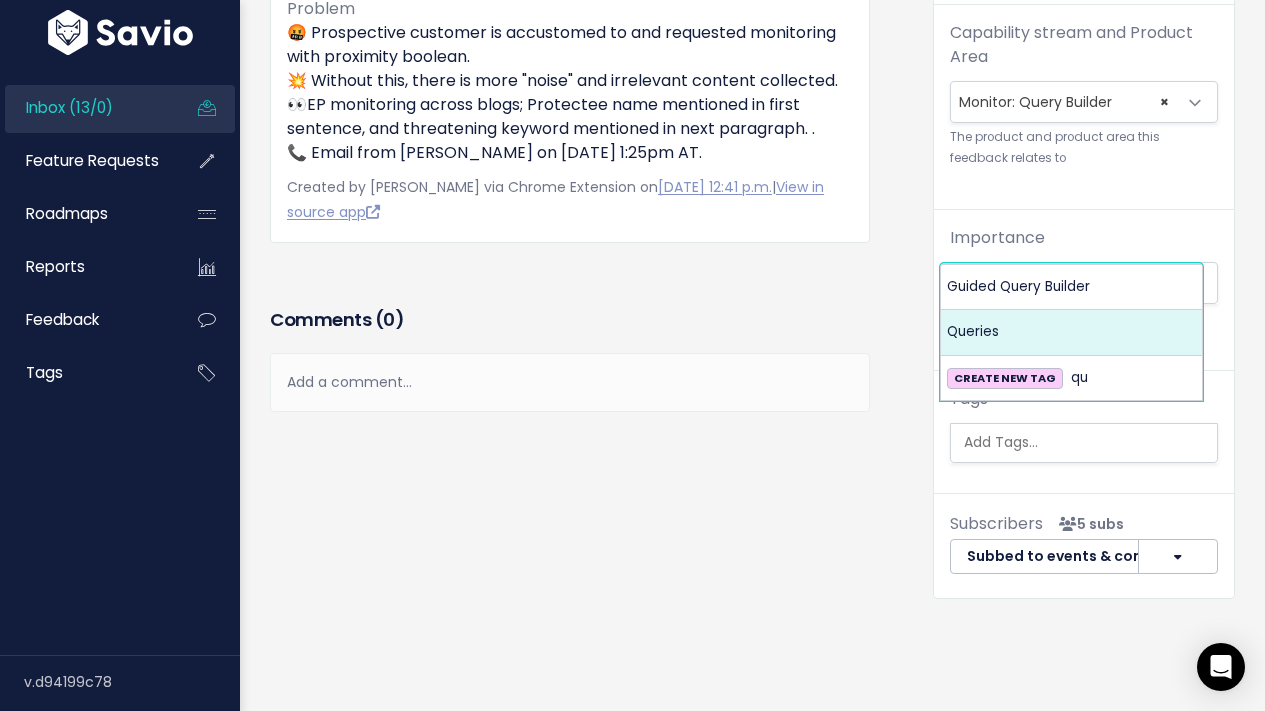 select on "13295" 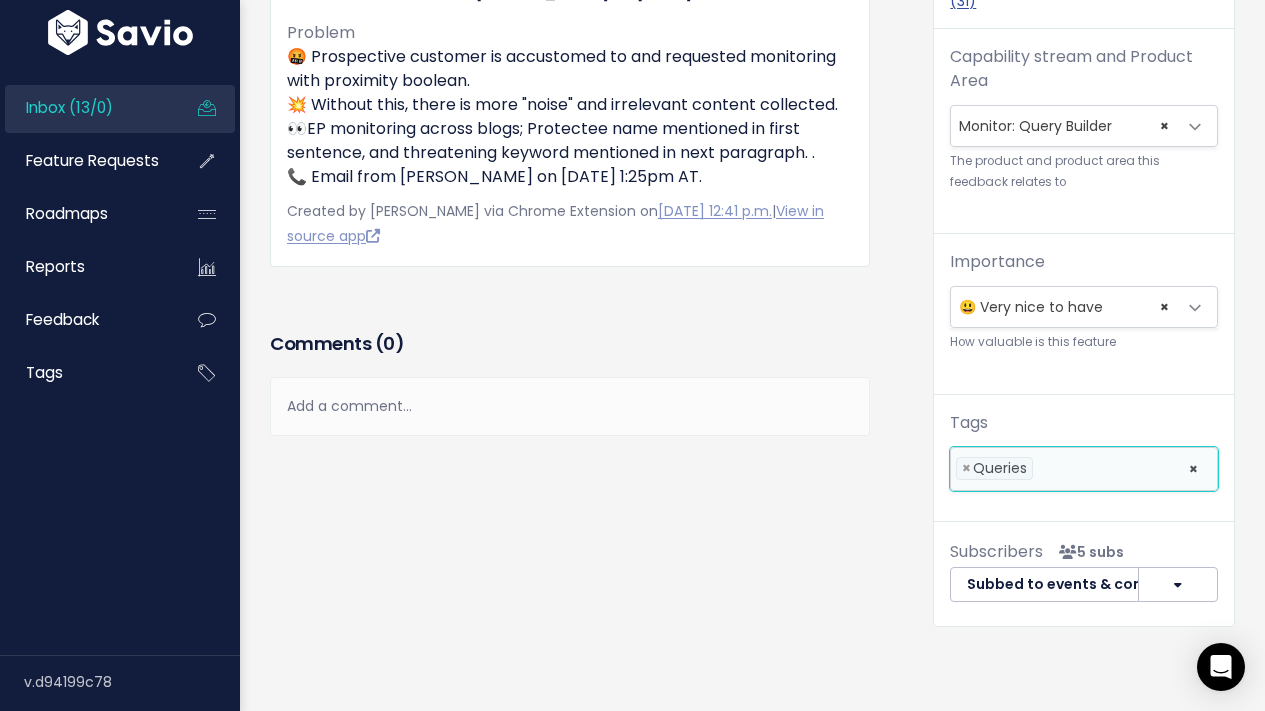 scroll, scrollTop: 0, scrollLeft: 0, axis: both 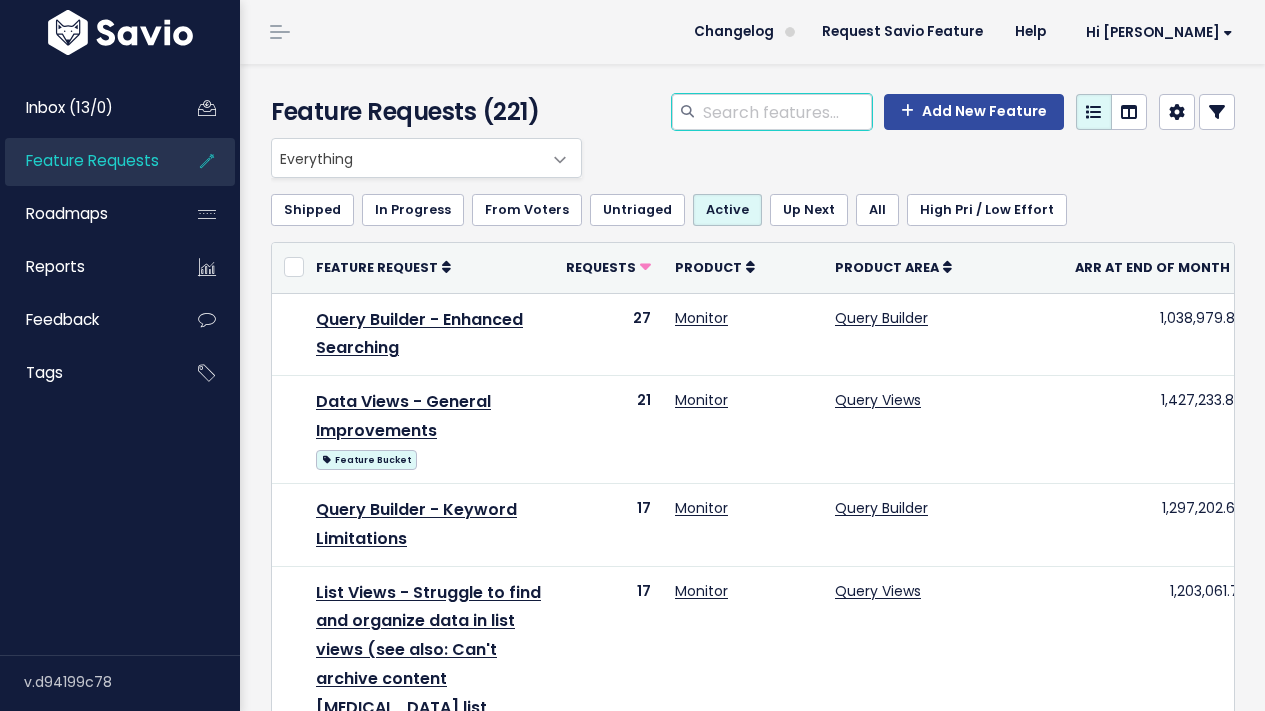 click at bounding box center (786, 112) 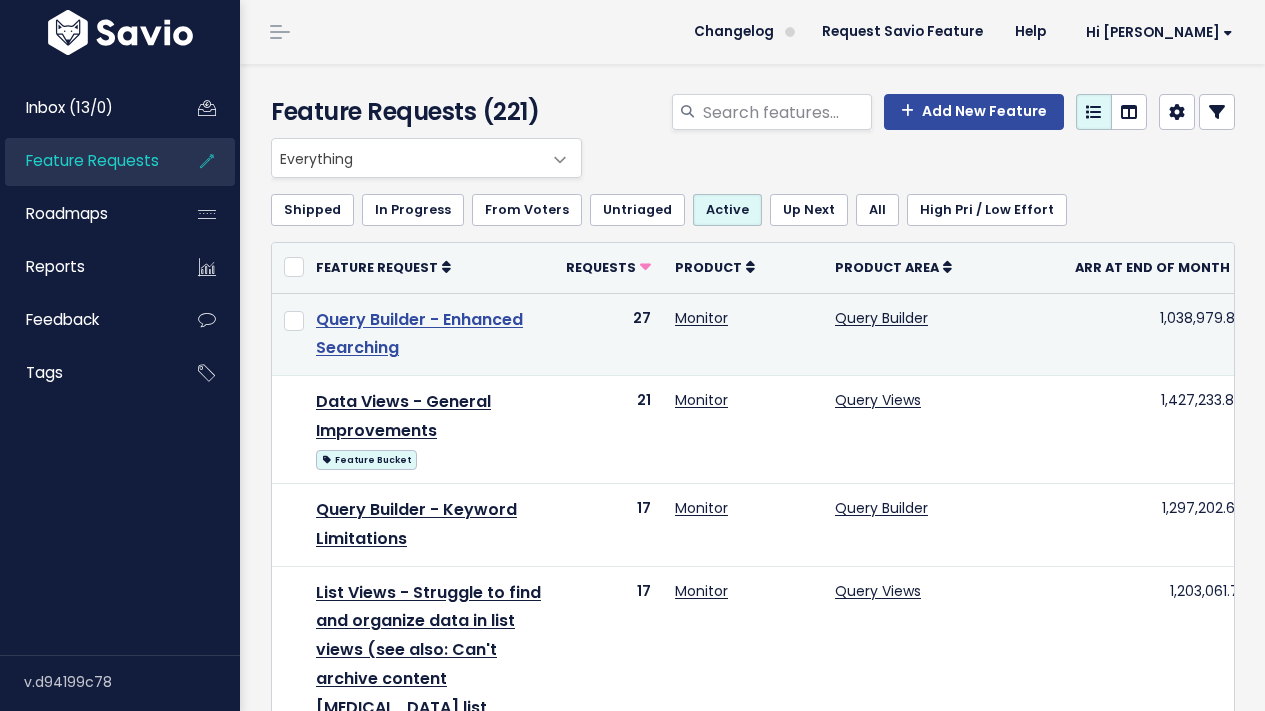 click on "Query Builder - Enhanced Searching" at bounding box center [419, 334] 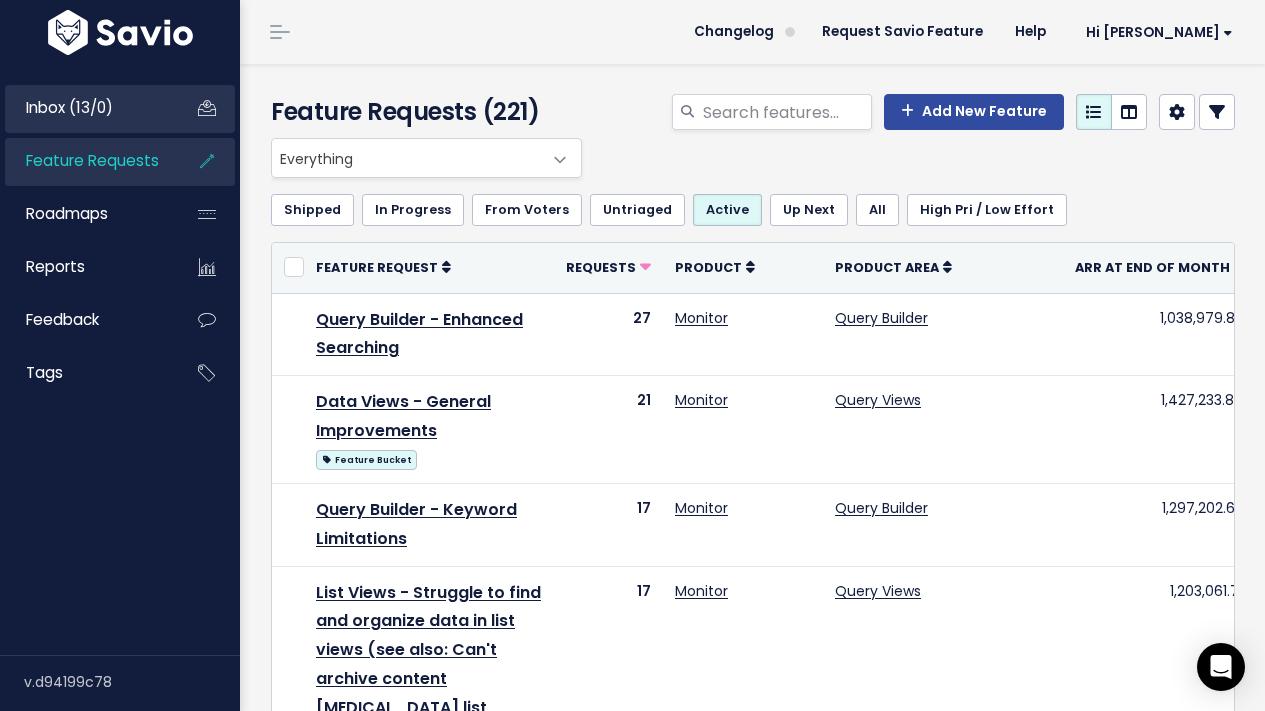 click on "Inbox (13/0)" at bounding box center (69, 107) 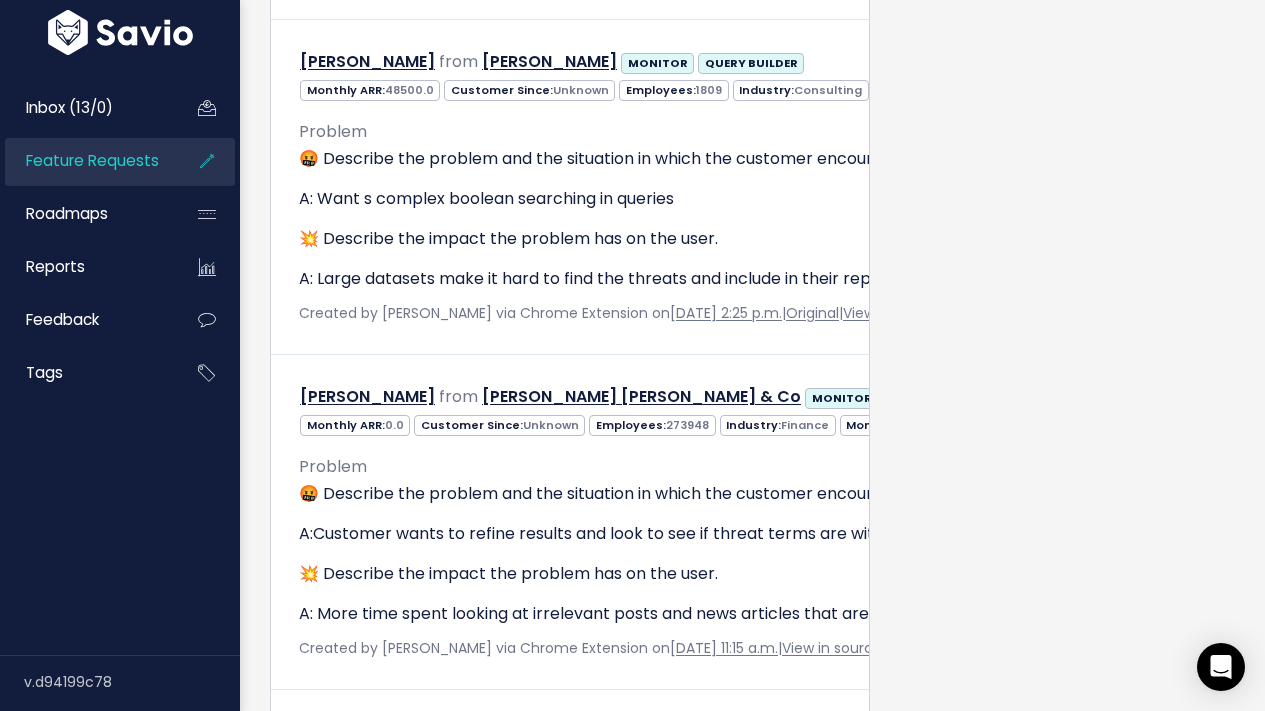 scroll, scrollTop: 3356, scrollLeft: 0, axis: vertical 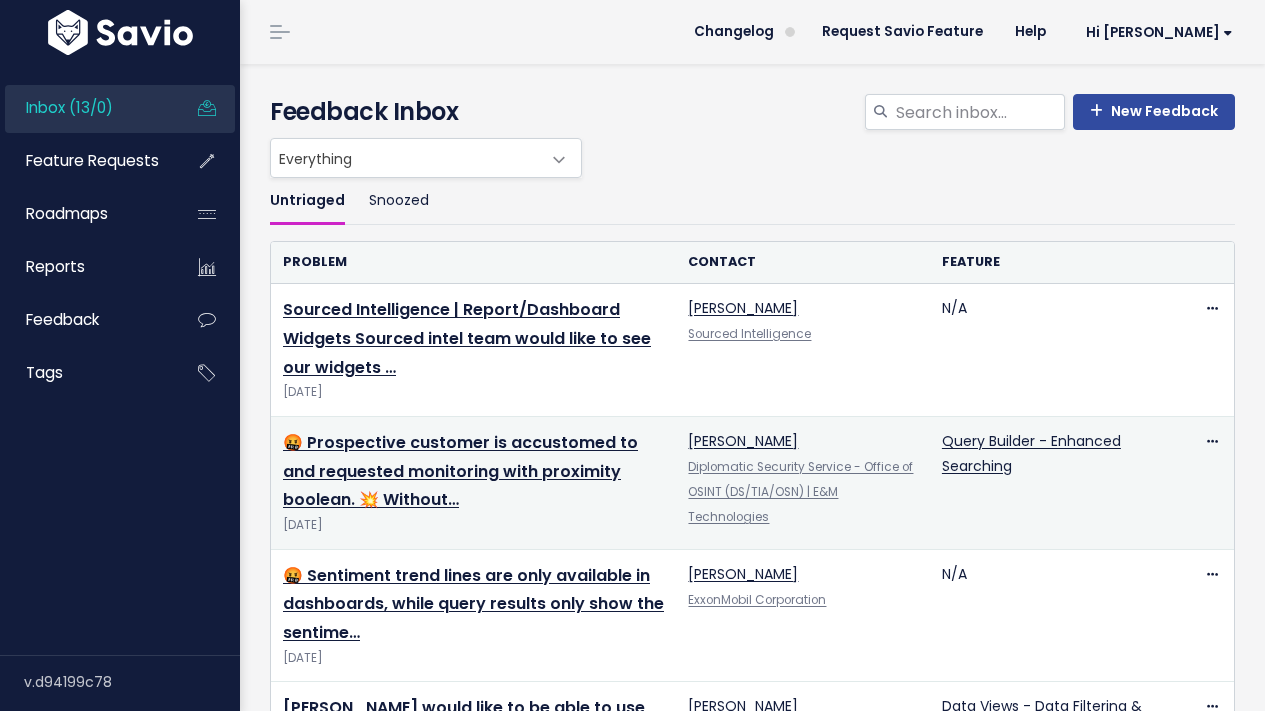 click on "🤬 Prospective customer is accustomed to and requested monitoring with proximity boolean.
💥 Without…
[DATE]" at bounding box center [473, 482] 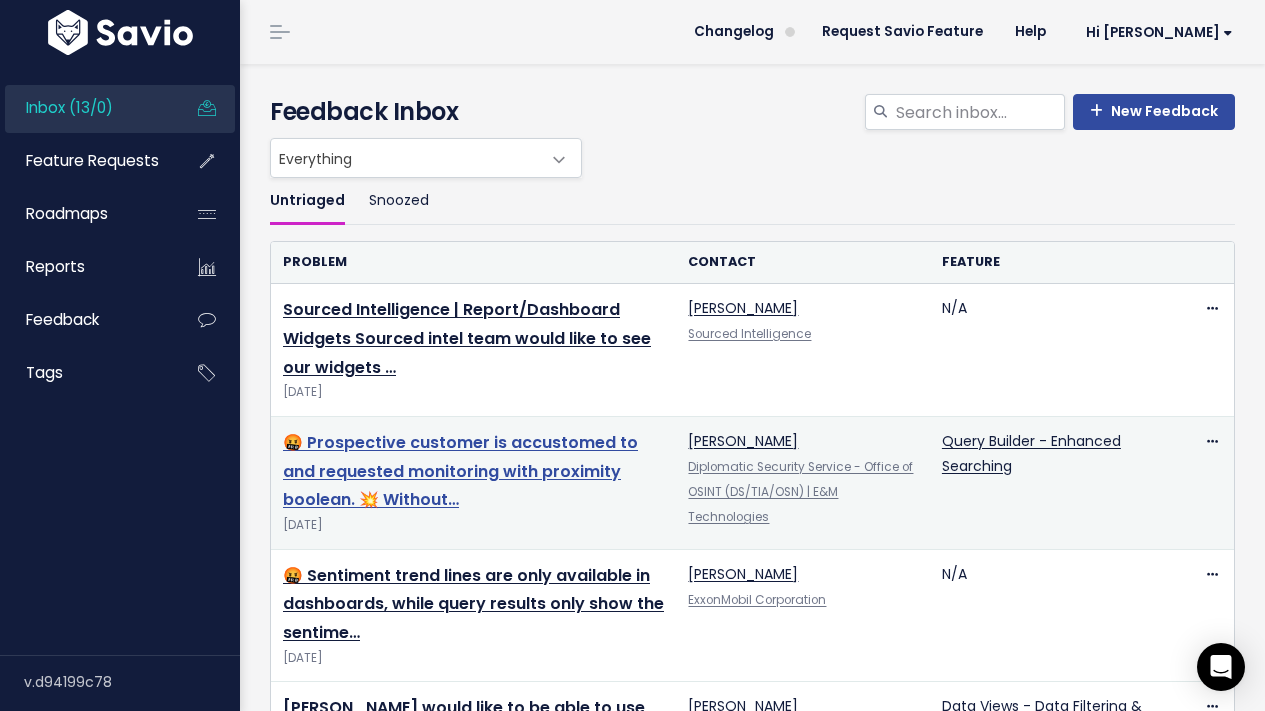click on "🤬 Prospective customer is accustomed to and requested monitoring with proximity boolean.
💥 Without…" at bounding box center (460, 471) 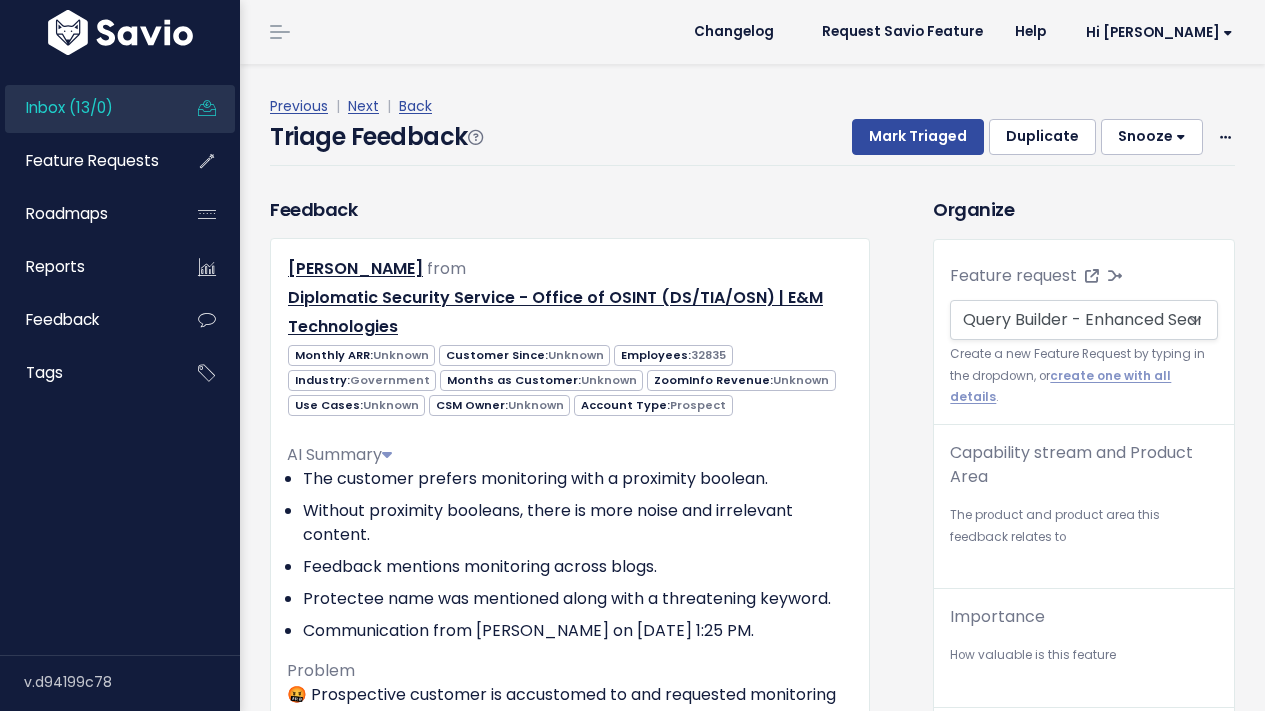 scroll, scrollTop: 0, scrollLeft: 0, axis: both 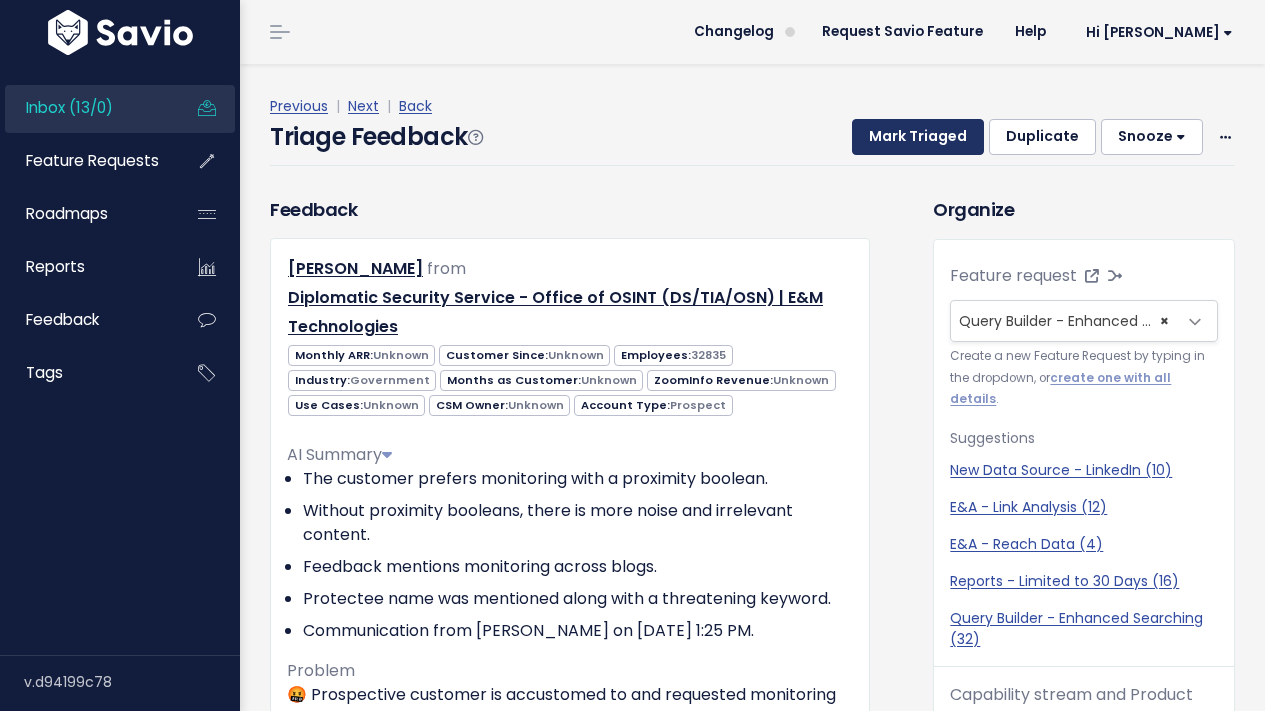 click on "Mark Triaged" at bounding box center [918, 137] 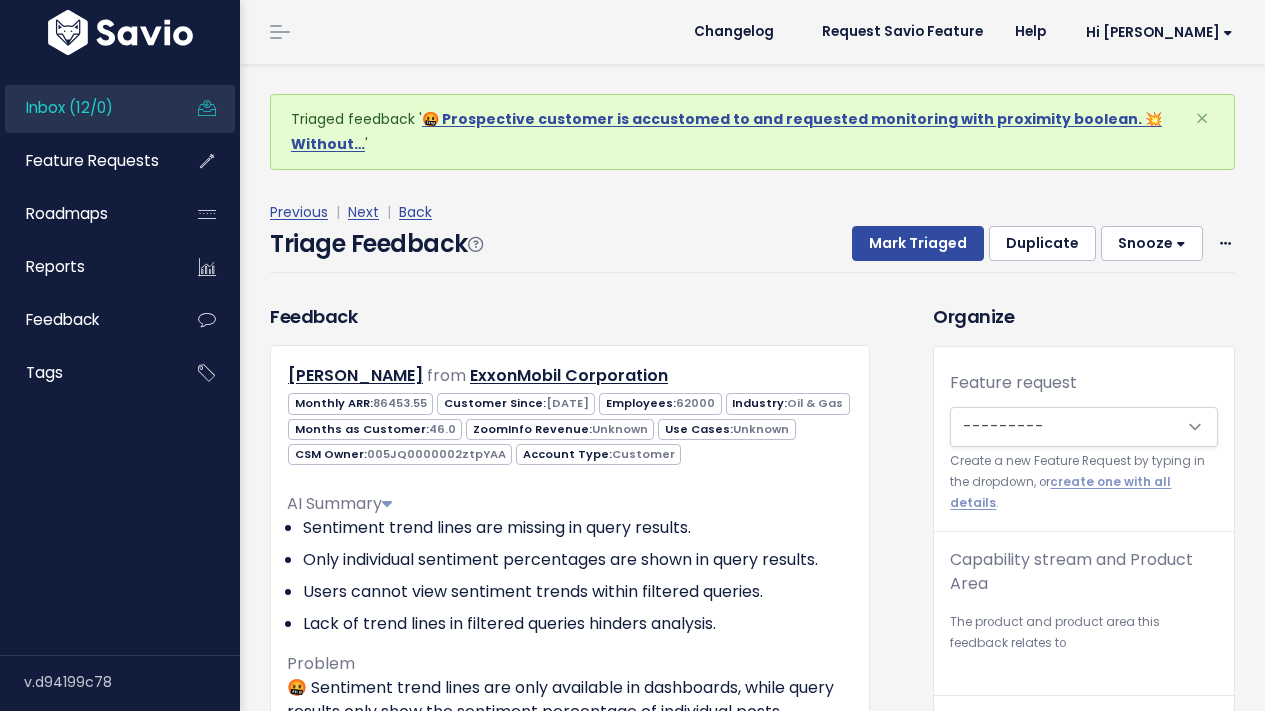 scroll, scrollTop: 0, scrollLeft: 0, axis: both 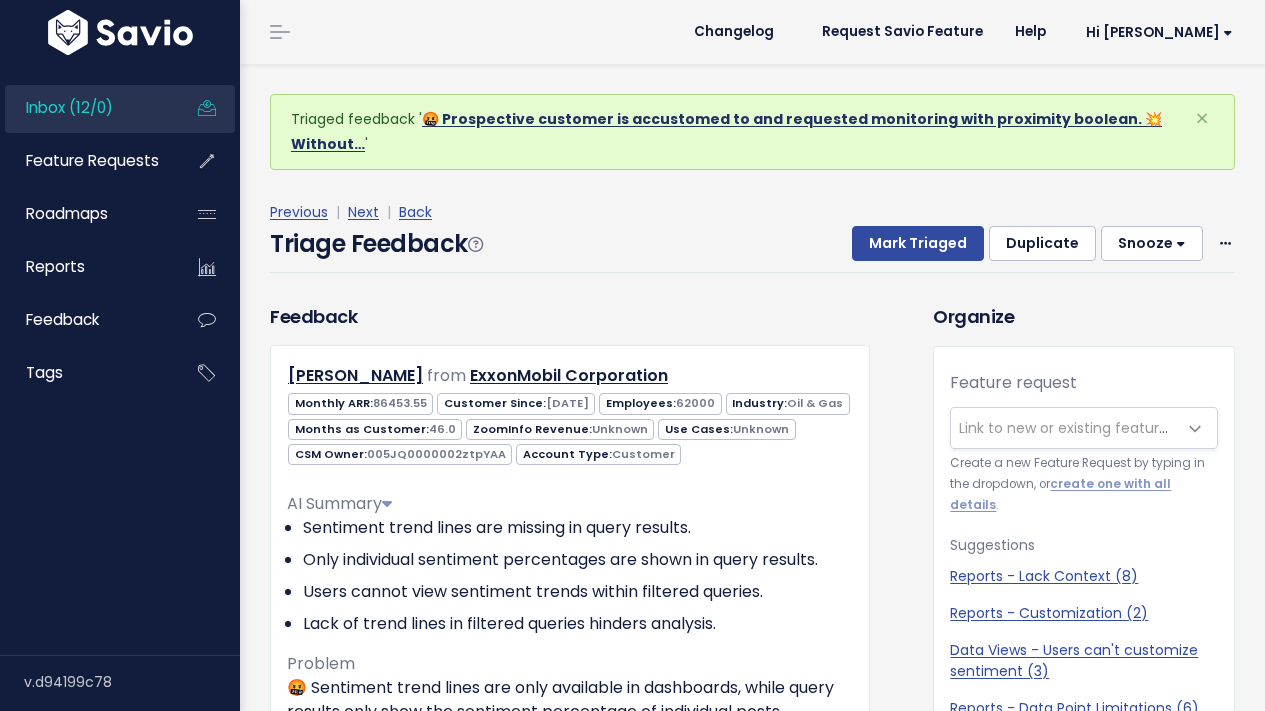 click on "🤬 Prospective customer is accustomed to and requested monitoring with proximity boolean.
💥 Without…" at bounding box center [726, 131] 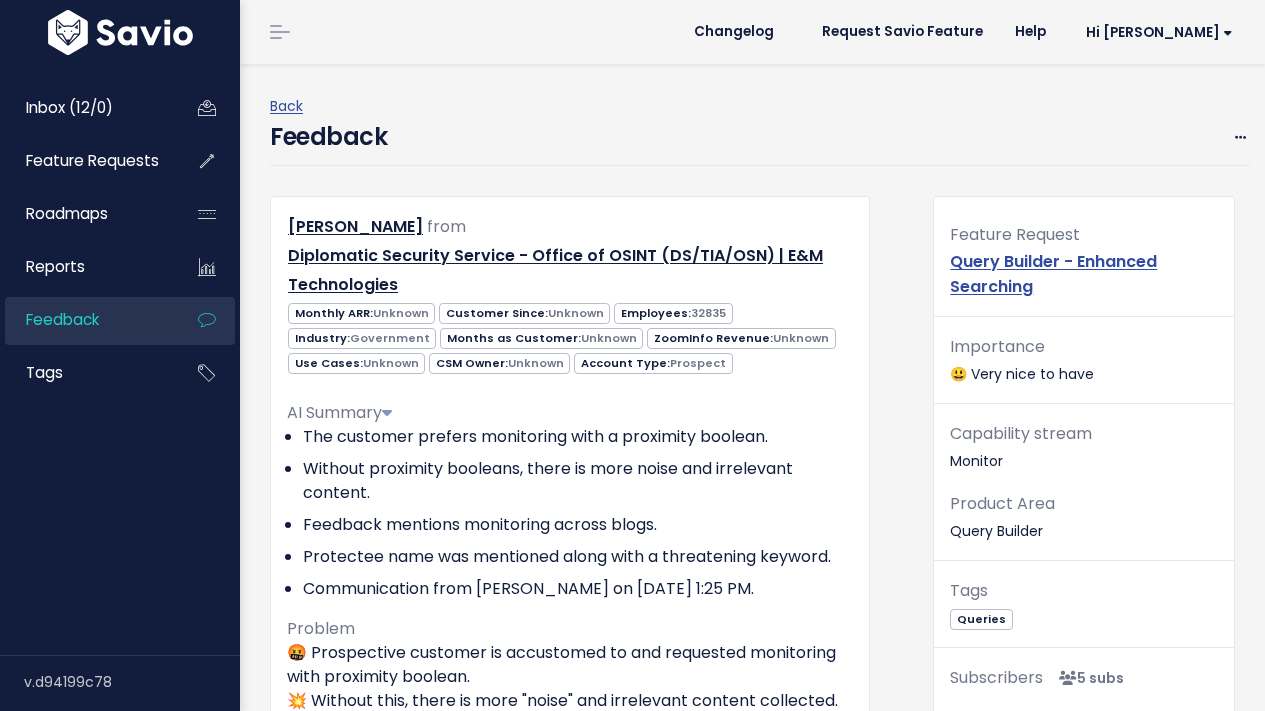 scroll, scrollTop: 0, scrollLeft: 0, axis: both 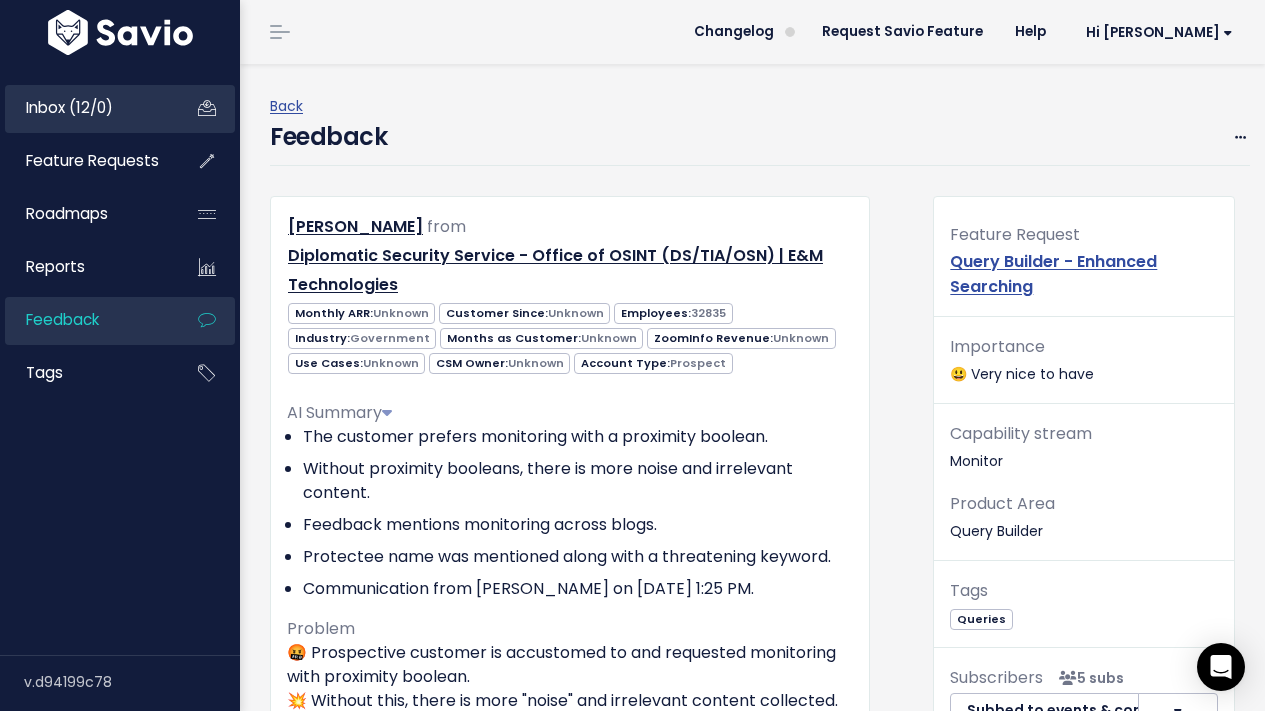 click on "Inbox (12/0)" at bounding box center [69, 107] 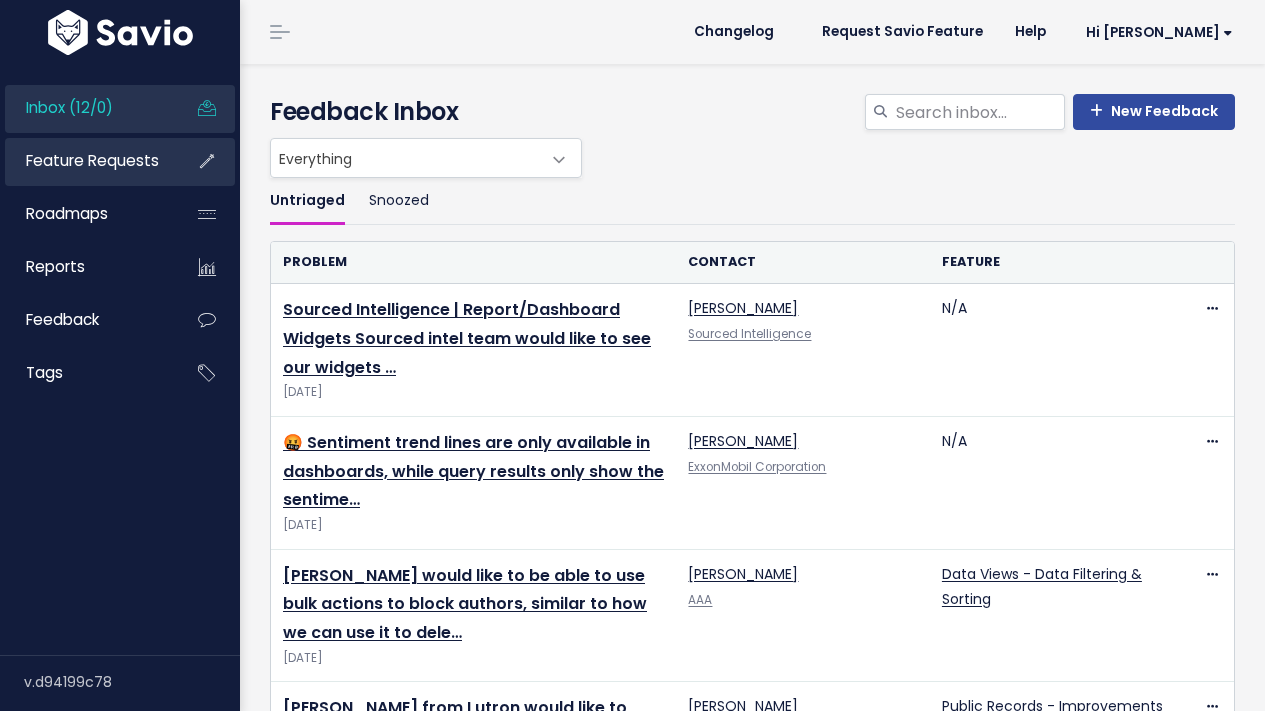scroll, scrollTop: 0, scrollLeft: 0, axis: both 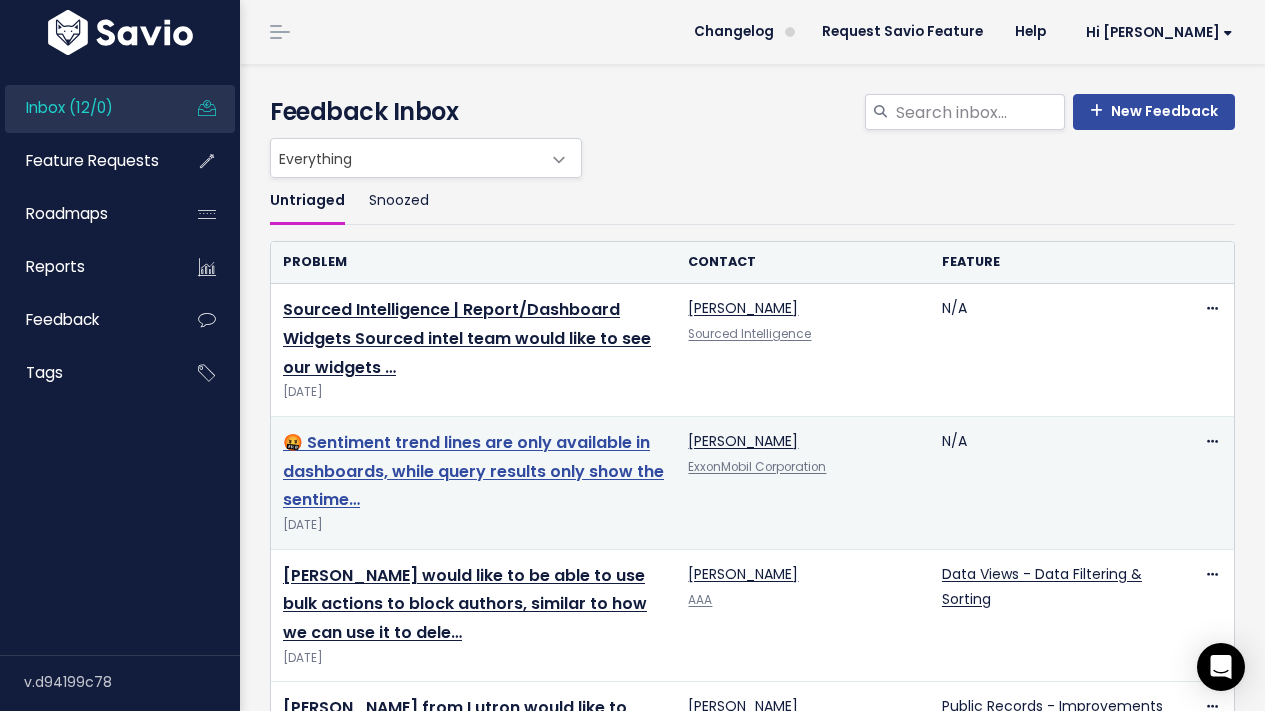 click on "🤬 Sentiment trend lines are only available in dashboards, while query results only show the sentime…" at bounding box center (473, 471) 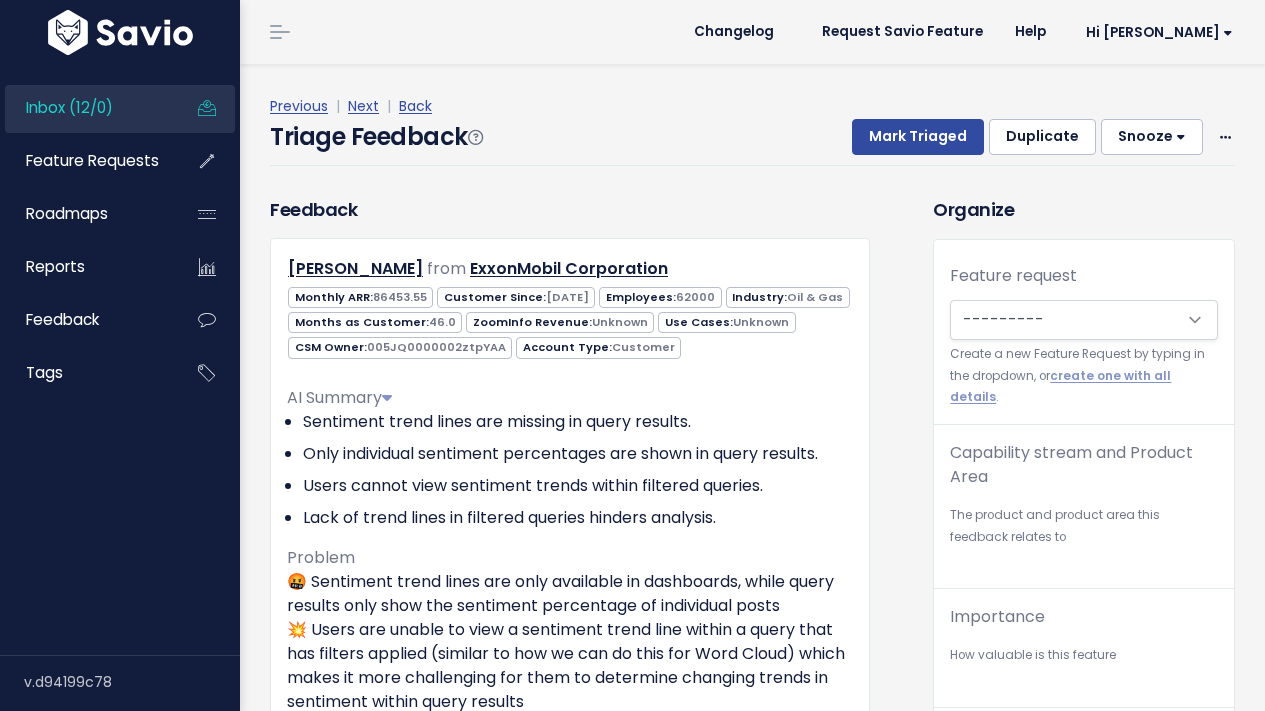scroll, scrollTop: 0, scrollLeft: 0, axis: both 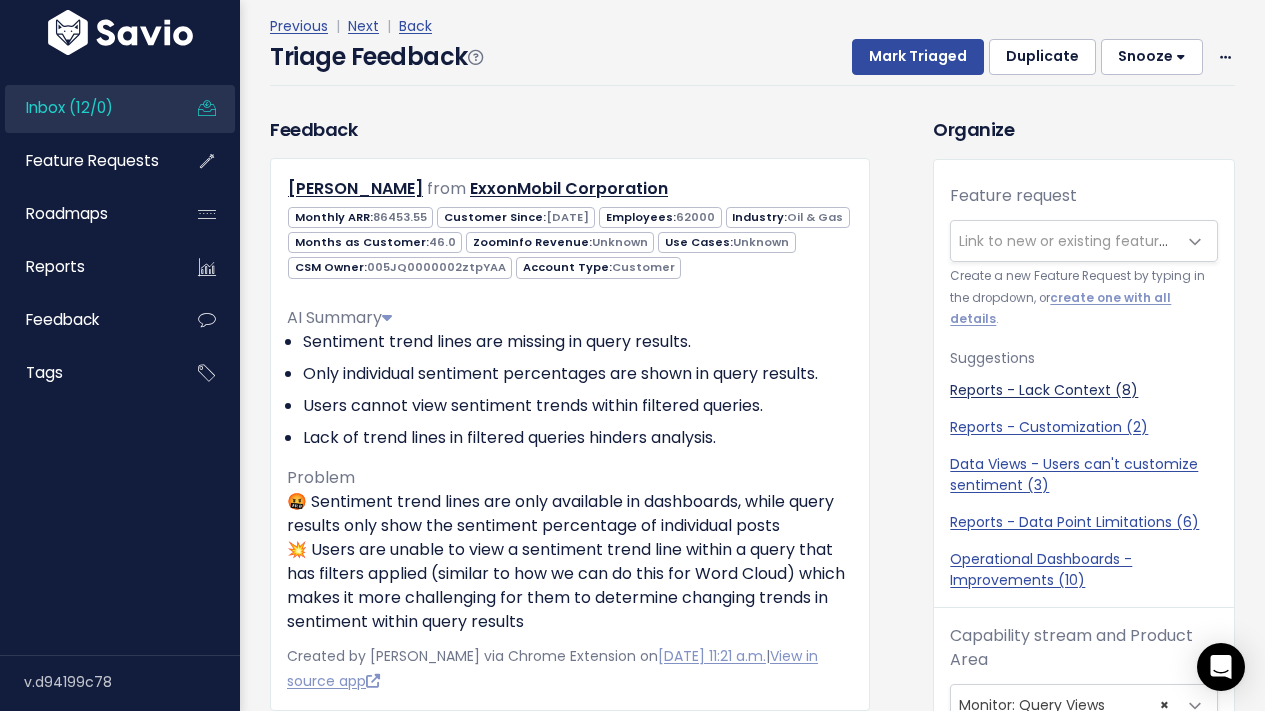 click on "Reports - Lack Context (8)" at bounding box center [1084, 390] 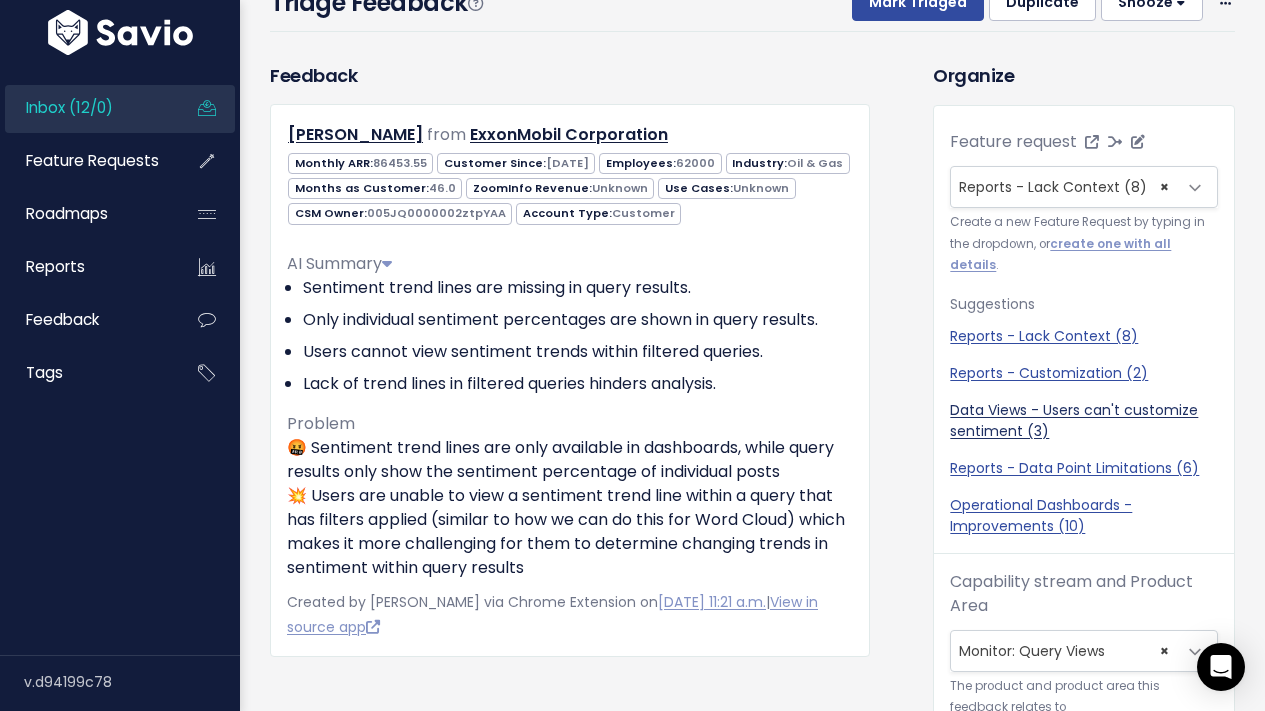 scroll, scrollTop: 66, scrollLeft: 0, axis: vertical 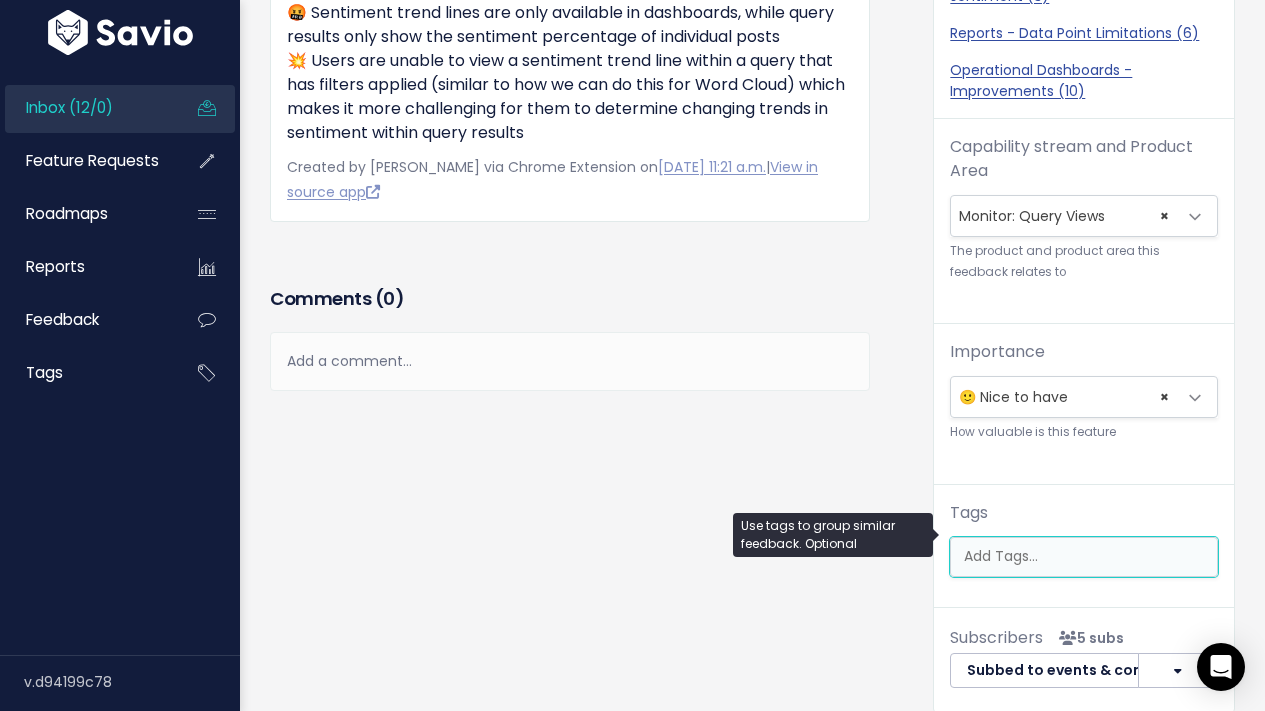 click at bounding box center (1086, 556) 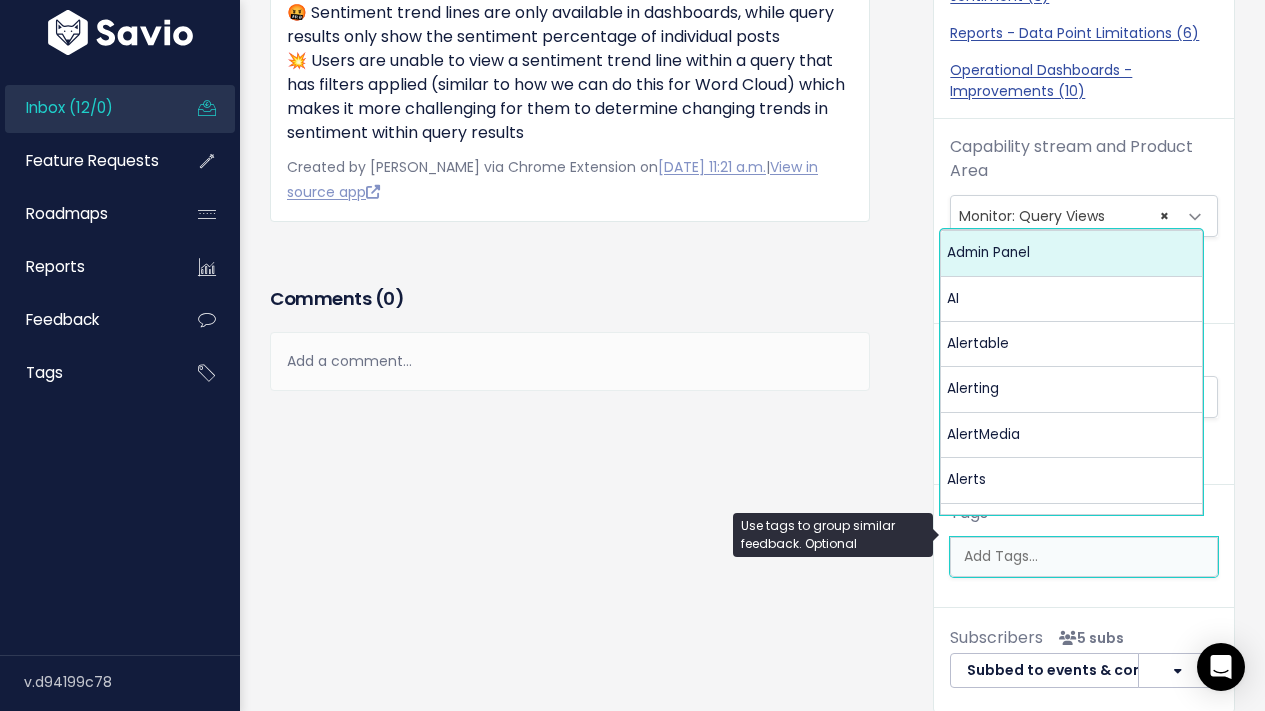 scroll, scrollTop: 66, scrollLeft: 0, axis: vertical 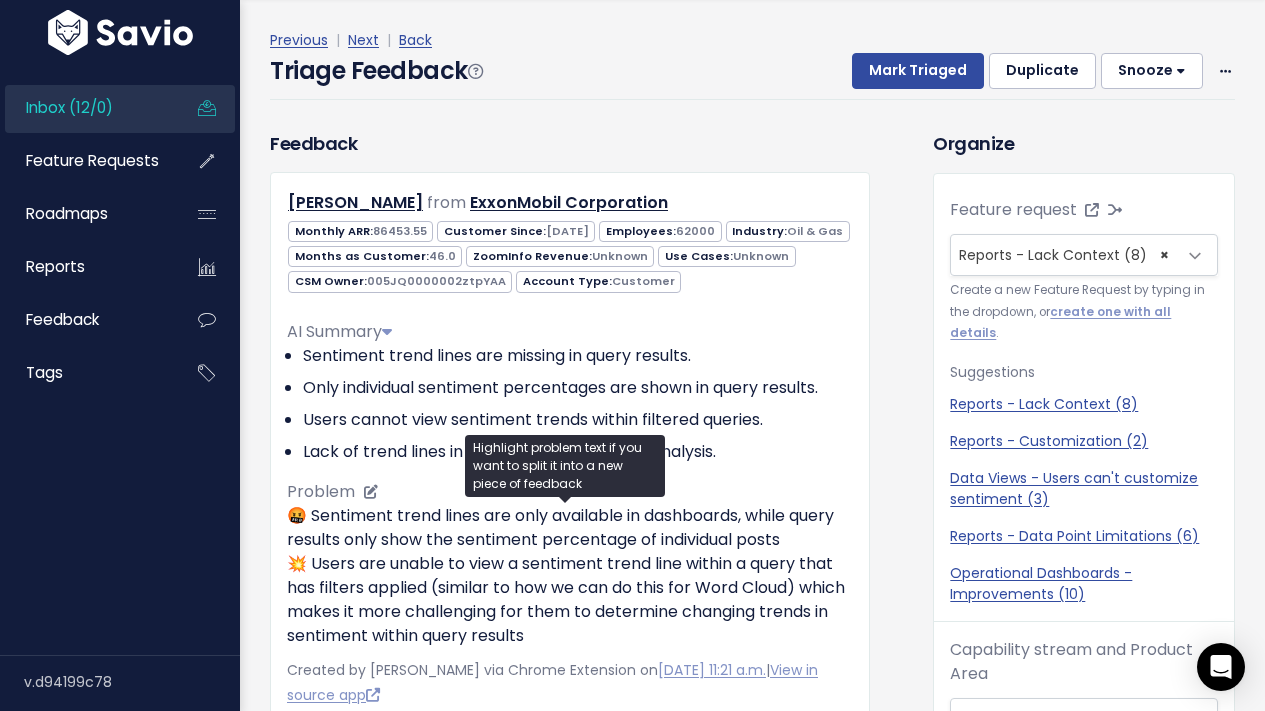 click on "🤬 Sentiment trend lines are only available in dashboards, while query results only show the sentiment percentage of individual posts
💥 Users are unable to view a sentiment trend line within a query that has filters applied (similar to how we can do this for Word Cloud) which makes it more challenging for them to determine changing trends in sentiment within query results" at bounding box center [570, 576] 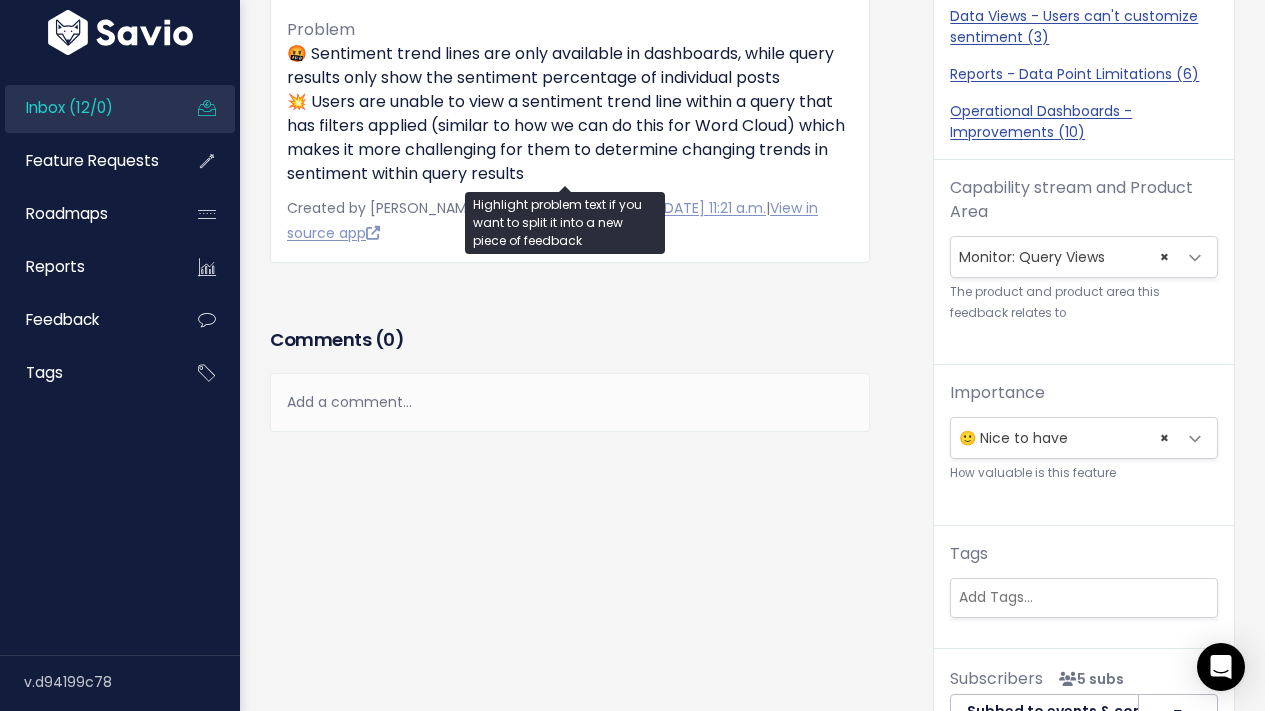 scroll, scrollTop: 528, scrollLeft: 0, axis: vertical 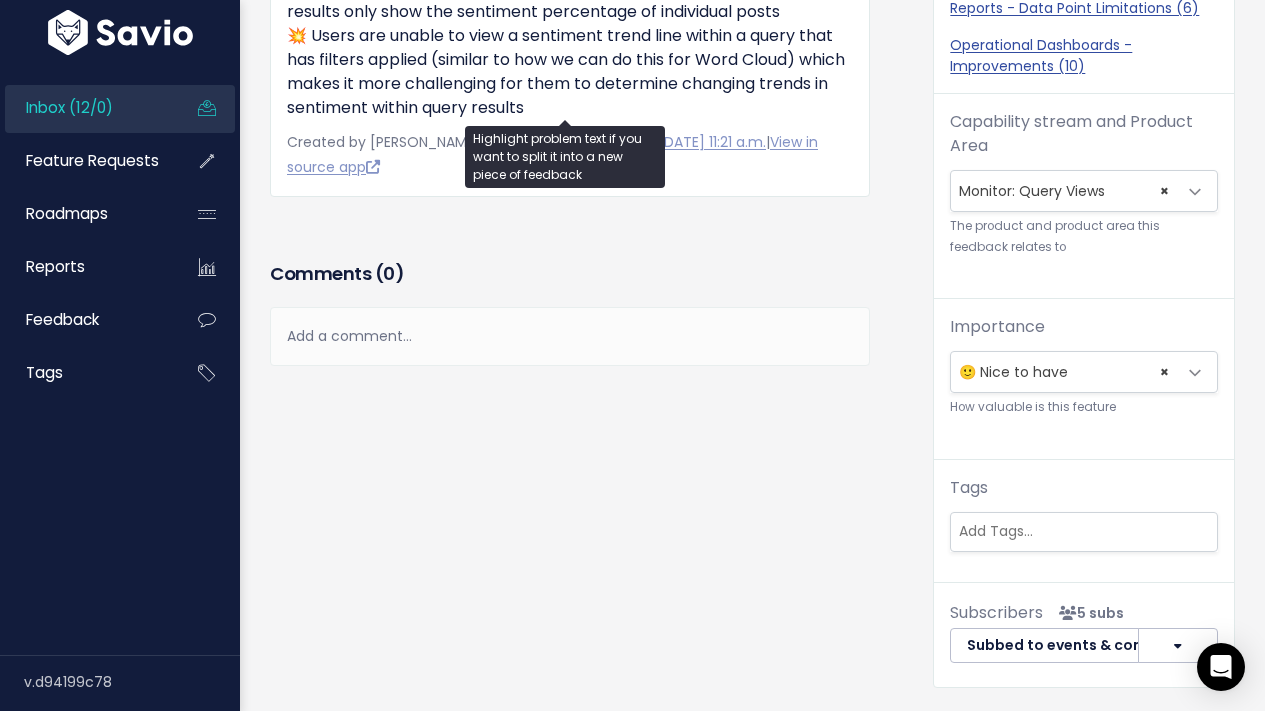 click at bounding box center [1081, 531] 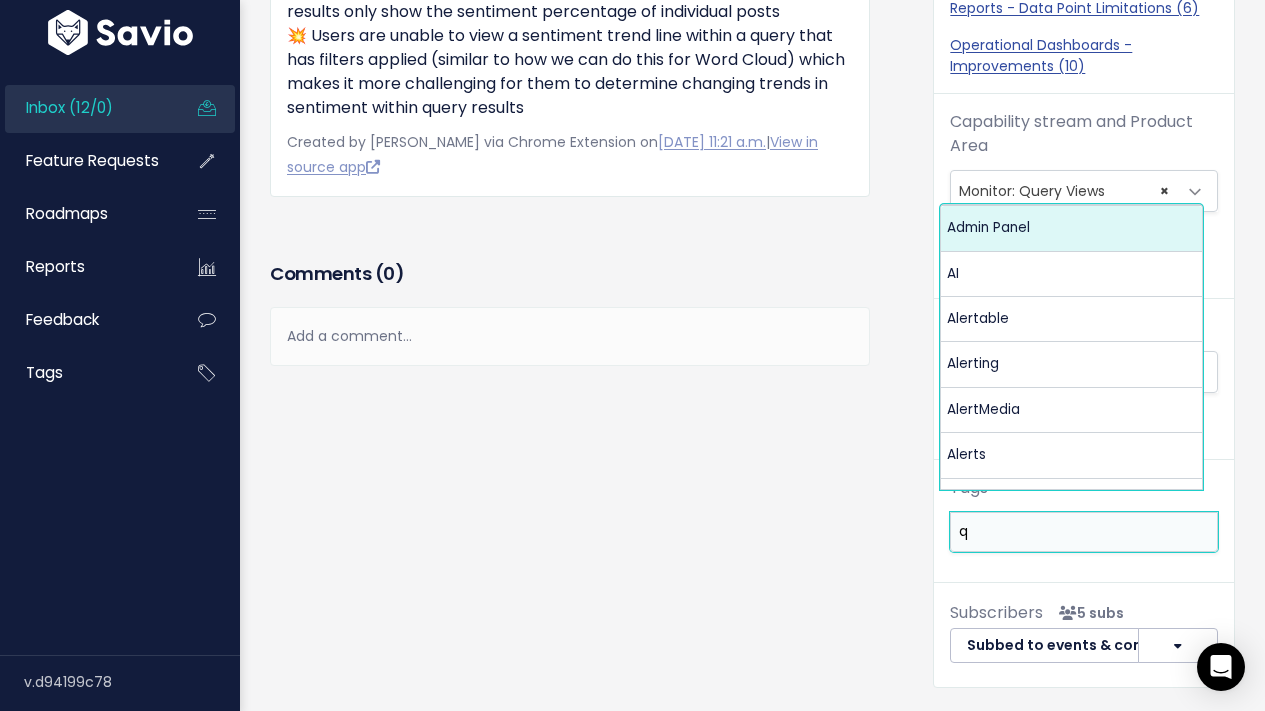 scroll, scrollTop: 0, scrollLeft: 0, axis: both 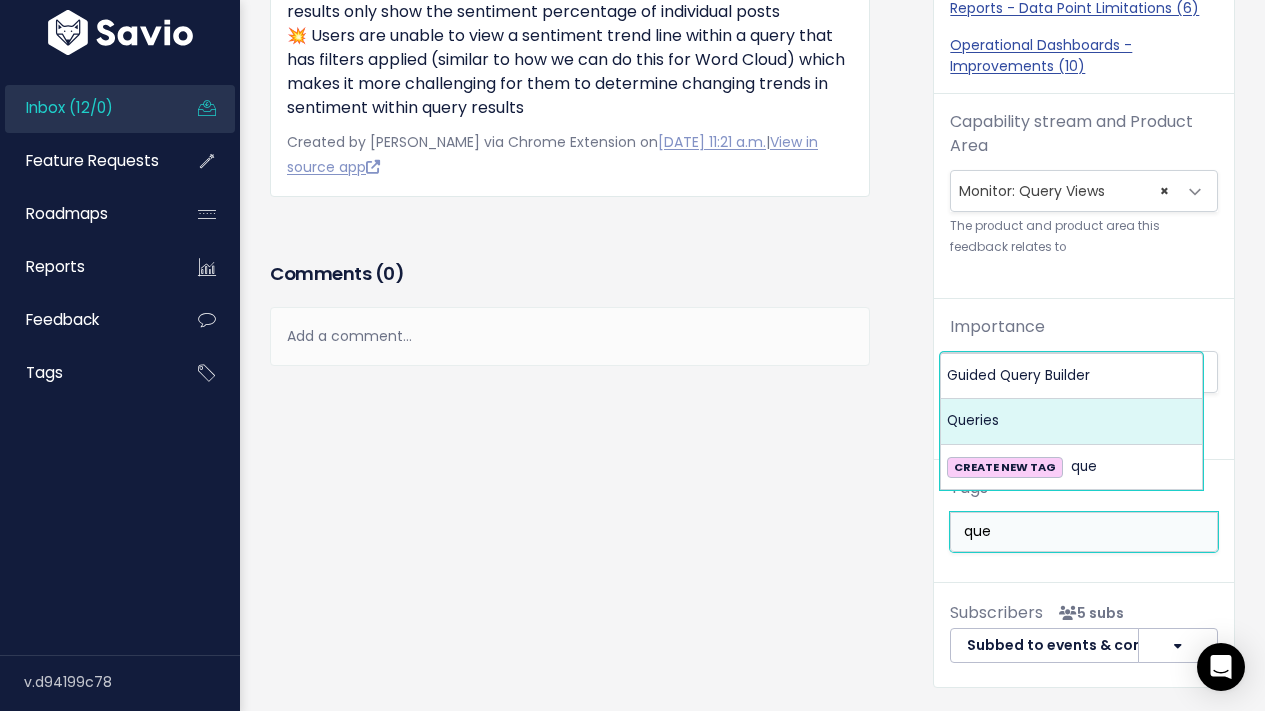 type on "que" 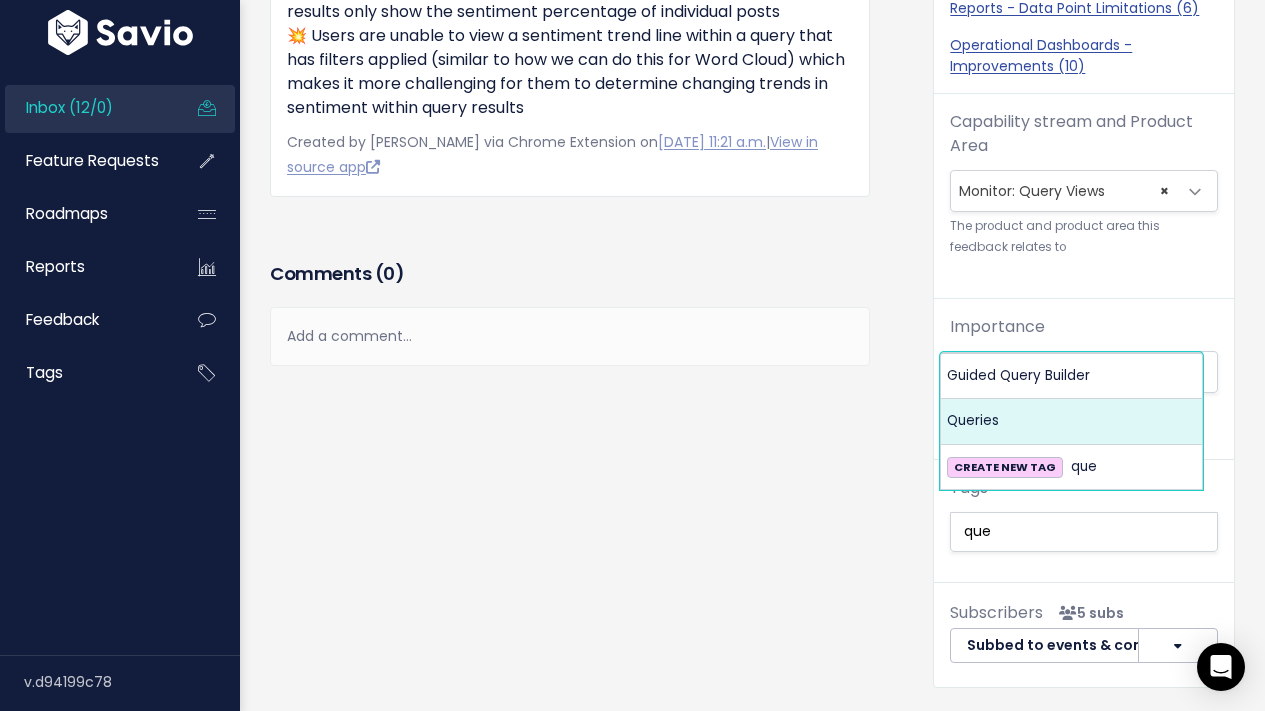type 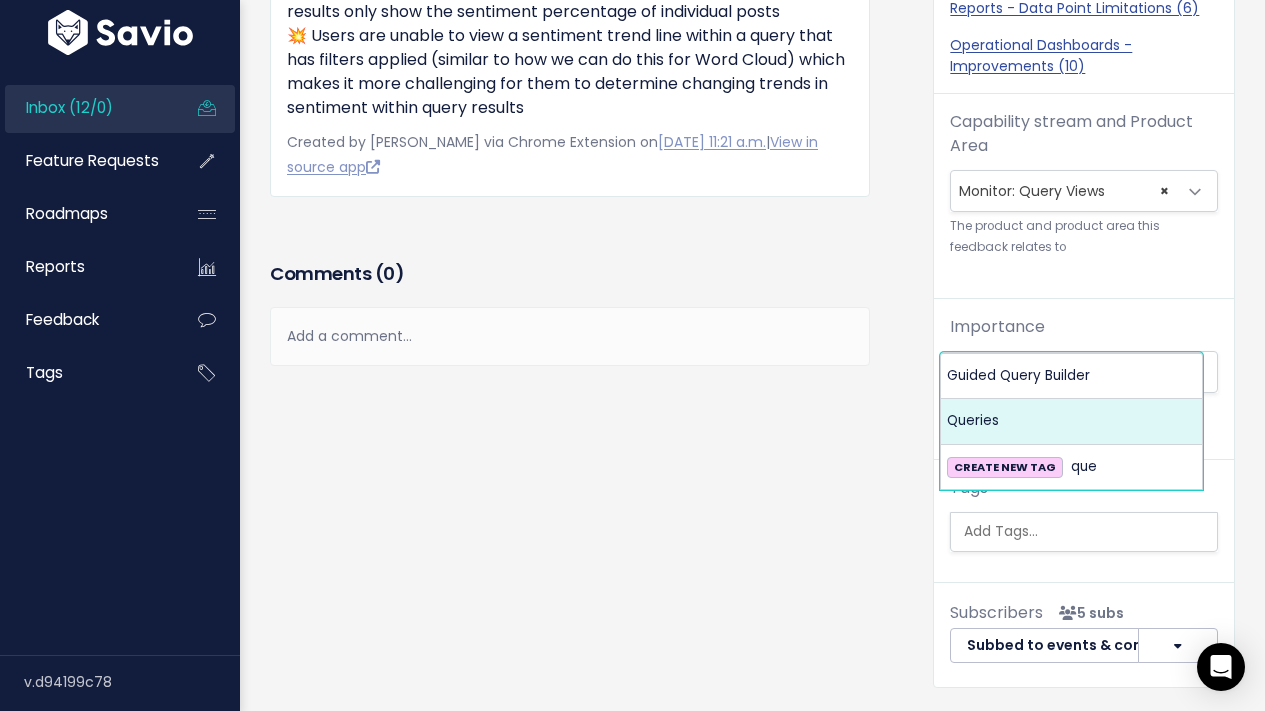 select on "13295" 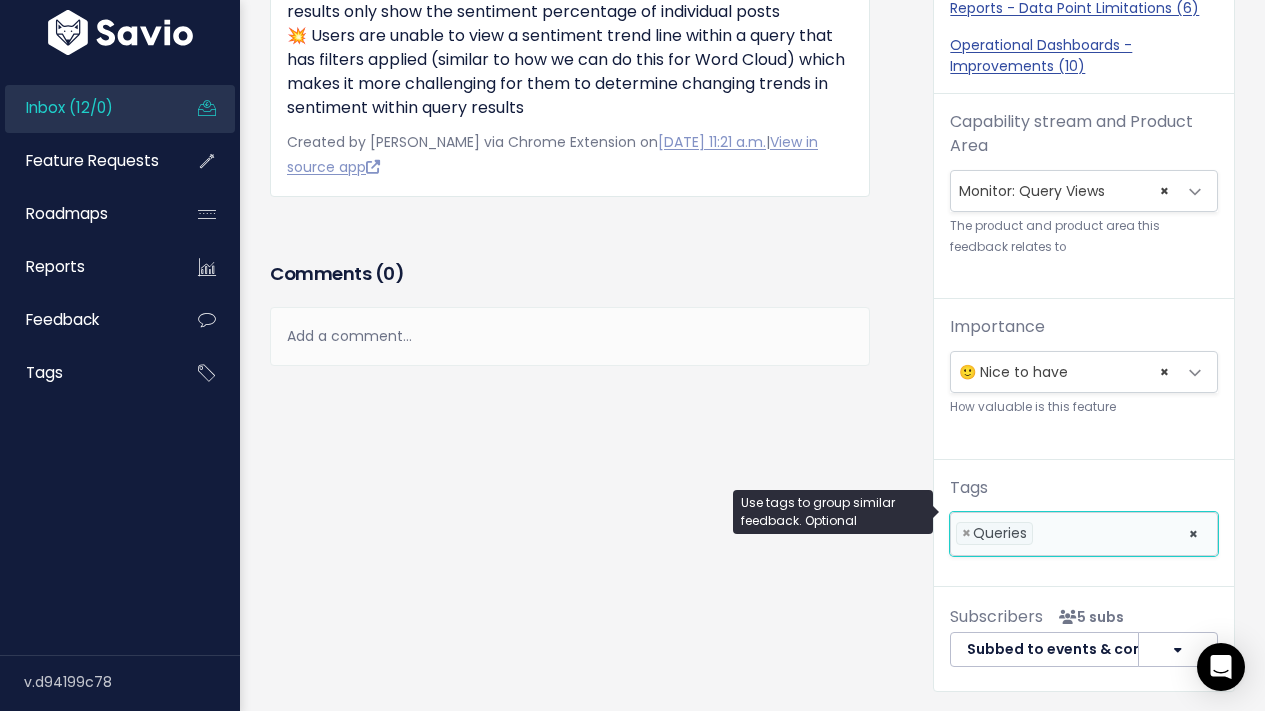 click on "× × Queries" at bounding box center [1084, 534] 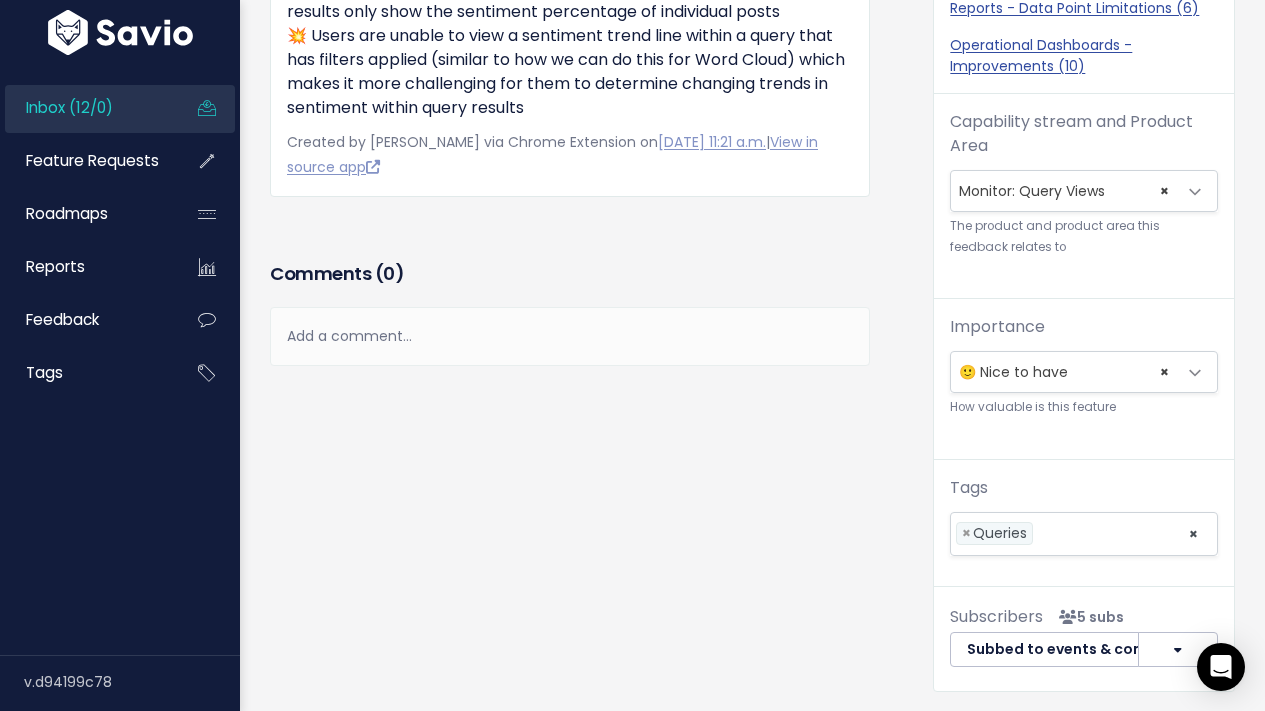 click on "Comments ( 0 )" at bounding box center (570, 282) 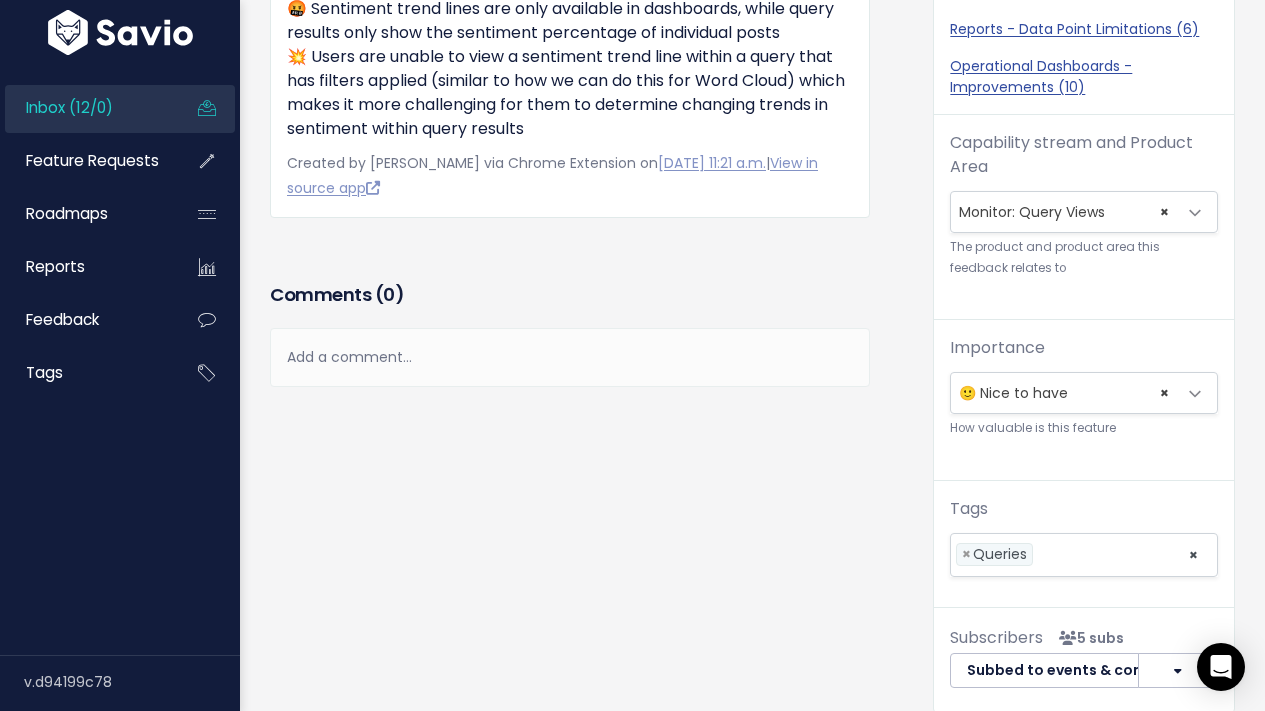 scroll, scrollTop: 0, scrollLeft: 0, axis: both 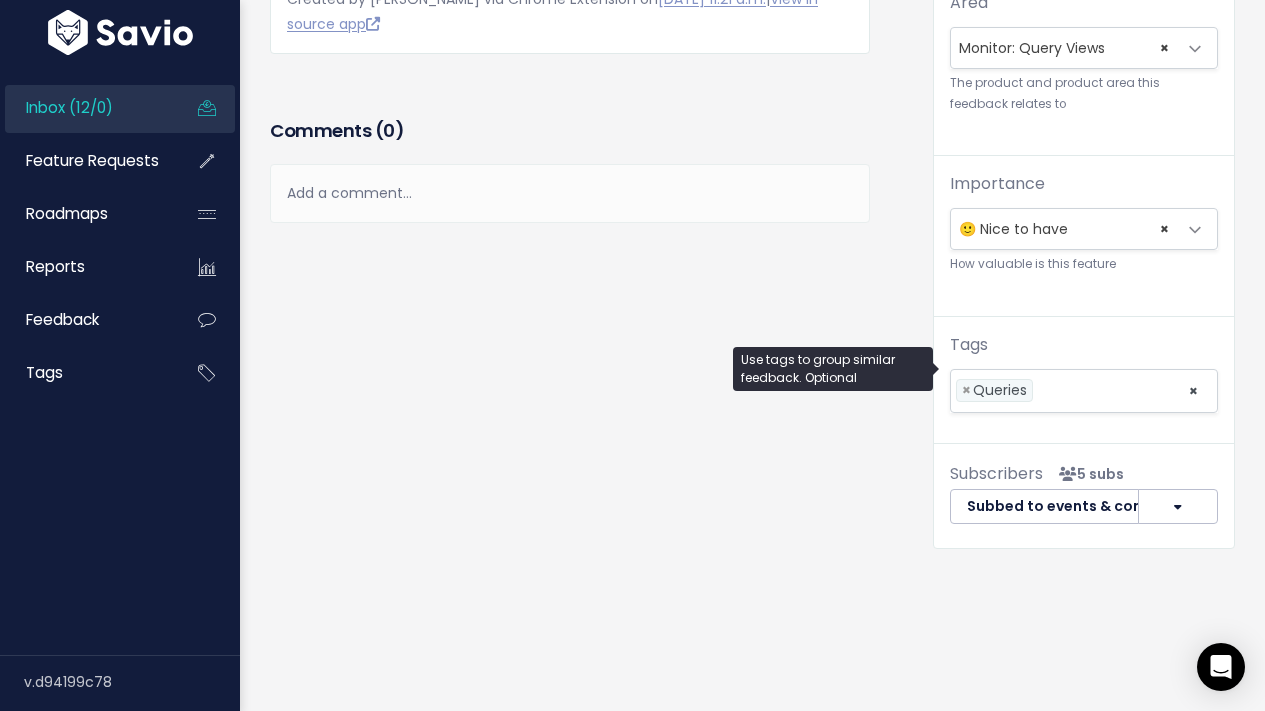 click at bounding box center [1106, 390] 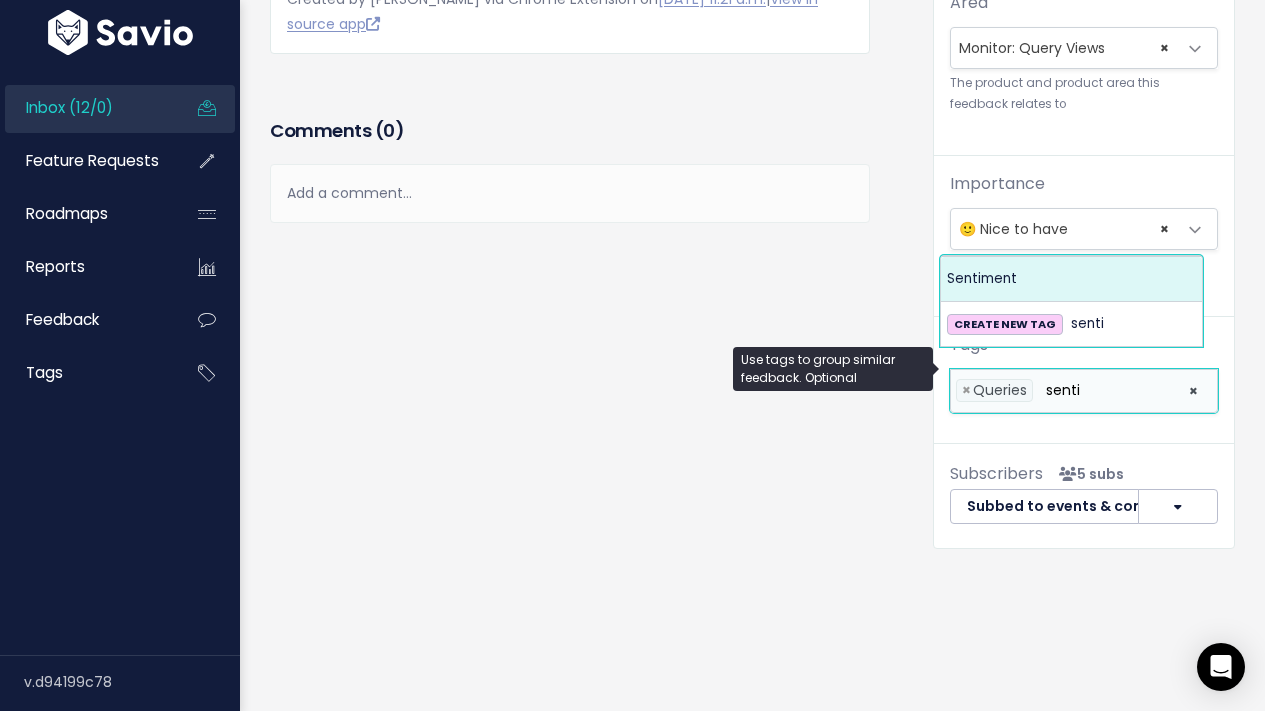type on "senti" 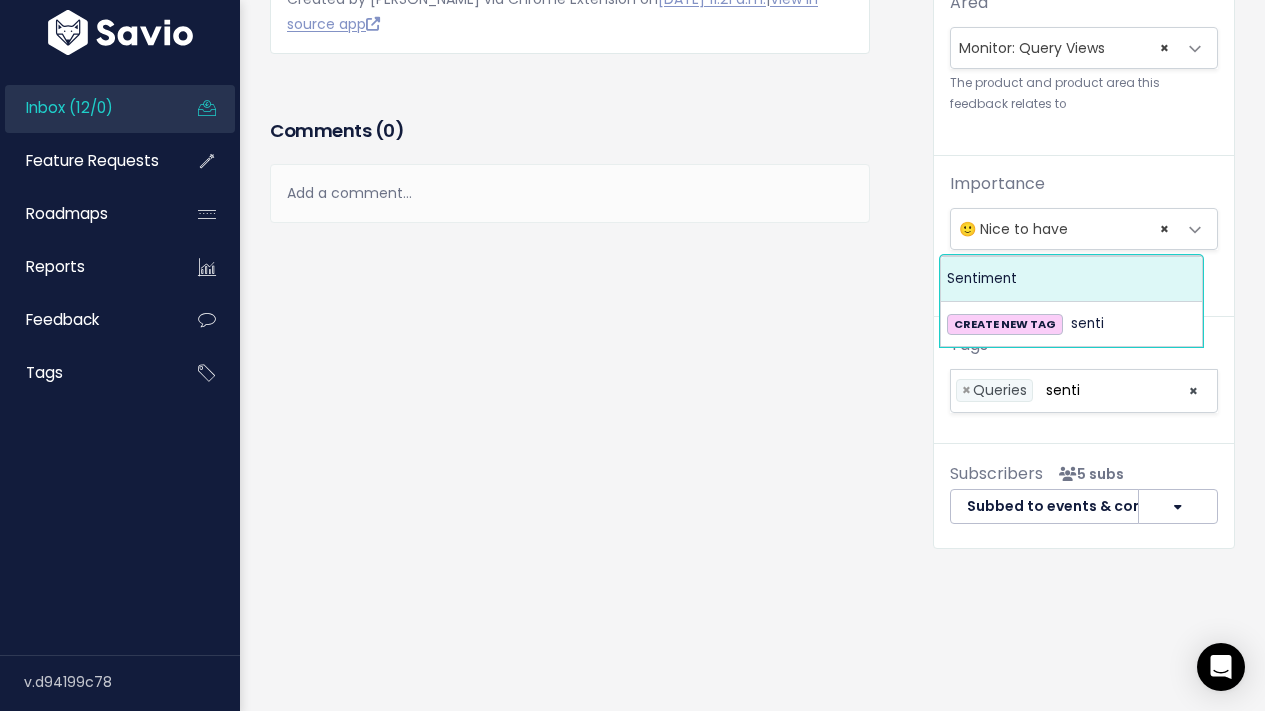 type 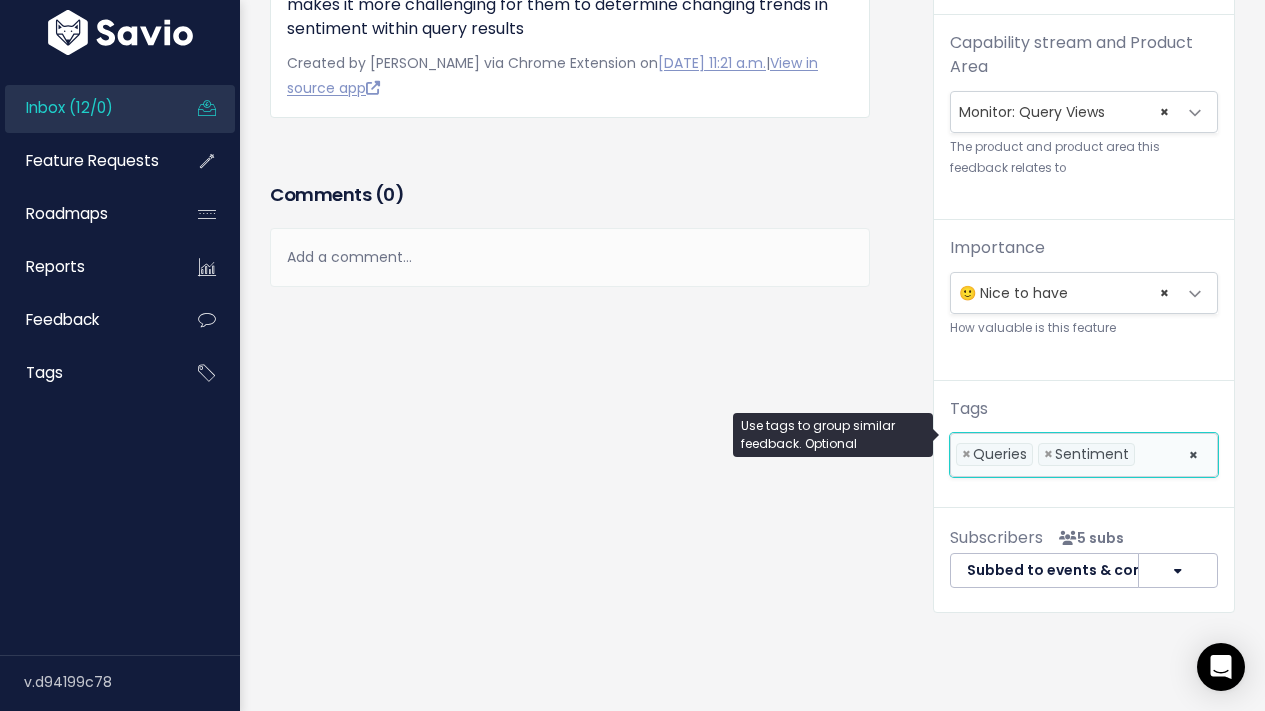 scroll, scrollTop: 0, scrollLeft: 0, axis: both 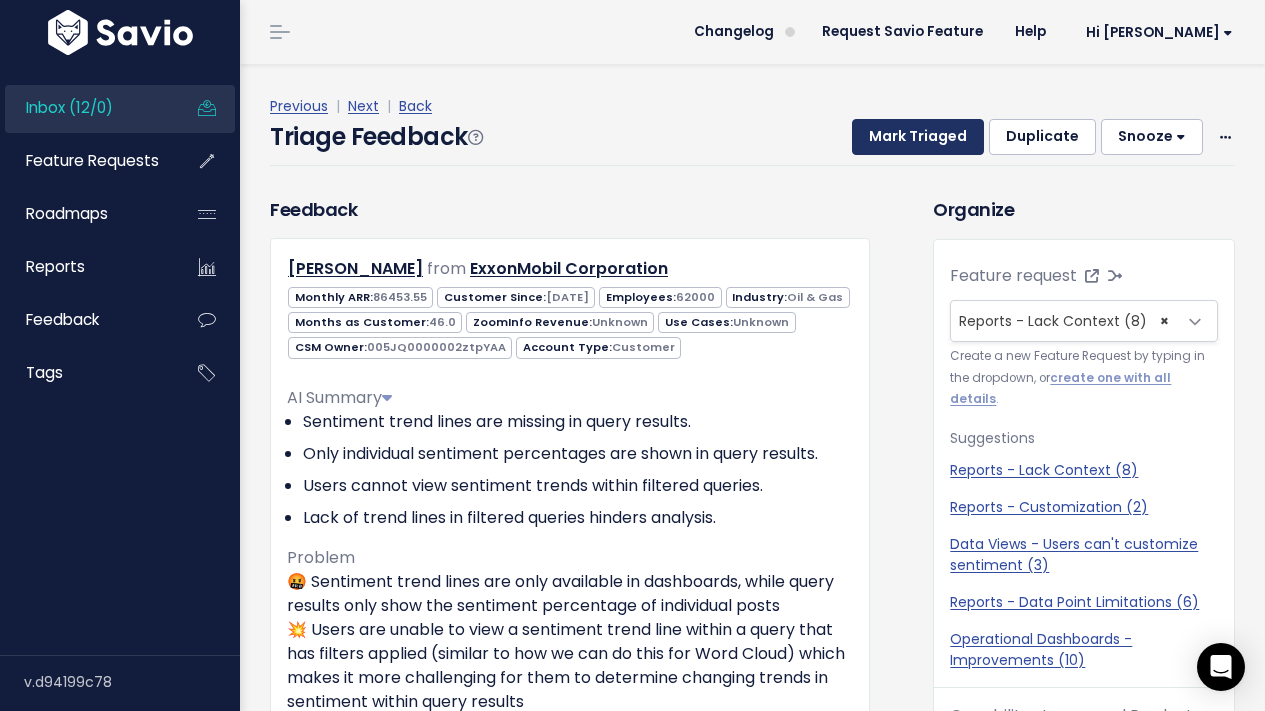 click on "Mark Triaged" at bounding box center (918, 137) 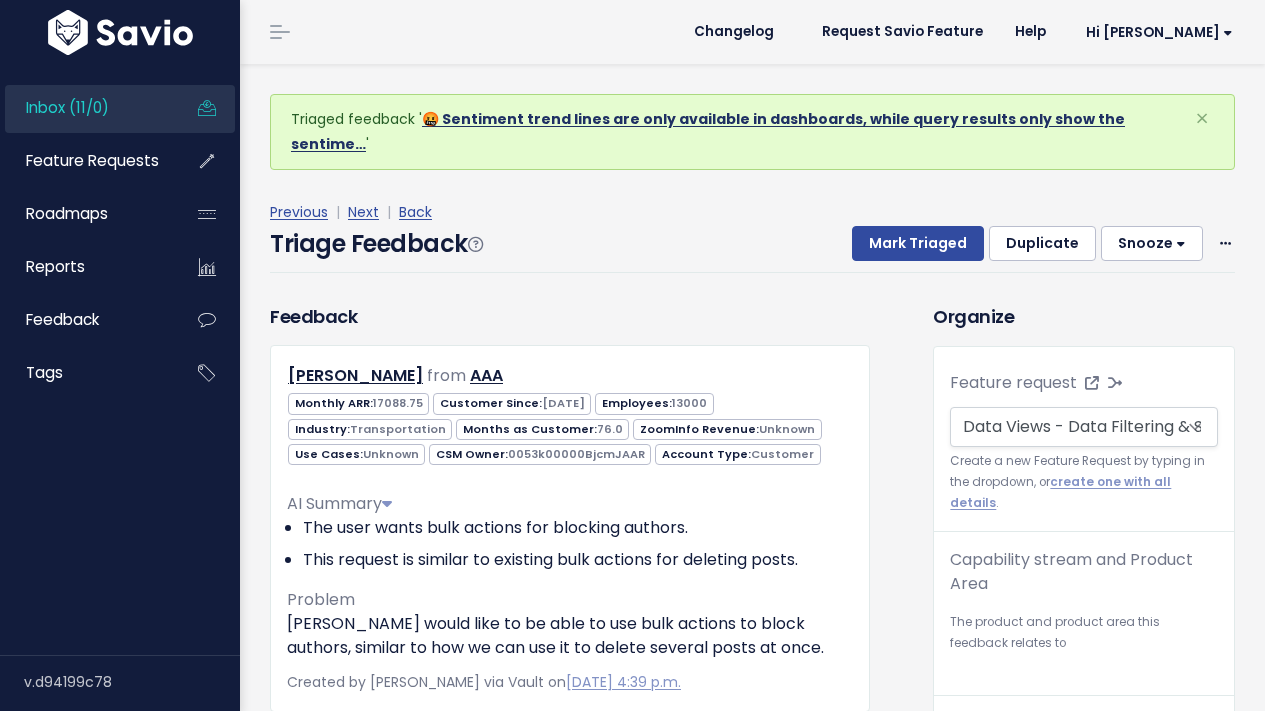 scroll, scrollTop: 0, scrollLeft: 0, axis: both 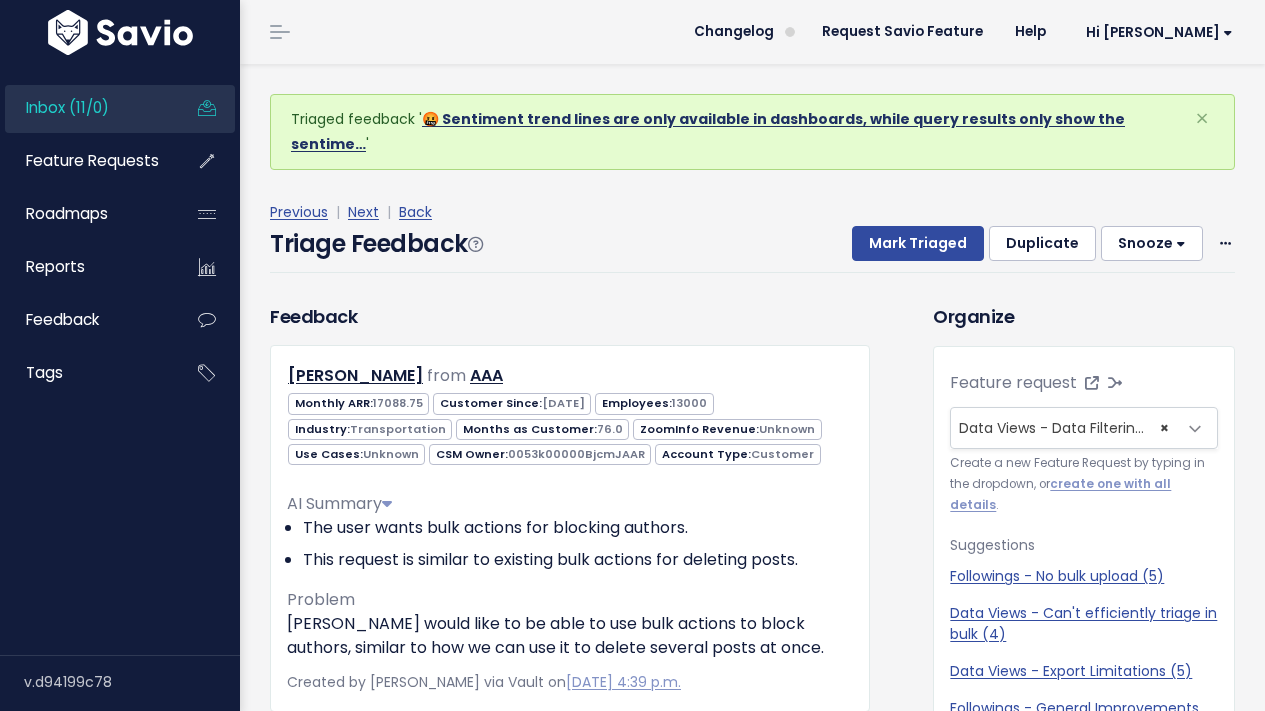 click on "🤬 Sentiment trend lines are only available in dashboards, while query results only show the sentime…" at bounding box center [708, 131] 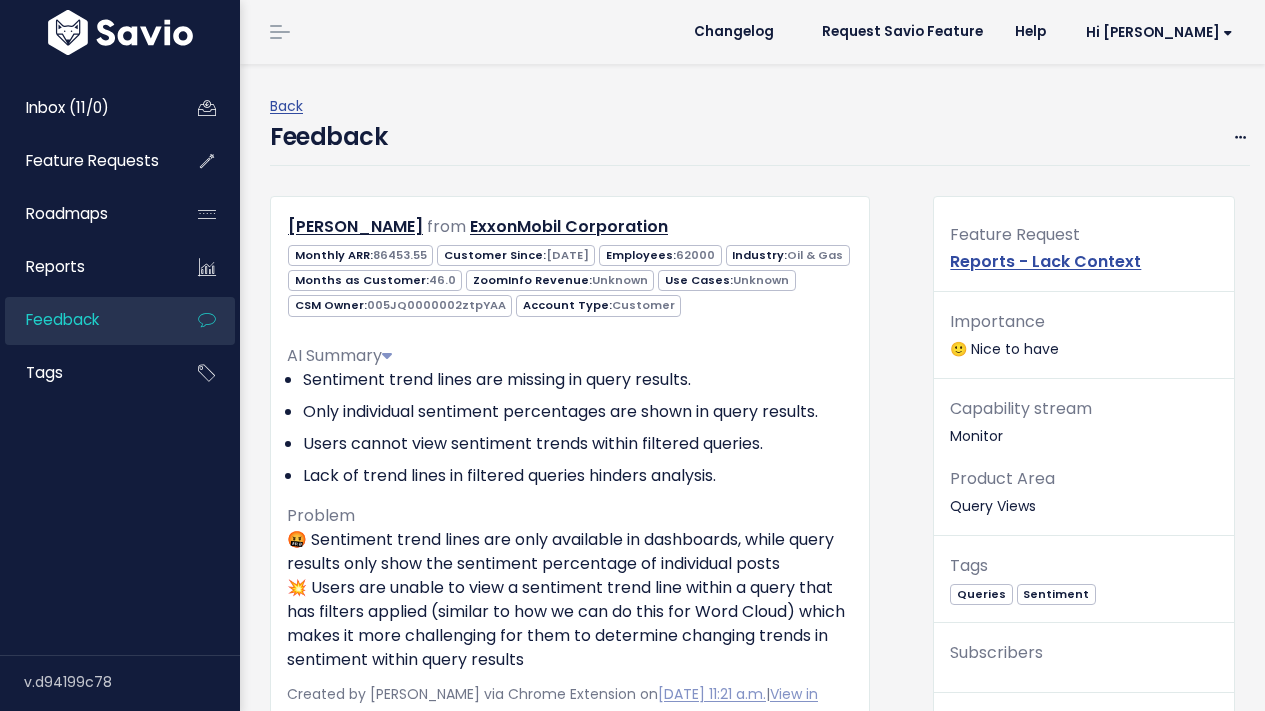scroll, scrollTop: 0, scrollLeft: 0, axis: both 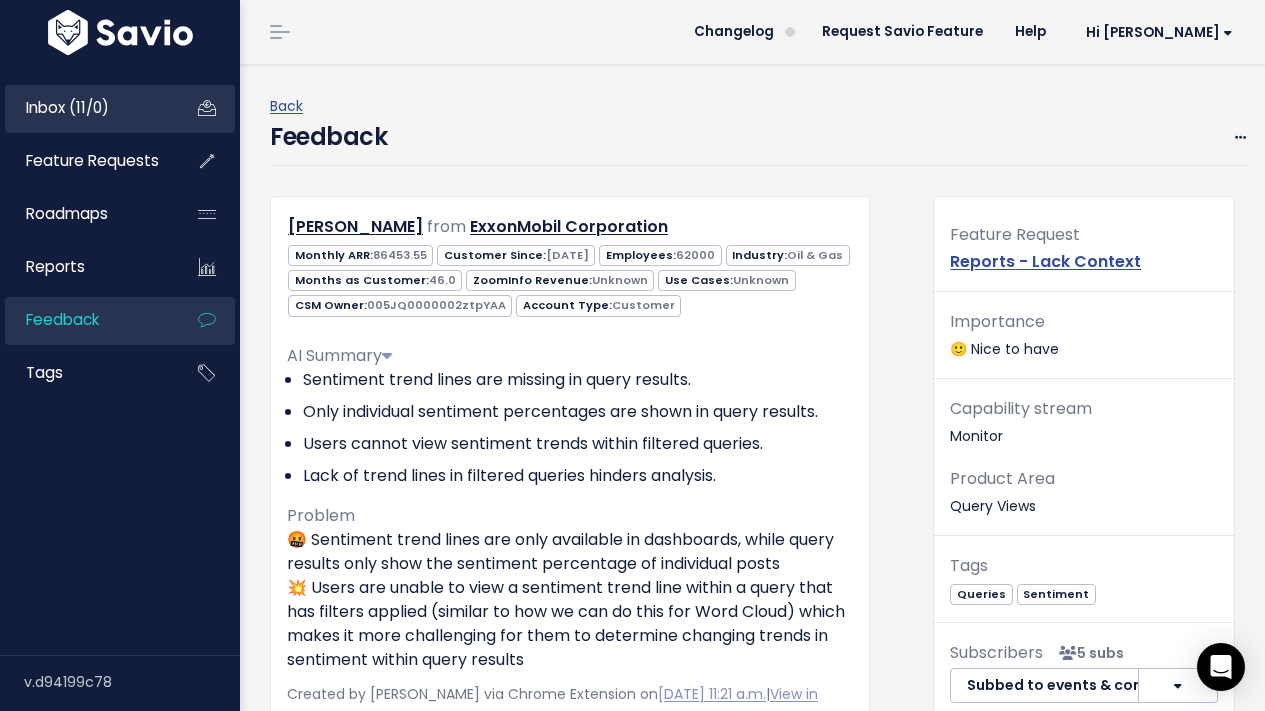 click on "Inbox (11/0)" at bounding box center [85, 108] 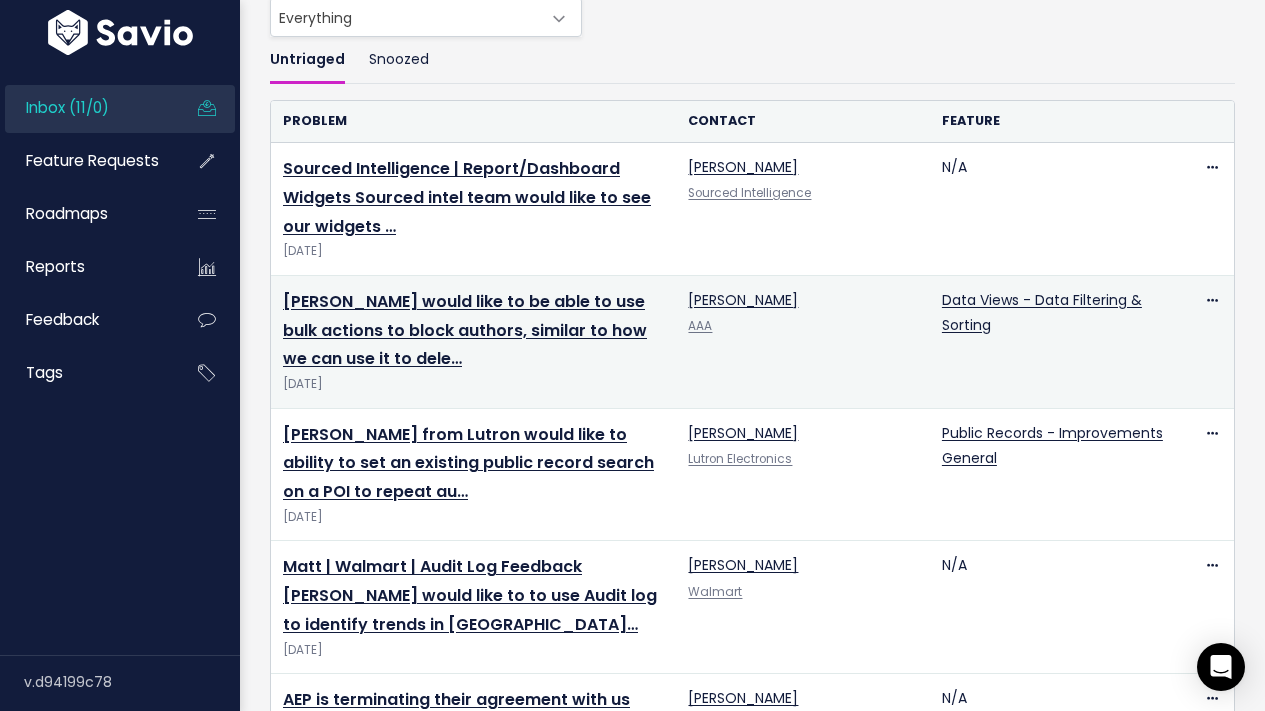 scroll, scrollTop: 141, scrollLeft: 0, axis: vertical 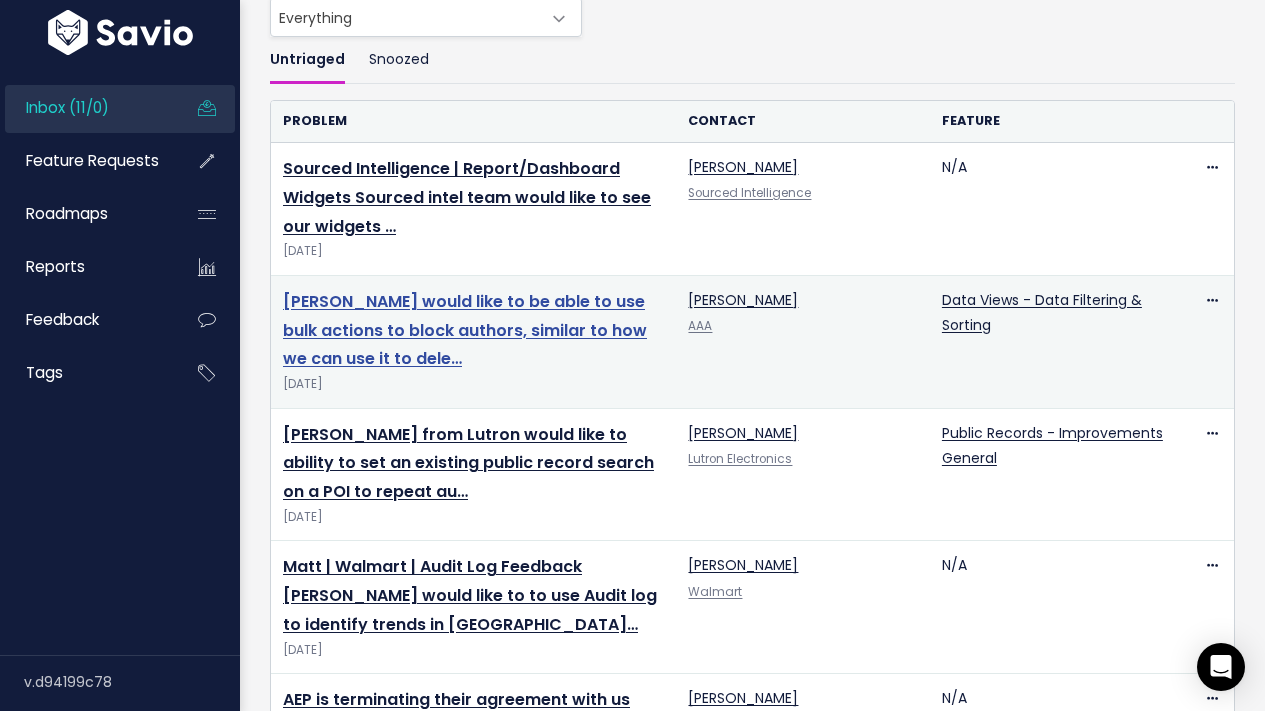 click on "Bo would like to be able to use bulk actions to block authors, similar to how we can use it to dele…" at bounding box center (465, 330) 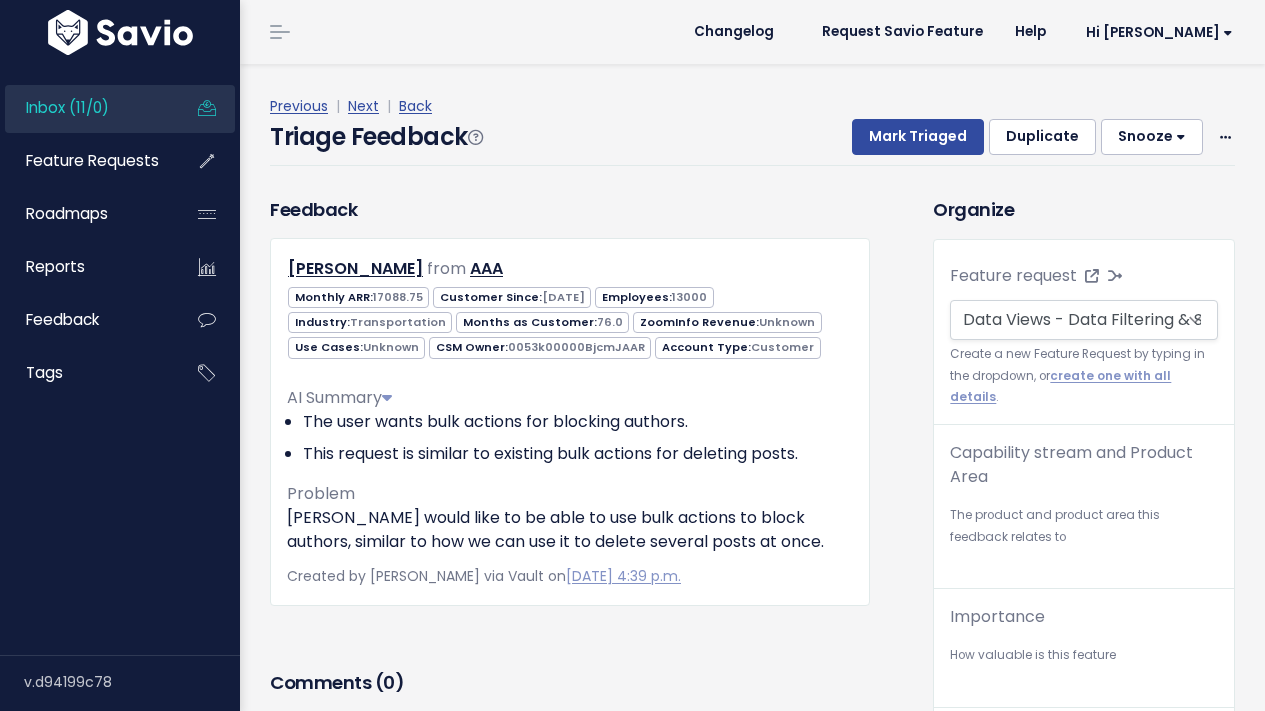 scroll, scrollTop: 0, scrollLeft: 0, axis: both 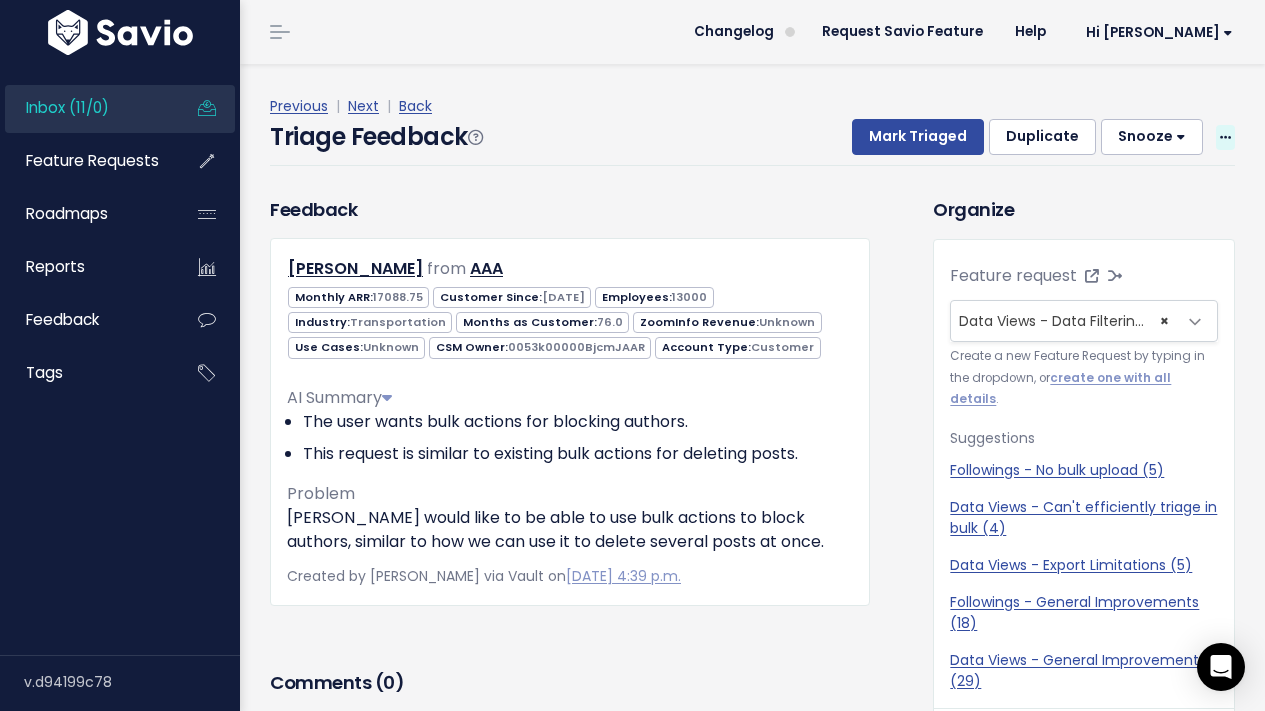 click at bounding box center [1225, 138] 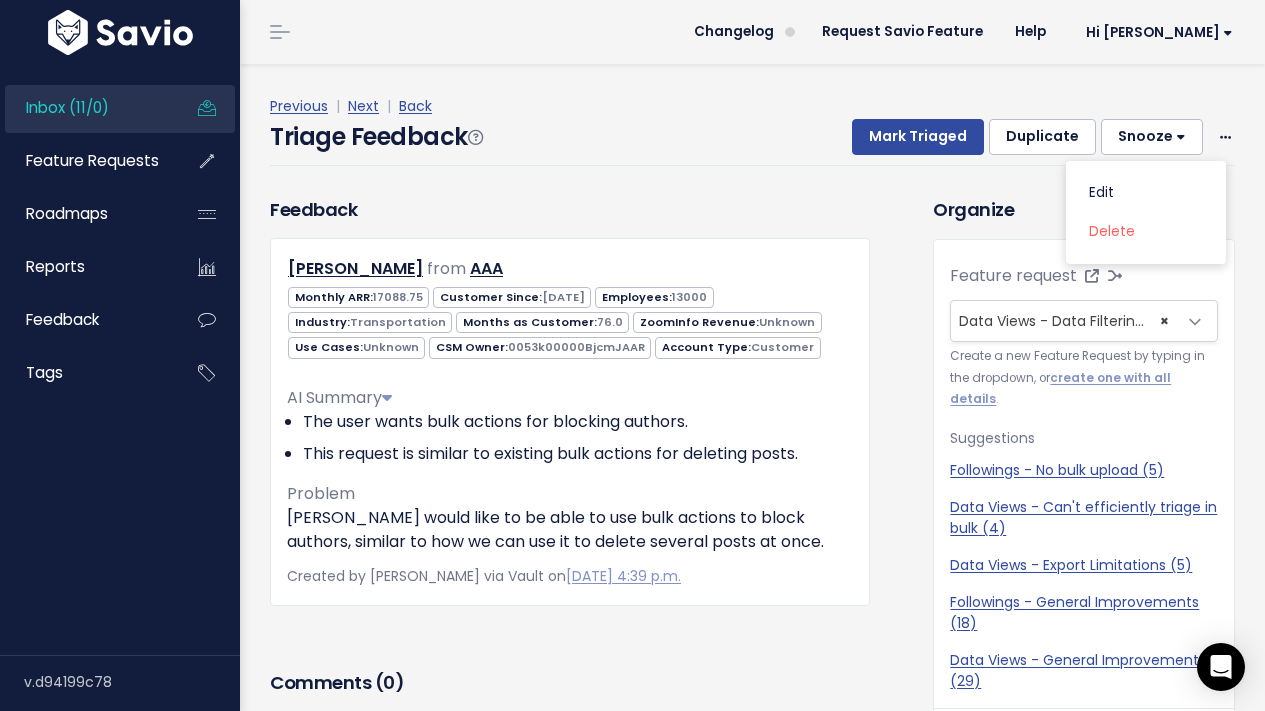 click on "Feedback
Bo Kim
from
AAA
17088.75 13000" at bounding box center [570, 401] 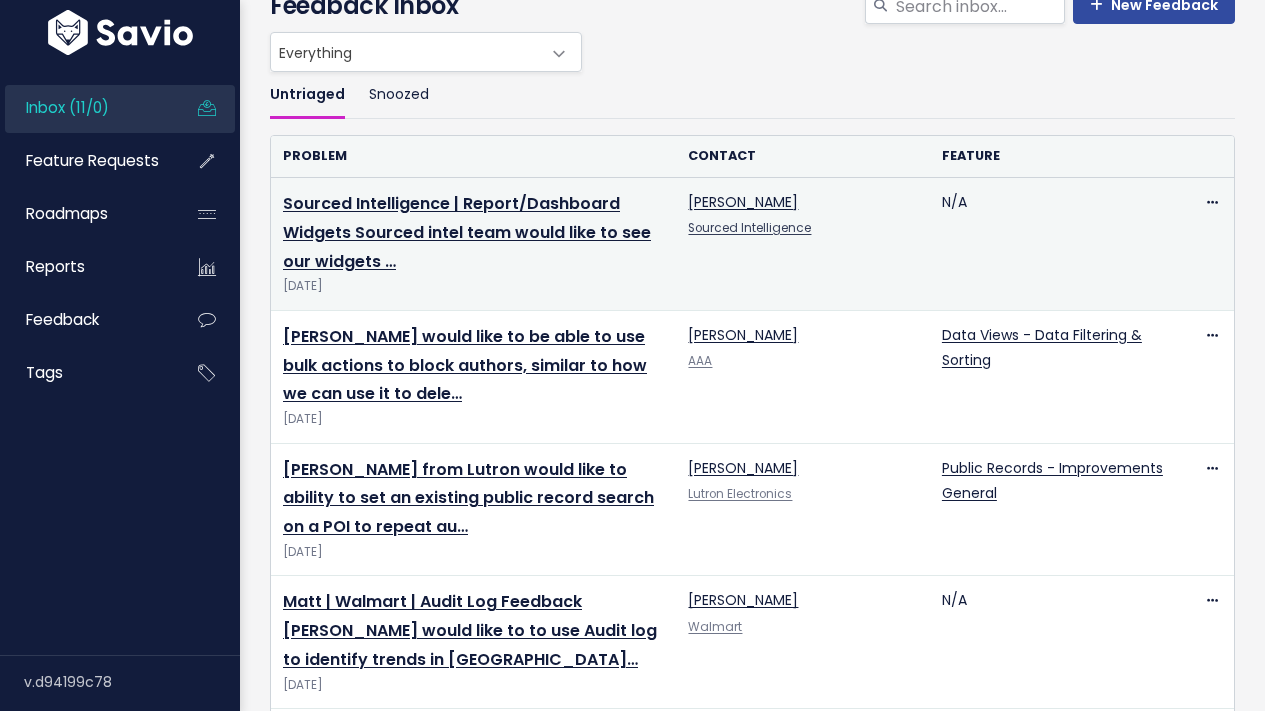 scroll, scrollTop: 141, scrollLeft: 0, axis: vertical 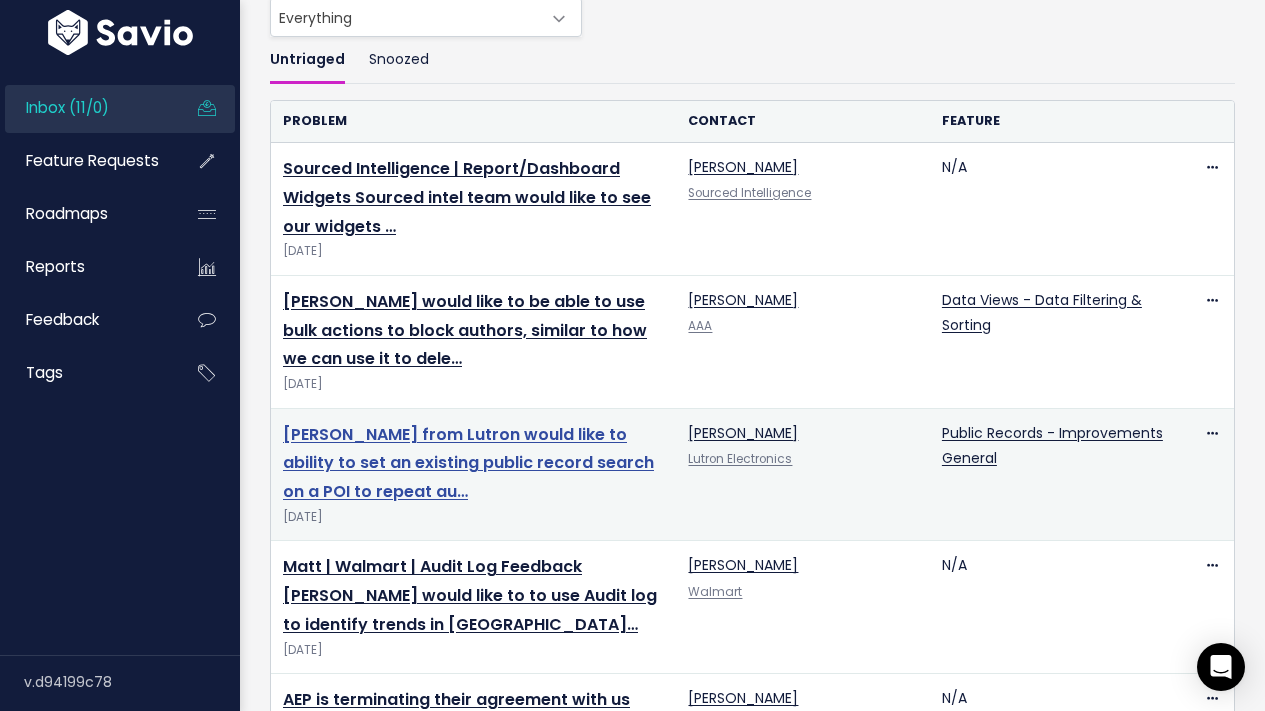 click on "[PERSON_NAME] from Lutron would like to ability to set an existing public record search on a POI to repeat au…" at bounding box center (468, 463) 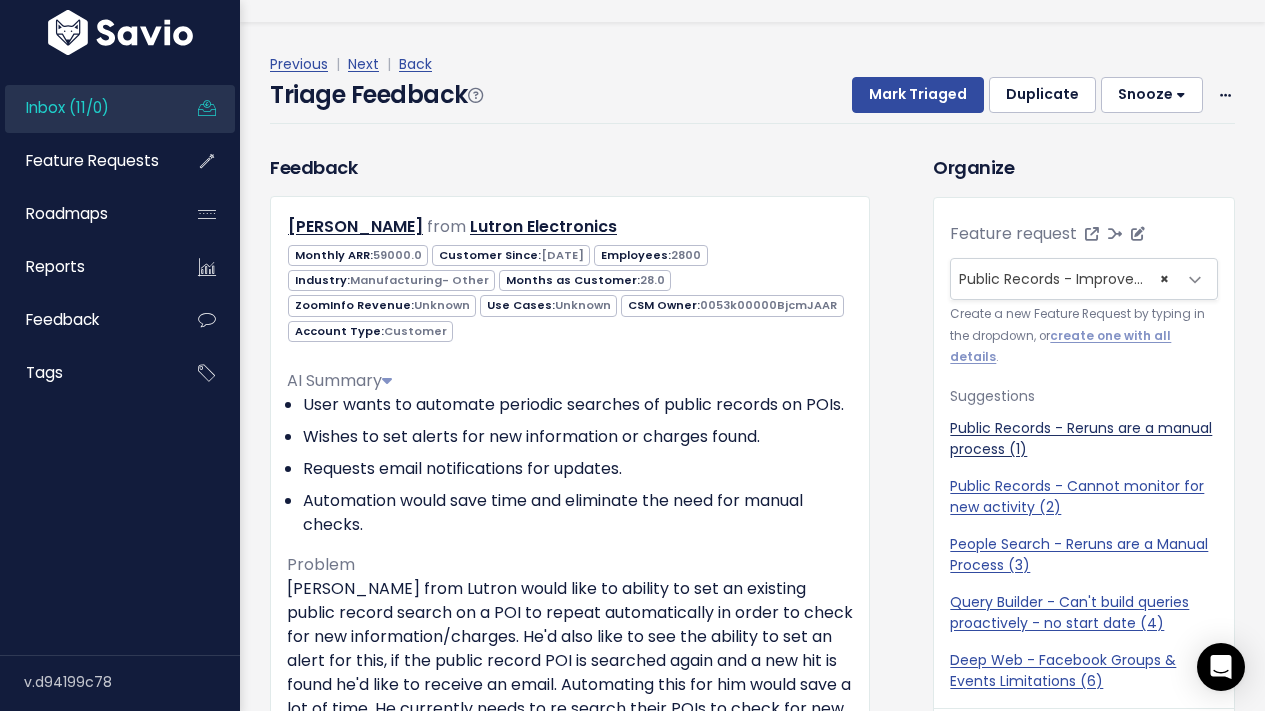 scroll, scrollTop: 70, scrollLeft: 0, axis: vertical 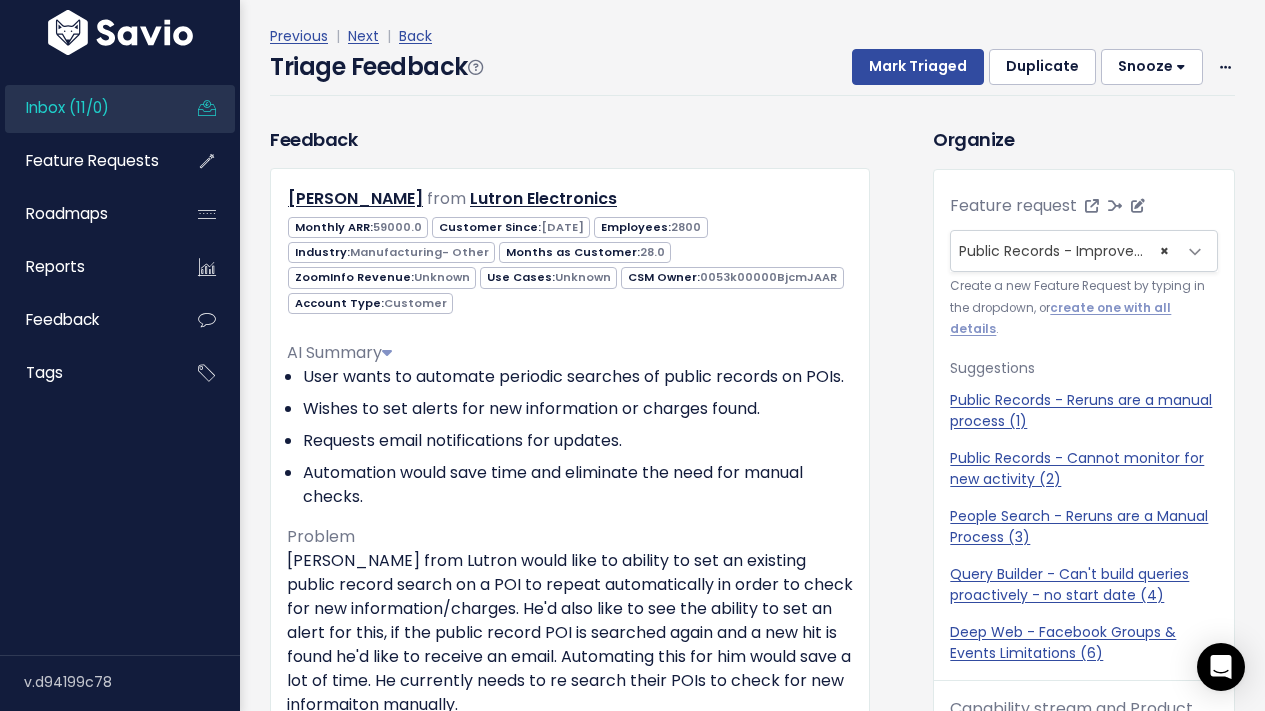 click on "Public Records - Improvements General (6)" at bounding box center (1112, 251) 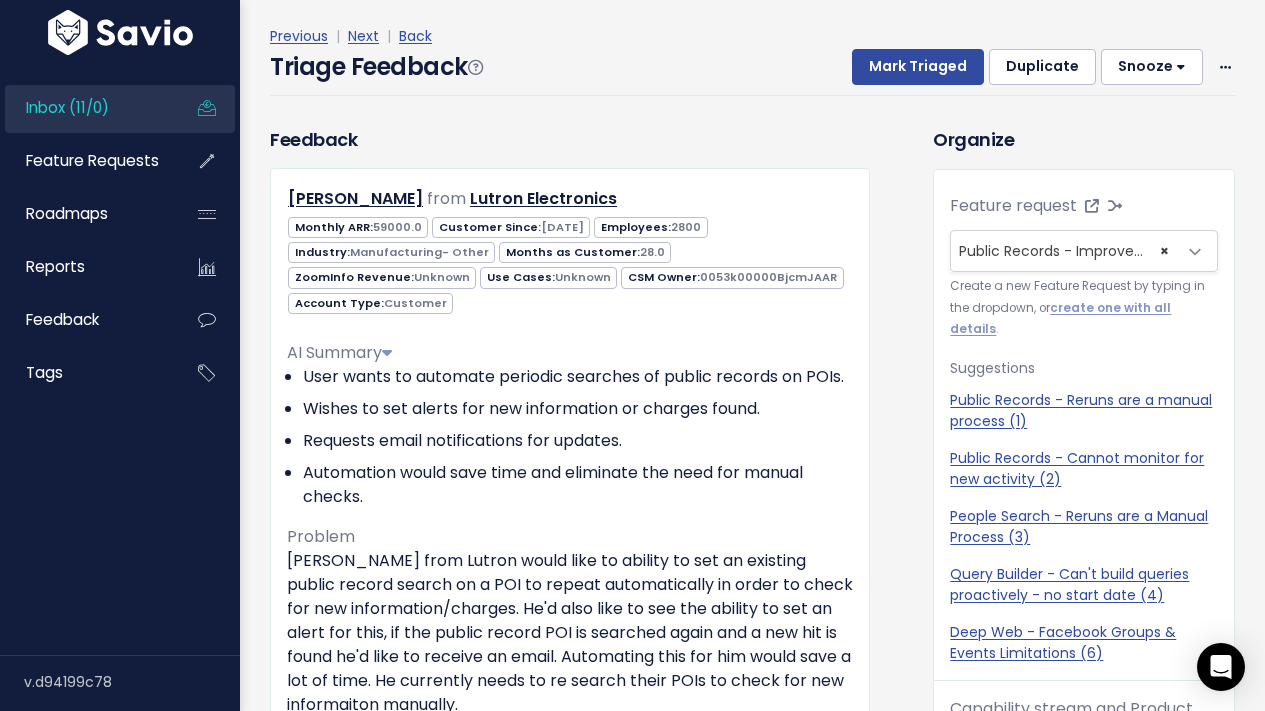 click on "Organize
Feature request
---------
Public Records - Improvements General (6)
× Public Records - Improvements General (6)
Create a new Feature Request by typing in the dropdown, or  create one with all details .
Suggestions
Public Records - Reruns are a manual process (1)
Public Records - Cannot monitor for new activity (2)
People Search - Reruns are a Manual Process (3)
Query Builder - Can't build queries proactively - no start date (4)
Deep Web - Facebook Groups & Events Limitations (6)" at bounding box center (1084, 683) 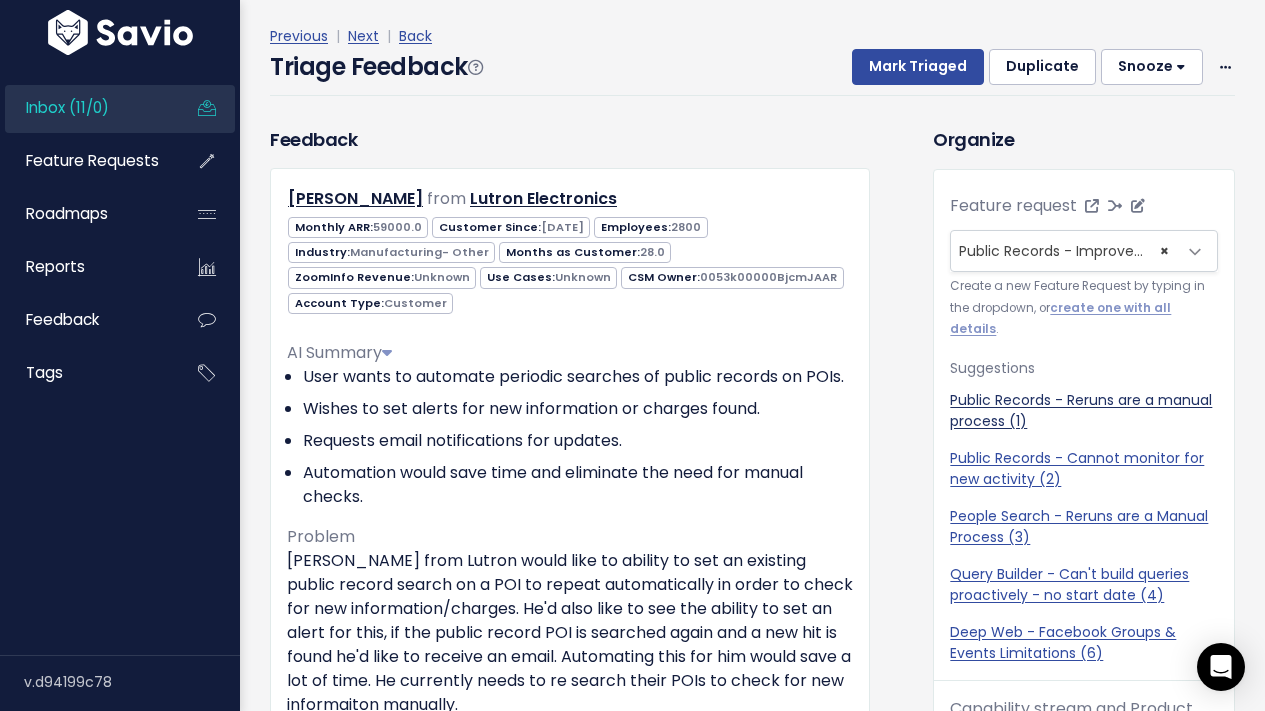 click on "Public Records - Reruns are a manual process (1)" at bounding box center [1084, 411] 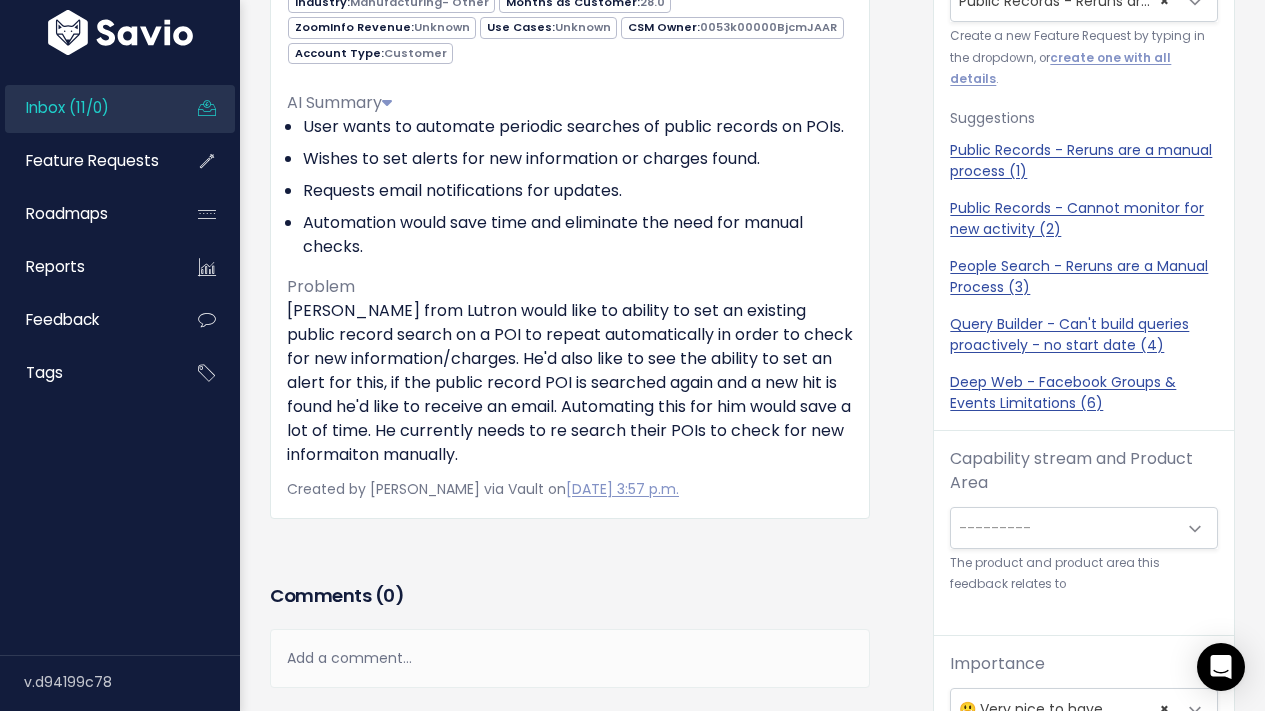 scroll, scrollTop: 0, scrollLeft: 0, axis: both 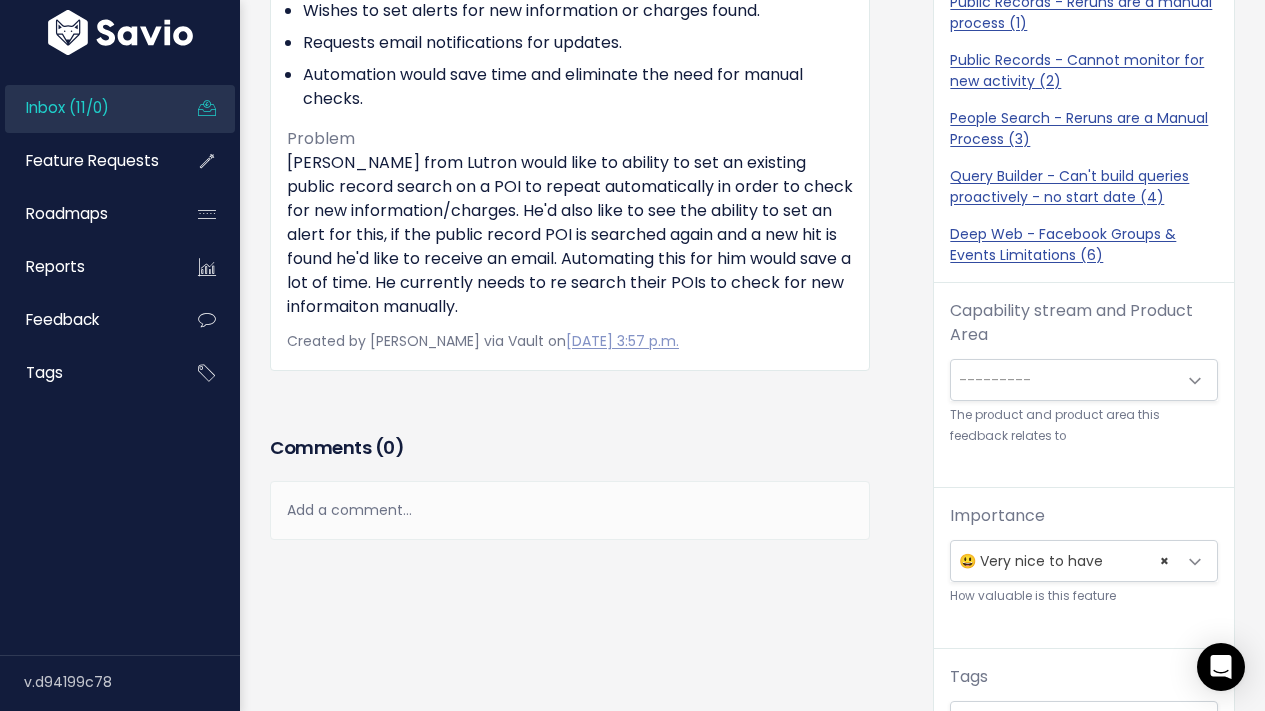 click on "---------" at bounding box center (1064, 380) 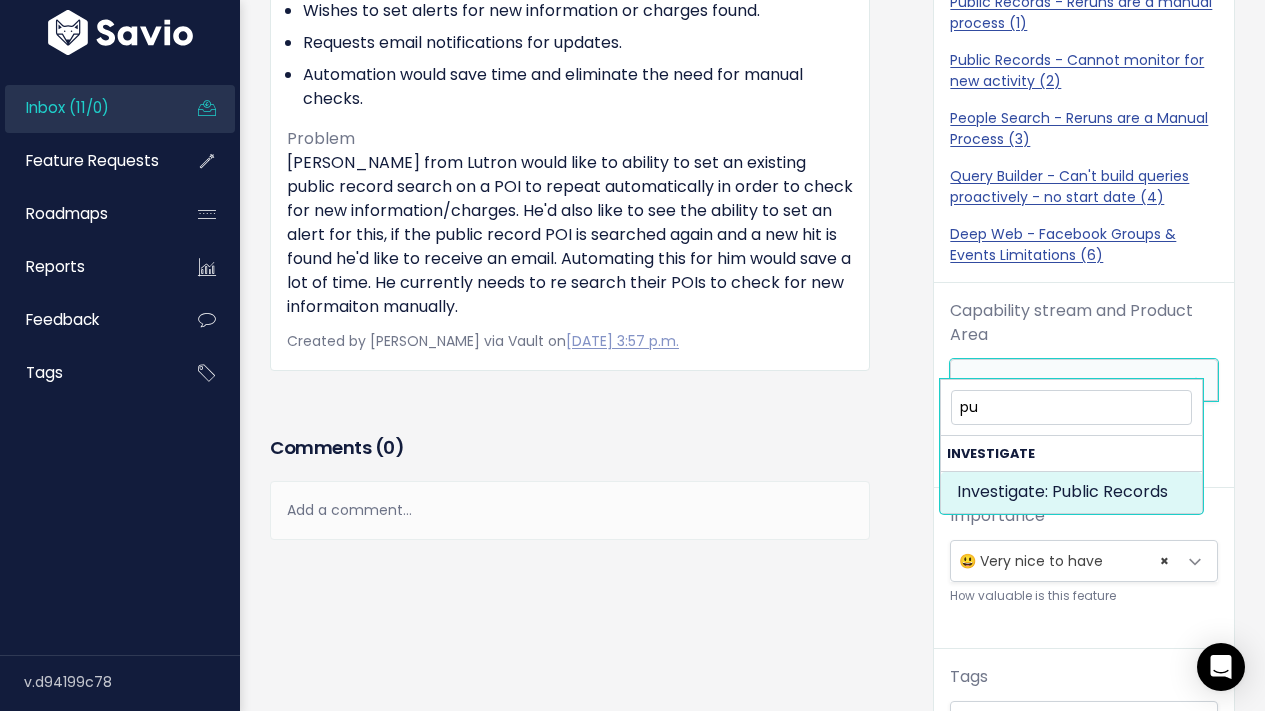 type on "pu" 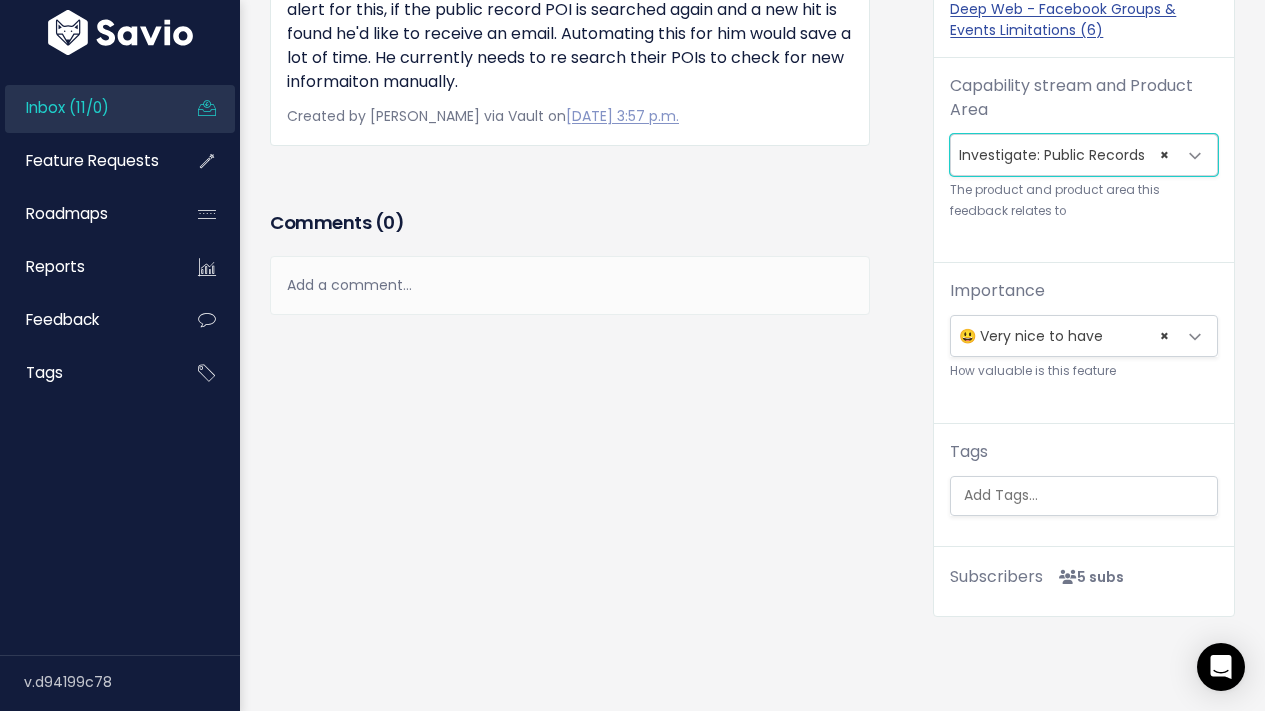 scroll, scrollTop: 694, scrollLeft: 0, axis: vertical 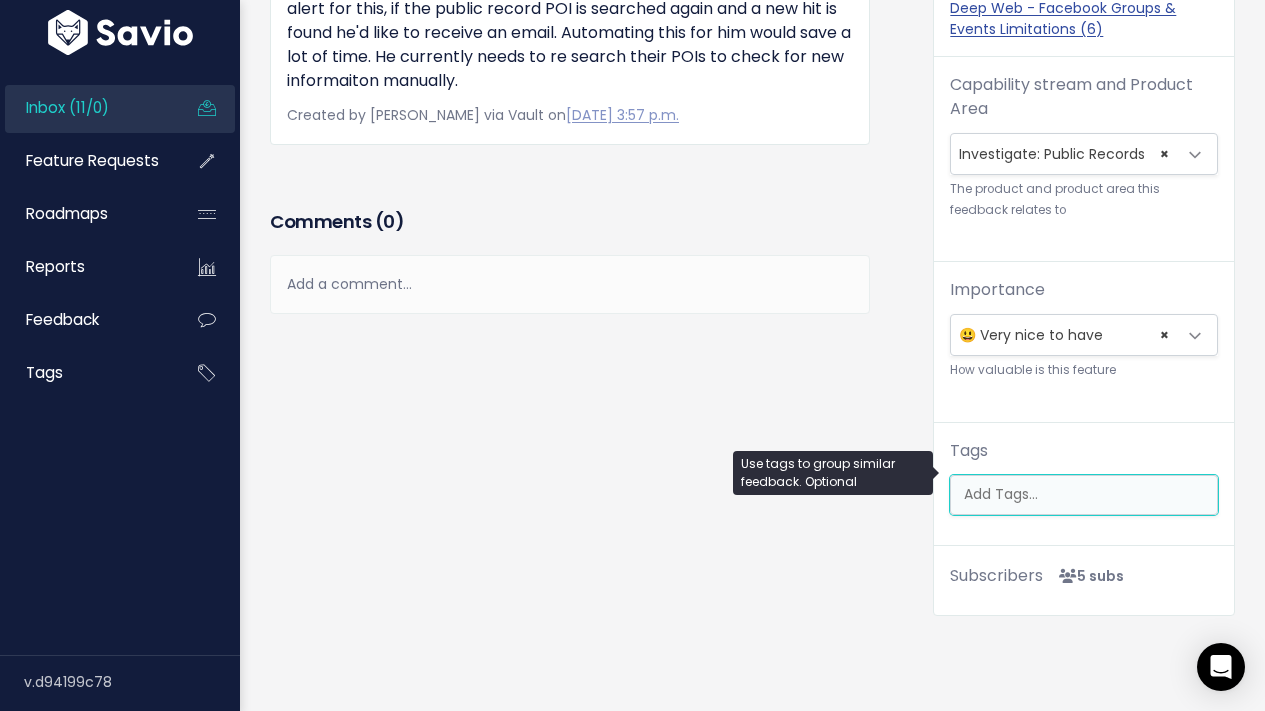 click at bounding box center [1084, 495] 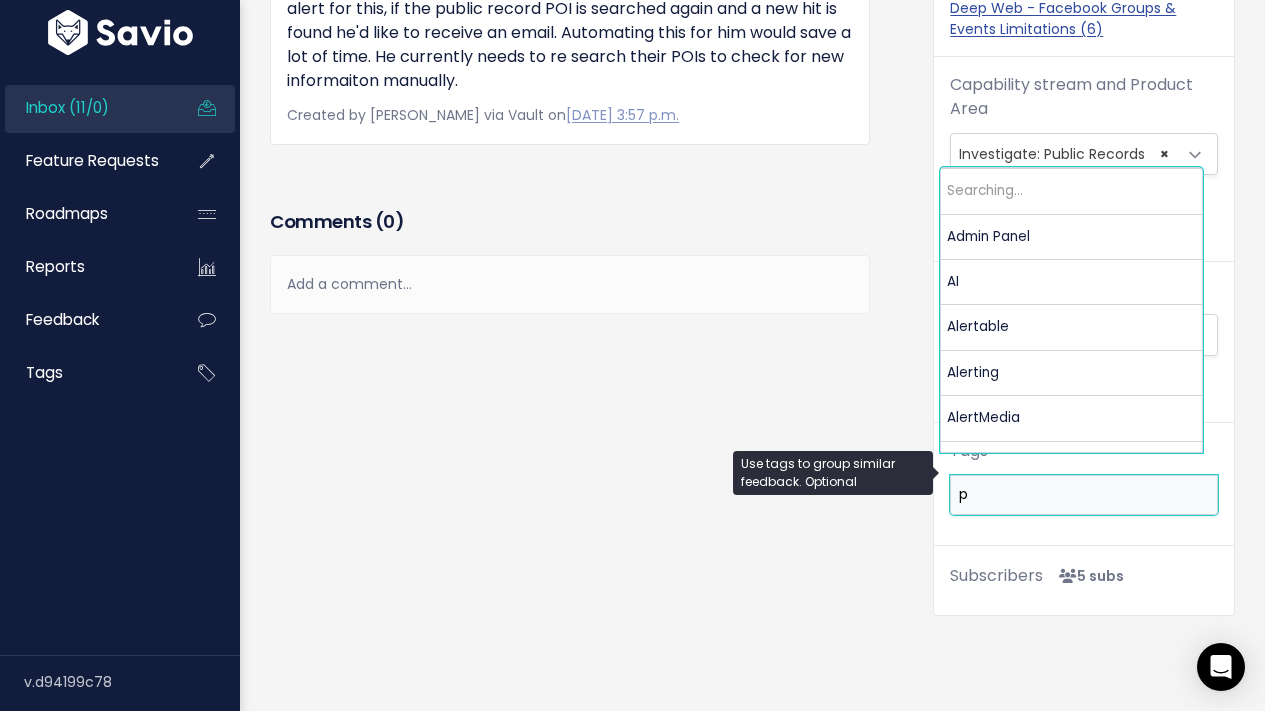 scroll, scrollTop: 0, scrollLeft: 0, axis: both 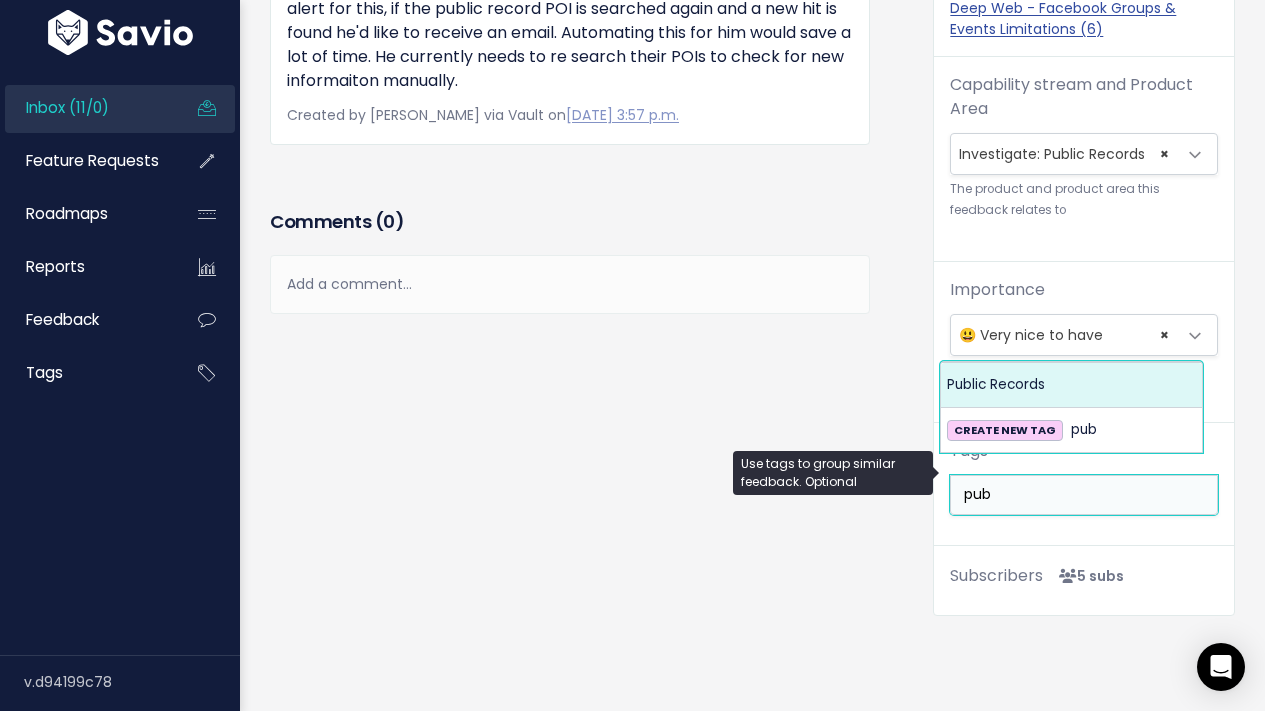 type on "pub" 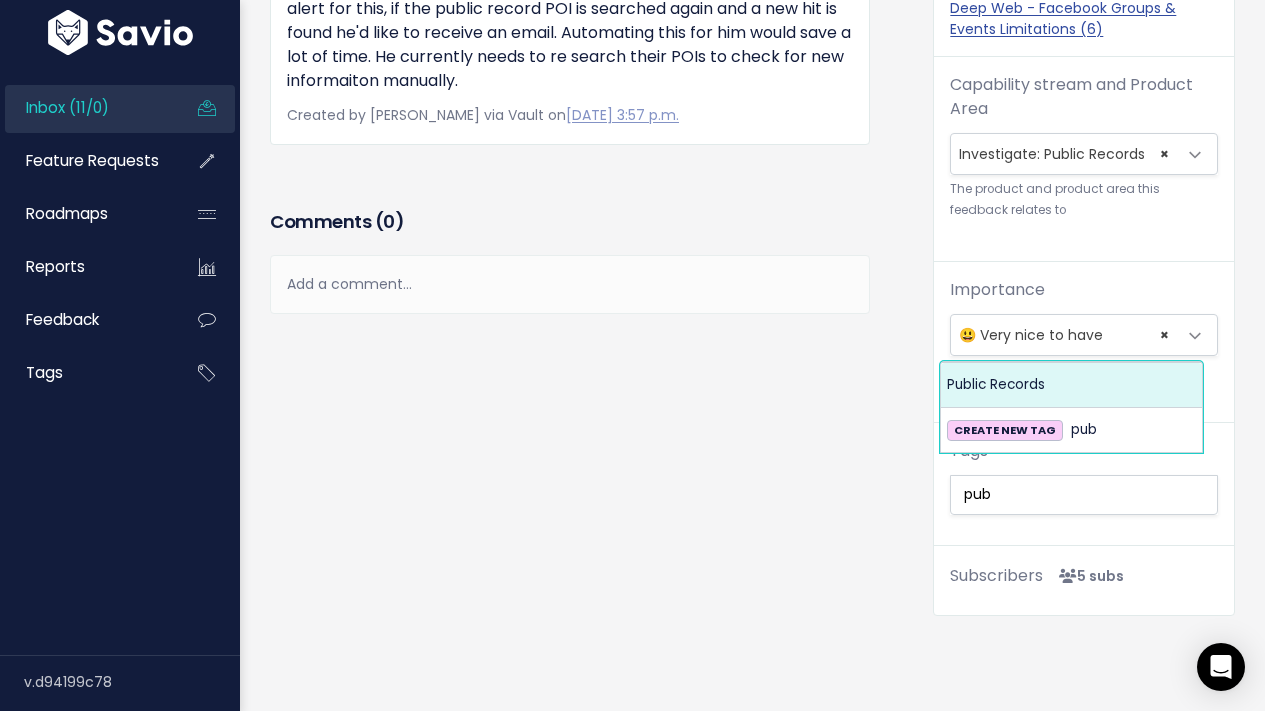 type 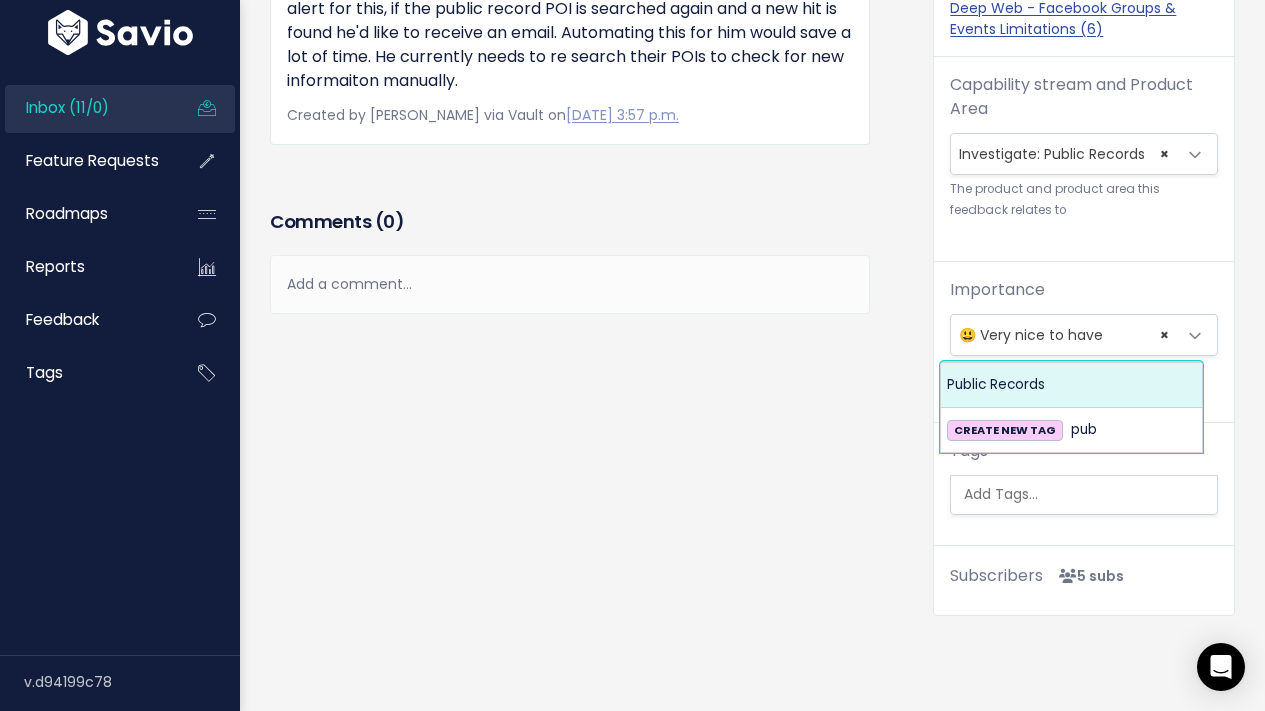 select on "13234" 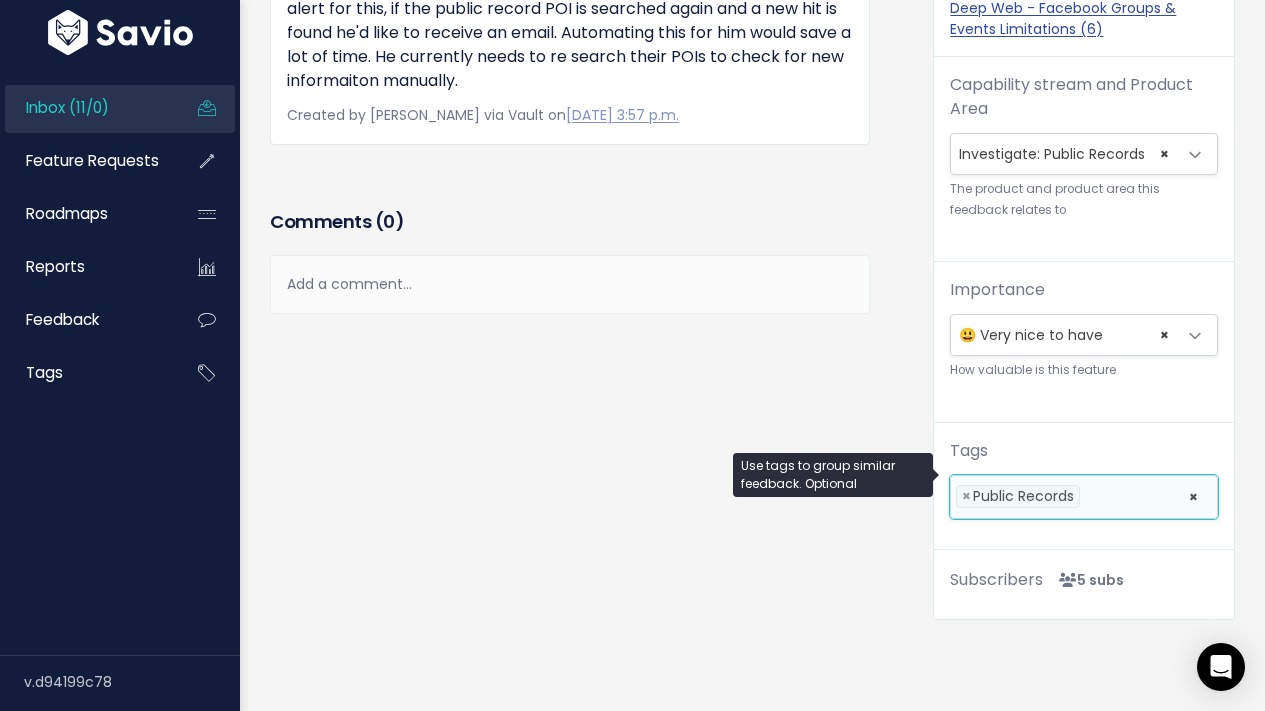 click at bounding box center (1090, 496) 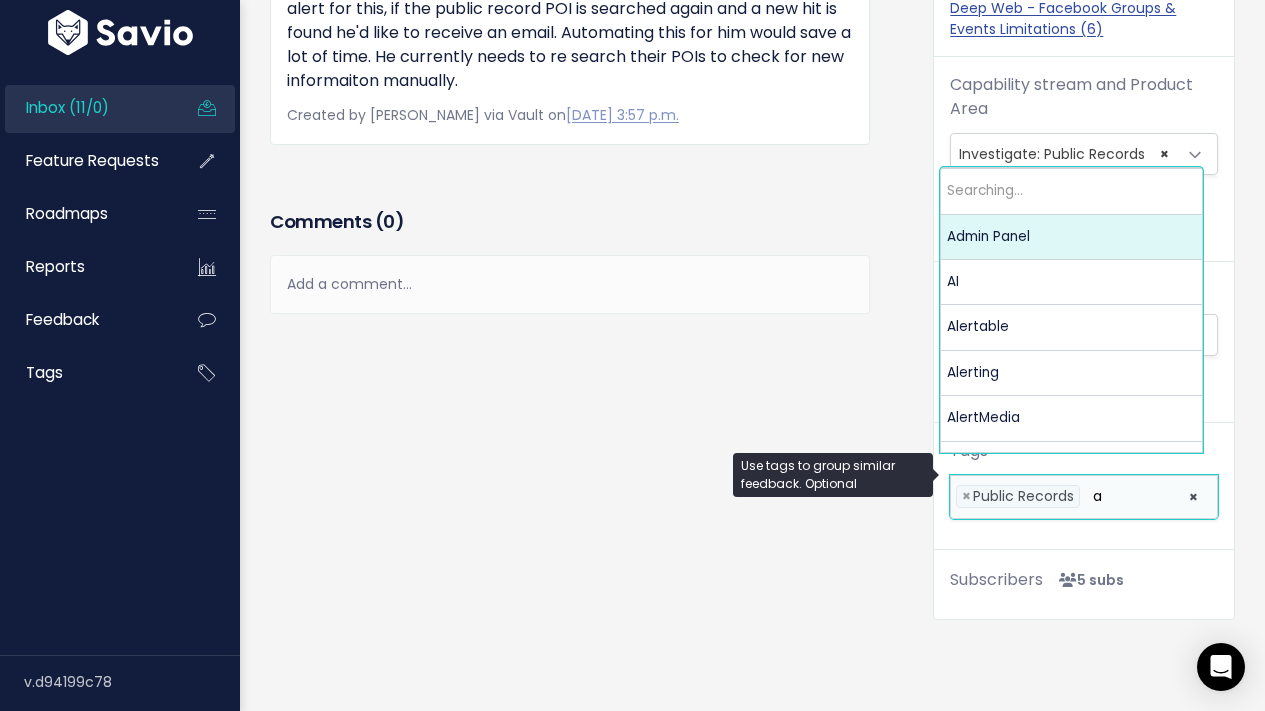 scroll, scrollTop: 0, scrollLeft: 0, axis: both 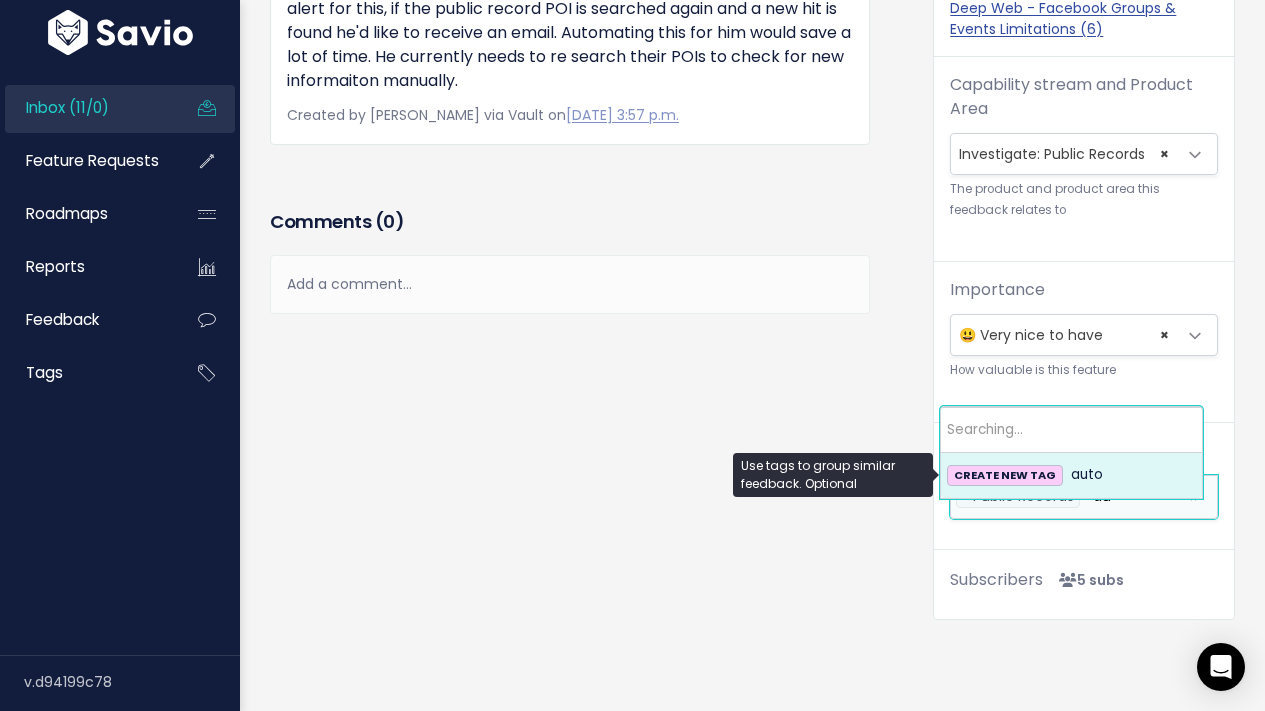 type on "a" 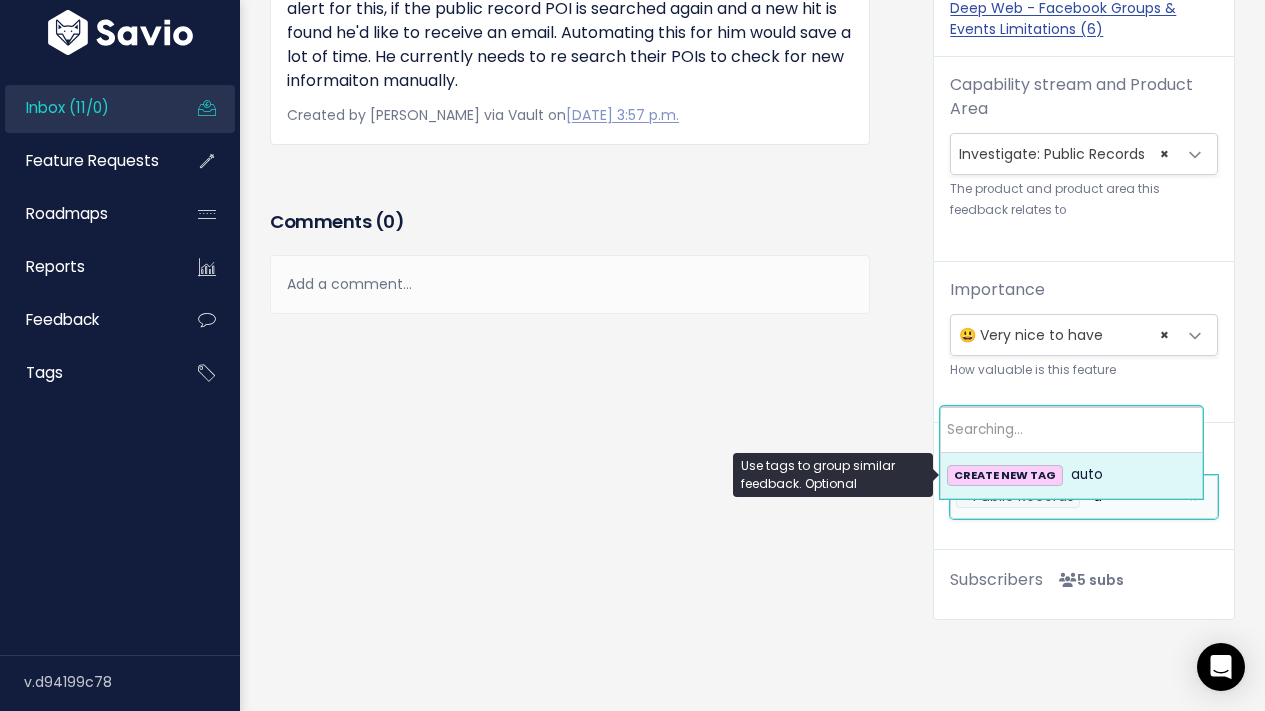 type 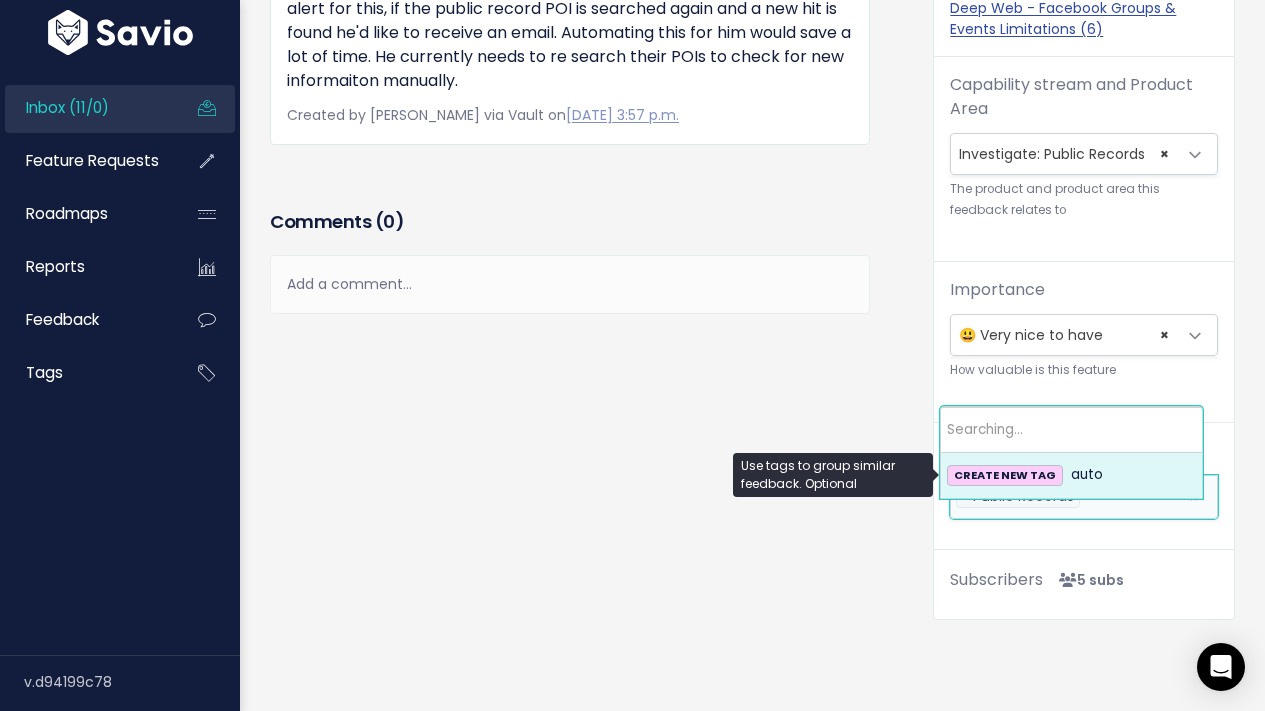 scroll, scrollTop: 0, scrollLeft: 0, axis: both 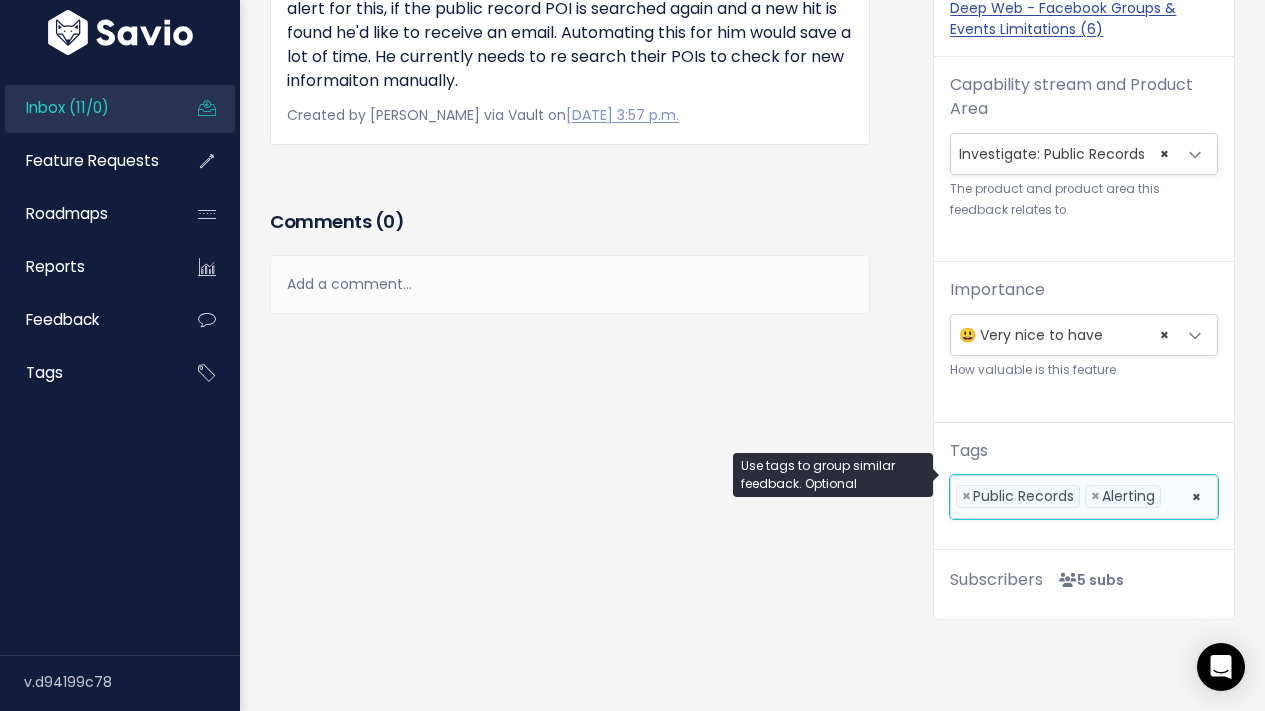click on "× × Public Records × Alerting" at bounding box center (1084, 497) 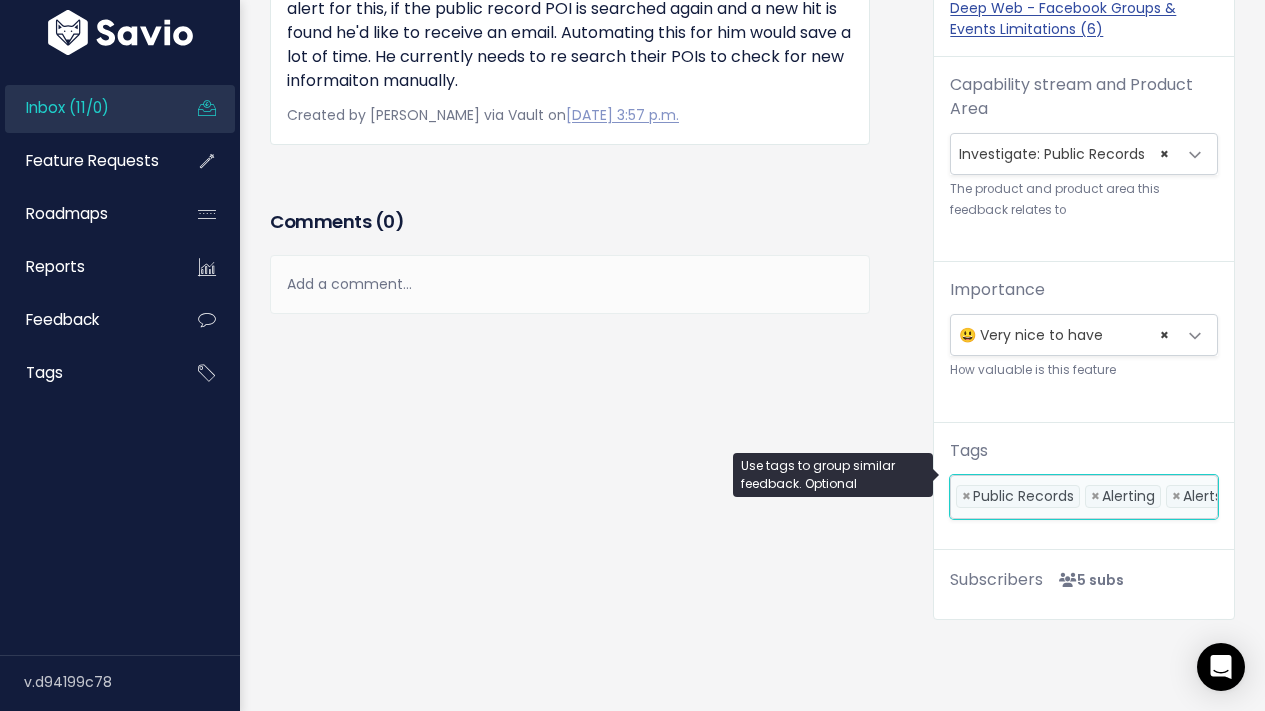 scroll, scrollTop: 0, scrollLeft: 77, axis: horizontal 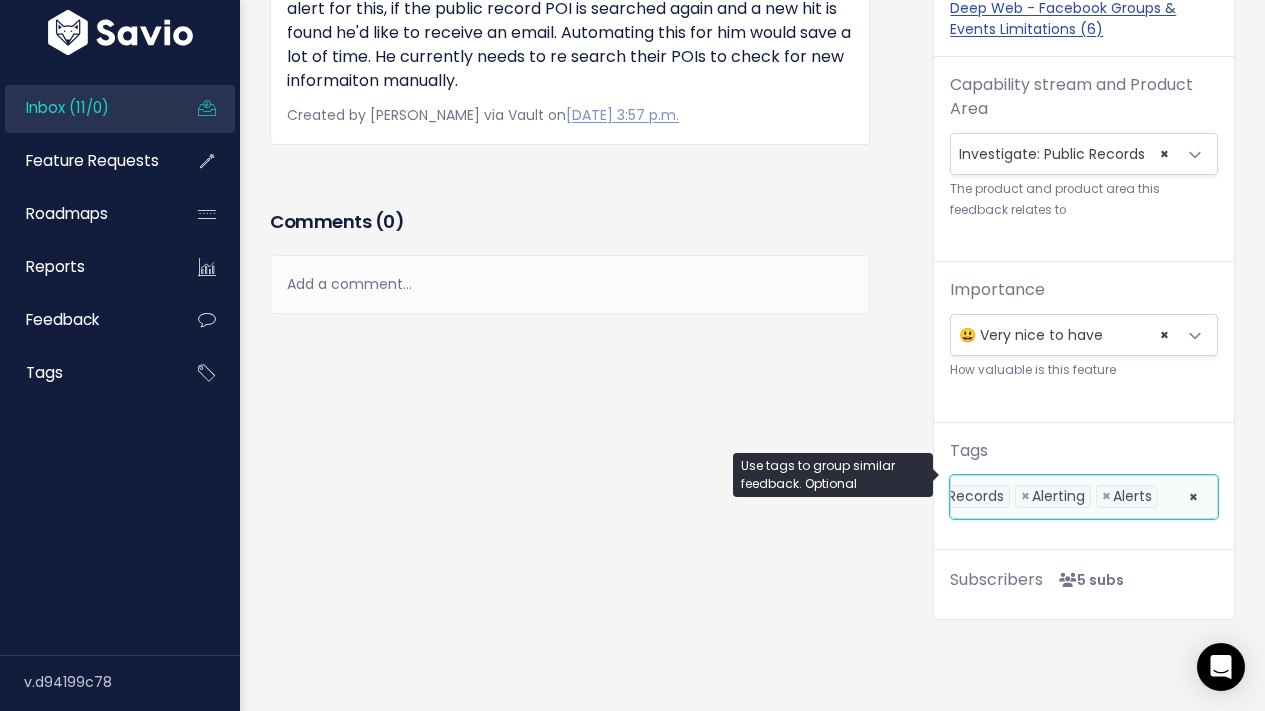 click on "× × Public Records × Alerting × Alerts" at bounding box center (1084, 497) 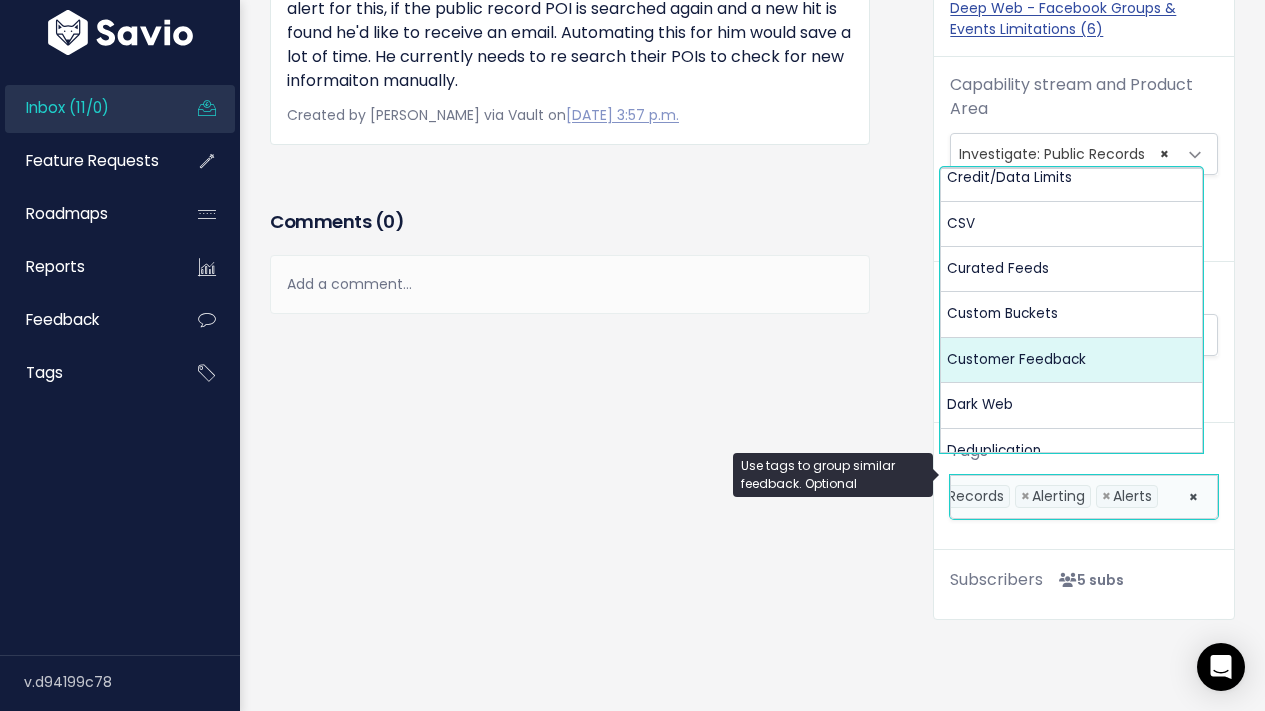 scroll, scrollTop: 823, scrollLeft: 0, axis: vertical 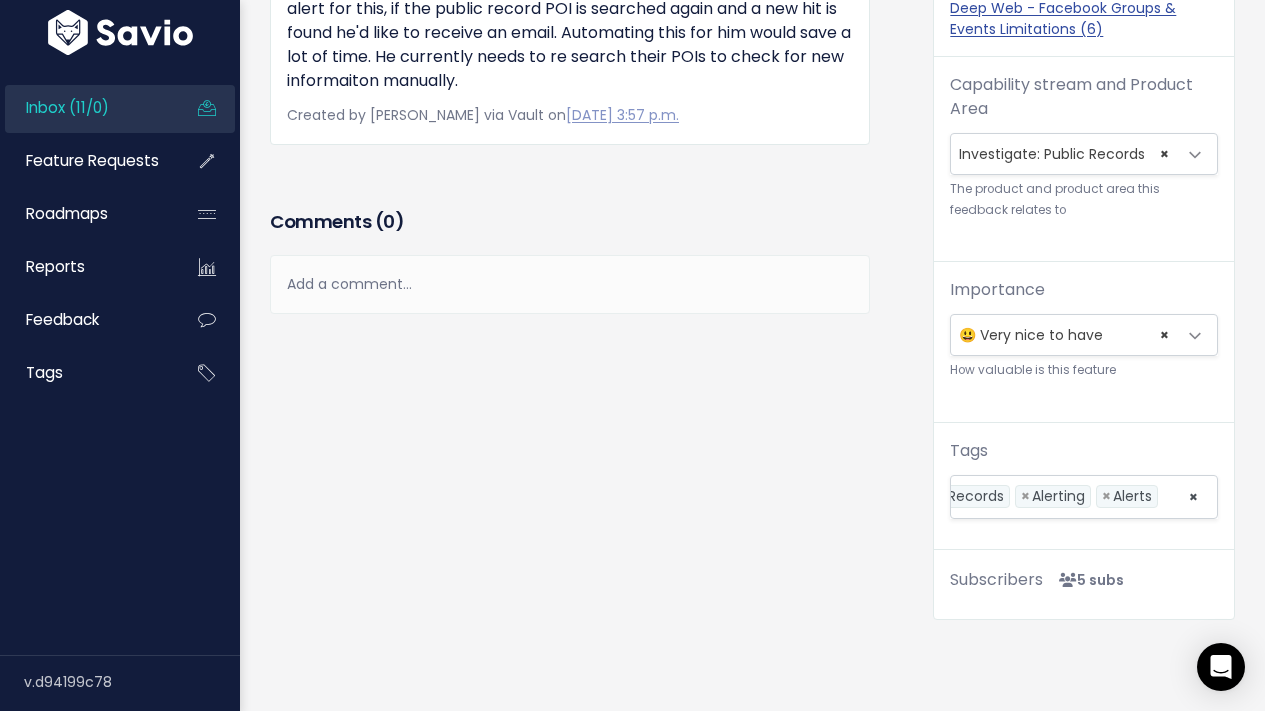 click on "Comments ( 0 )
Add a comment...
| | | | Add a comment... xxxxxxxxxx
These are never shown publicly.
Add a Comment
or
cancel" at bounding box center (570, 289) 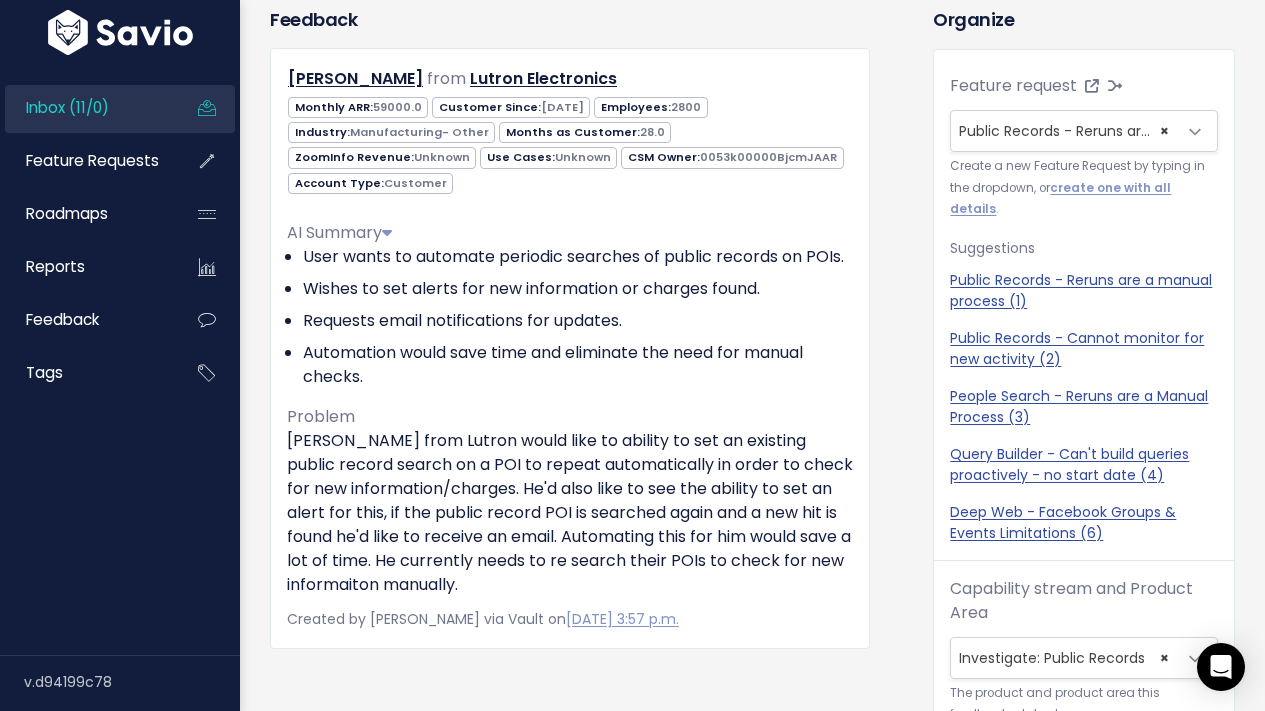 scroll, scrollTop: 0, scrollLeft: 0, axis: both 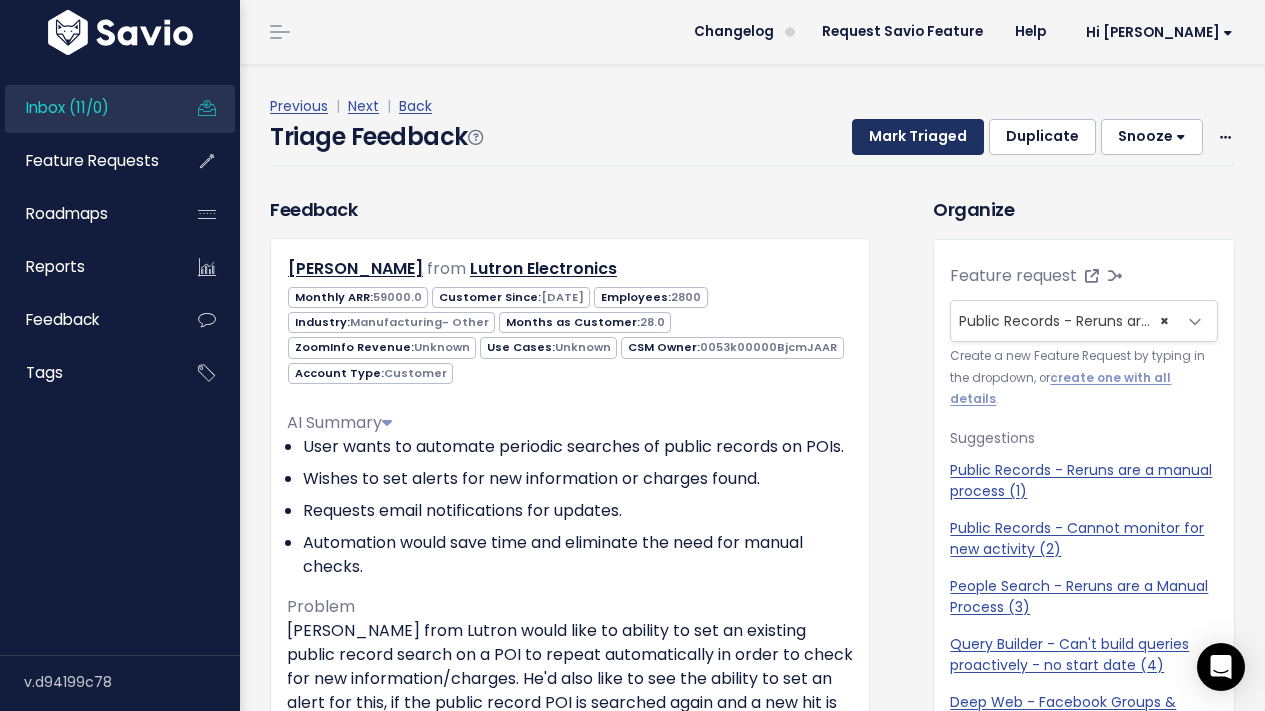 click on "Mark Triaged" at bounding box center [918, 137] 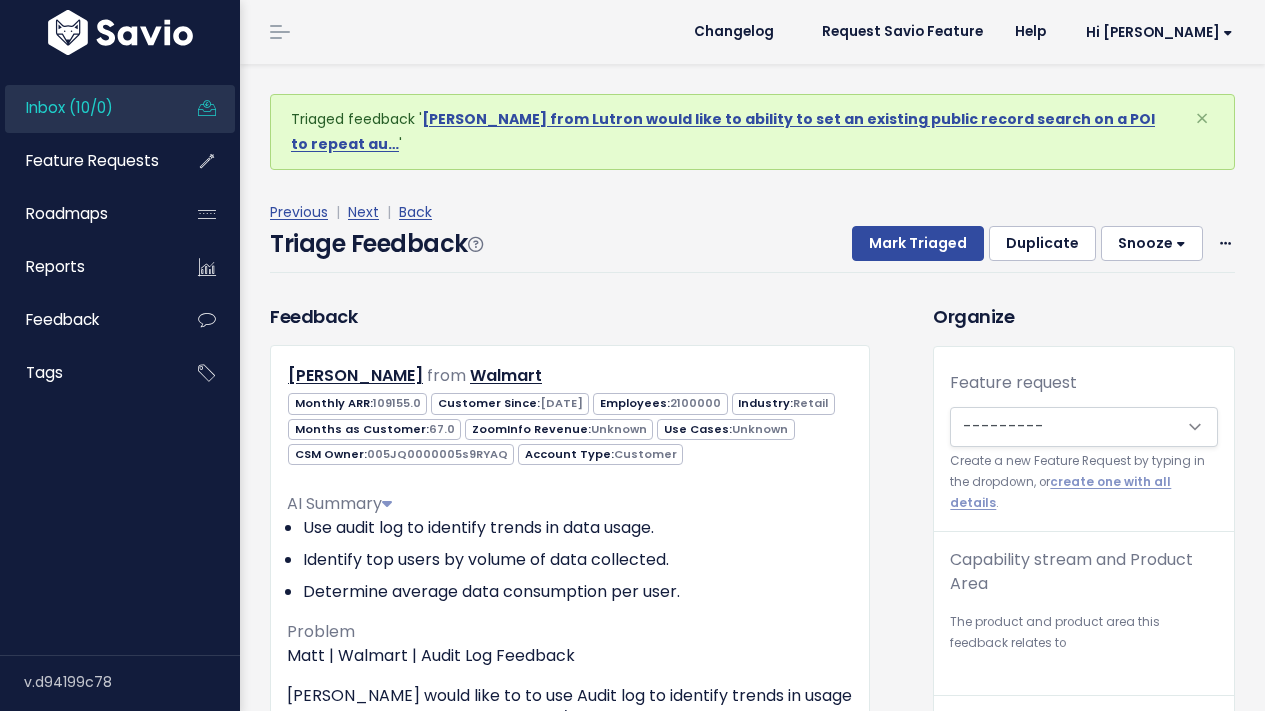 scroll, scrollTop: 0, scrollLeft: 0, axis: both 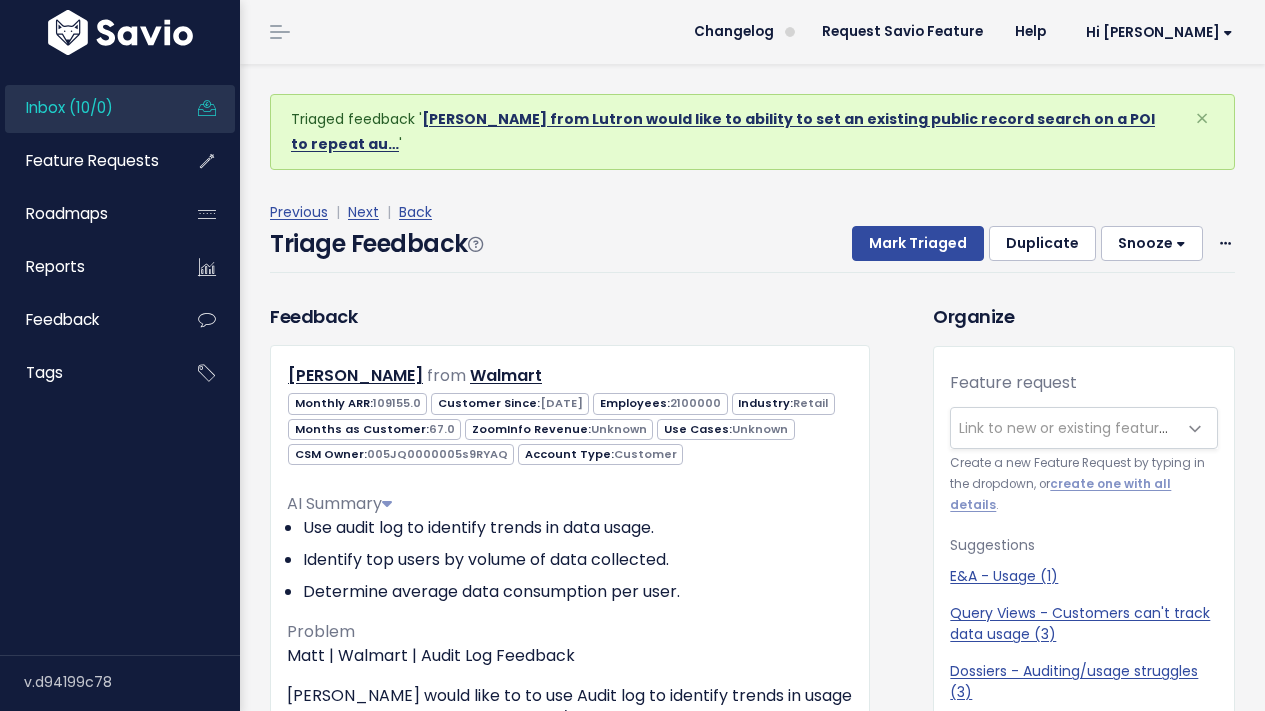 click on "Dan from Lutron would like to ability to set an existing public record search on a POI to repeat au…" at bounding box center (723, 131) 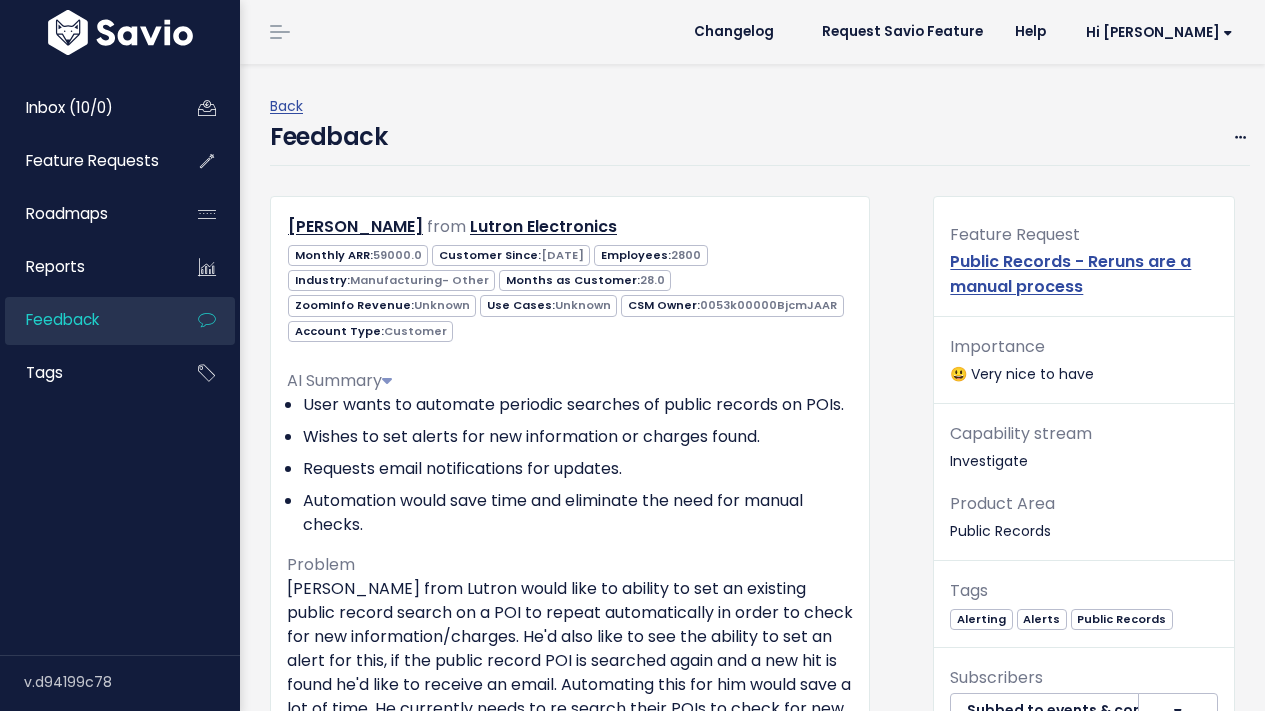 scroll, scrollTop: 0, scrollLeft: 0, axis: both 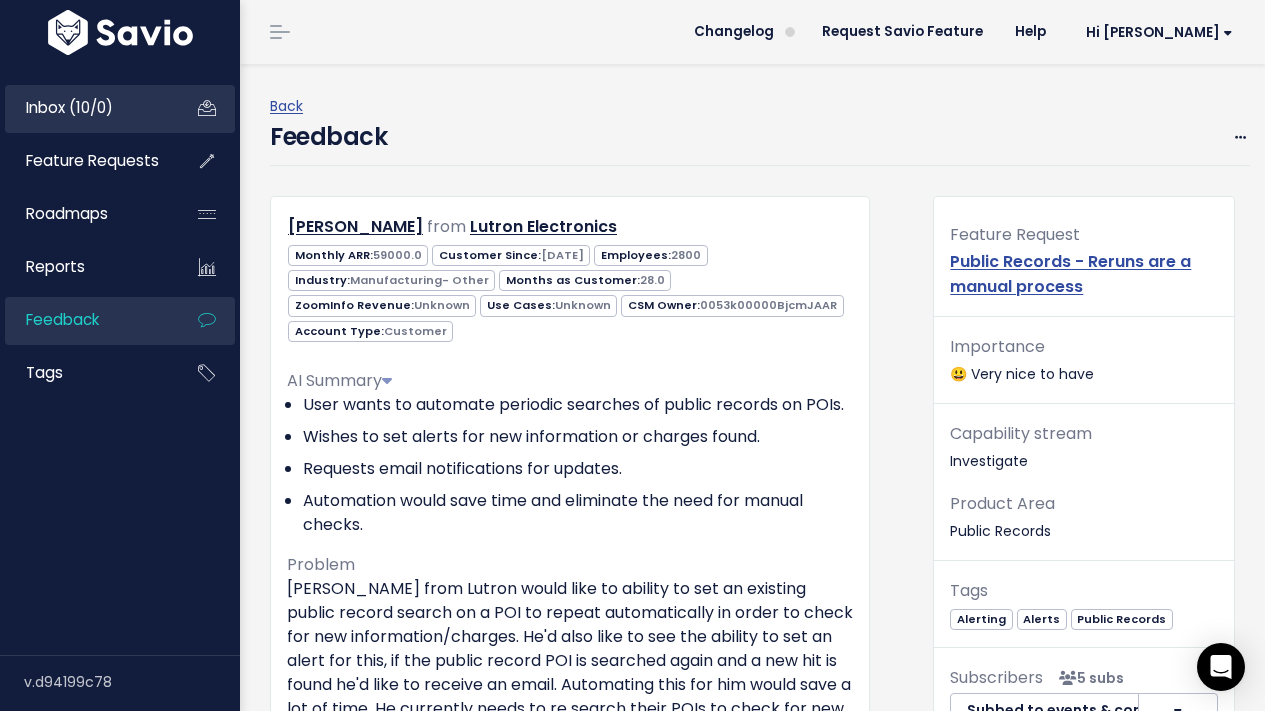 click on "Inbox (10/0)" at bounding box center [85, 108] 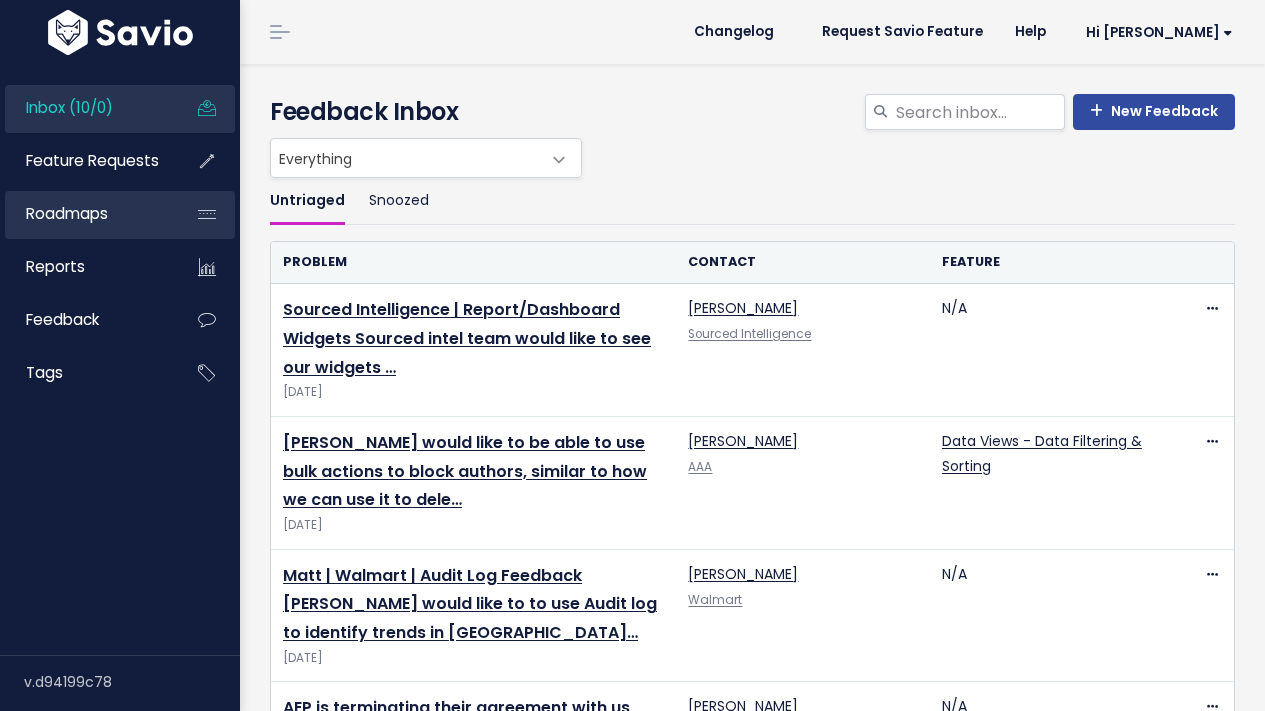 scroll, scrollTop: 0, scrollLeft: 0, axis: both 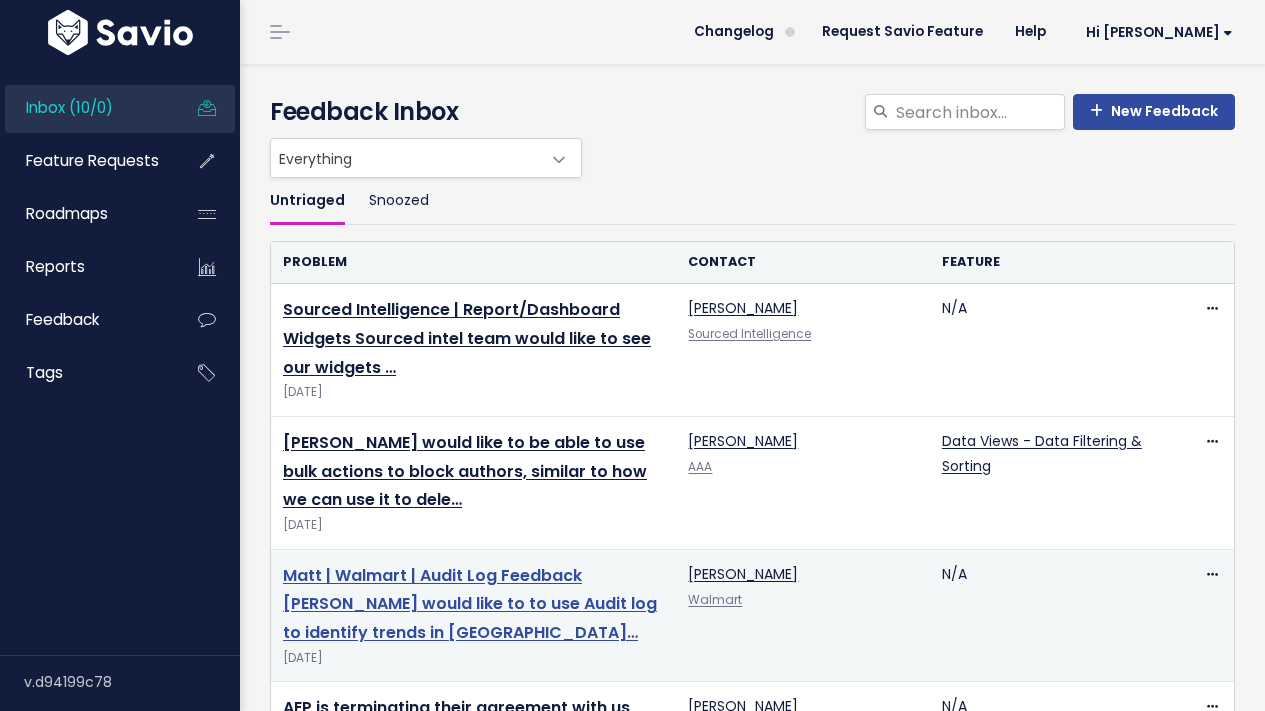 click on "Matt | Walmart | Audit Log Feedback
[PERSON_NAME] would like to to use Audit log to identify trends in [GEOGRAPHIC_DATA]…" at bounding box center (470, 604) 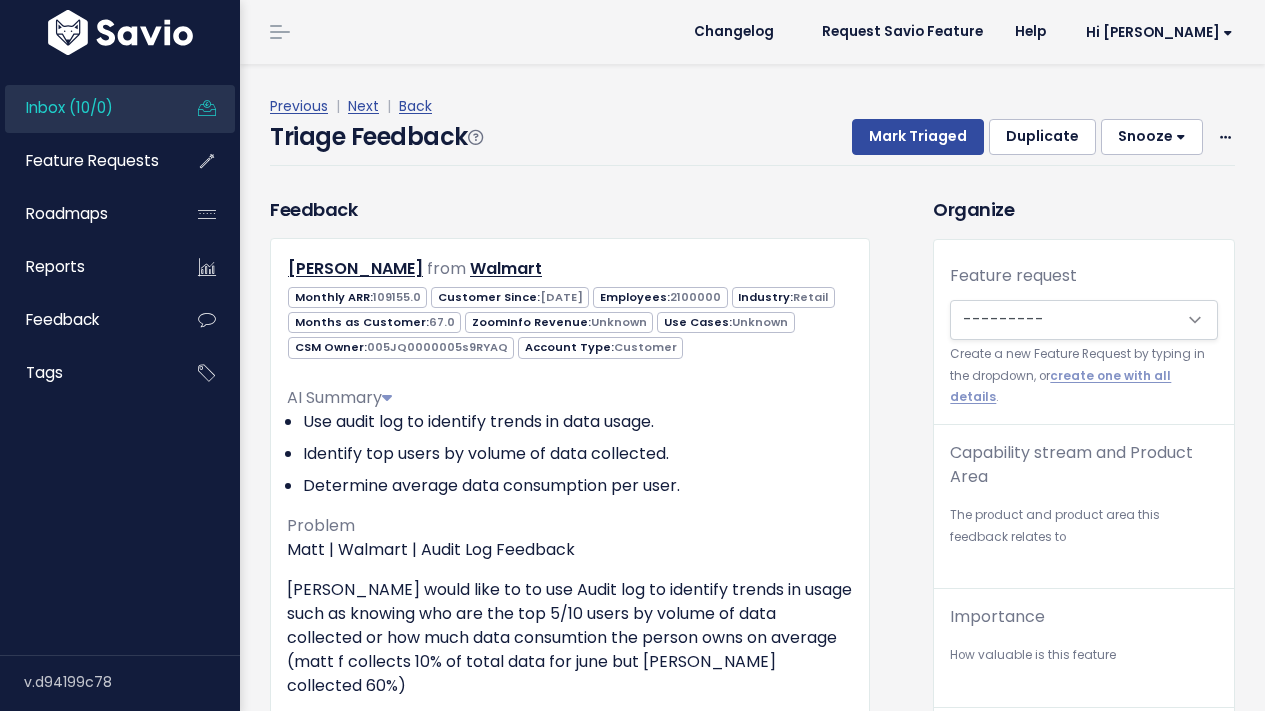 scroll, scrollTop: 0, scrollLeft: 0, axis: both 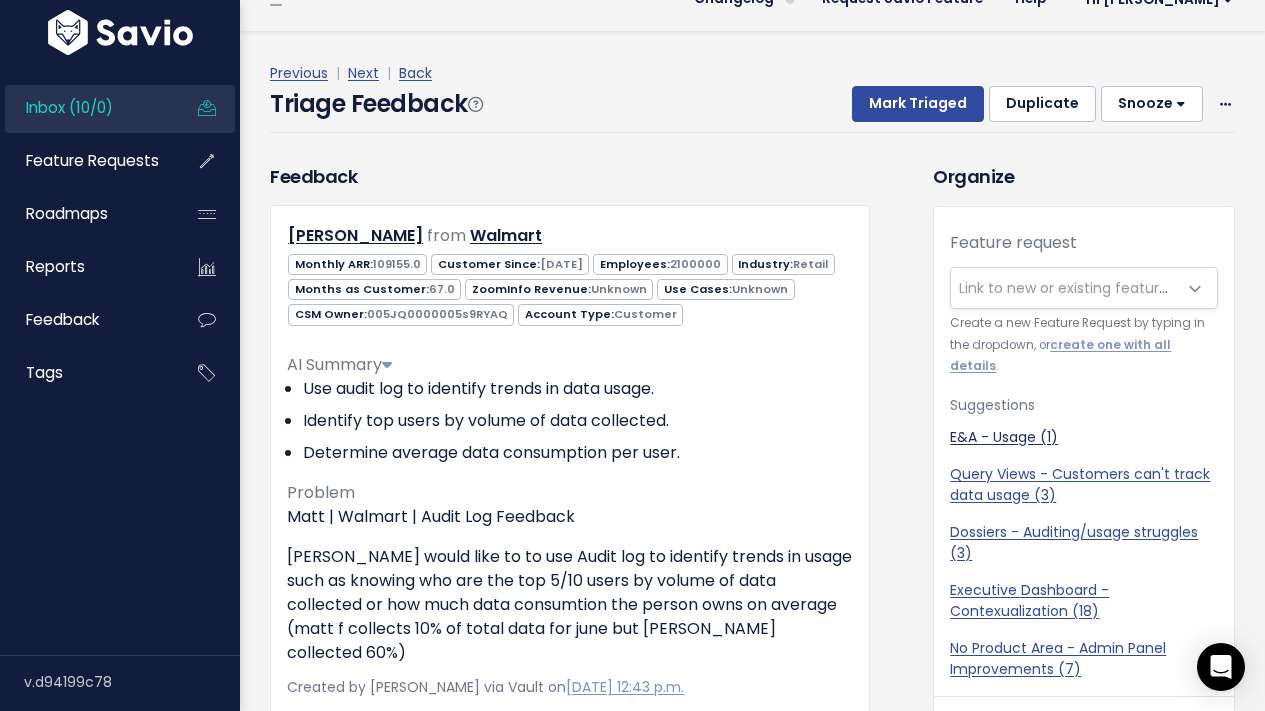 click on "E&A - Usage (1)" at bounding box center (1084, 437) 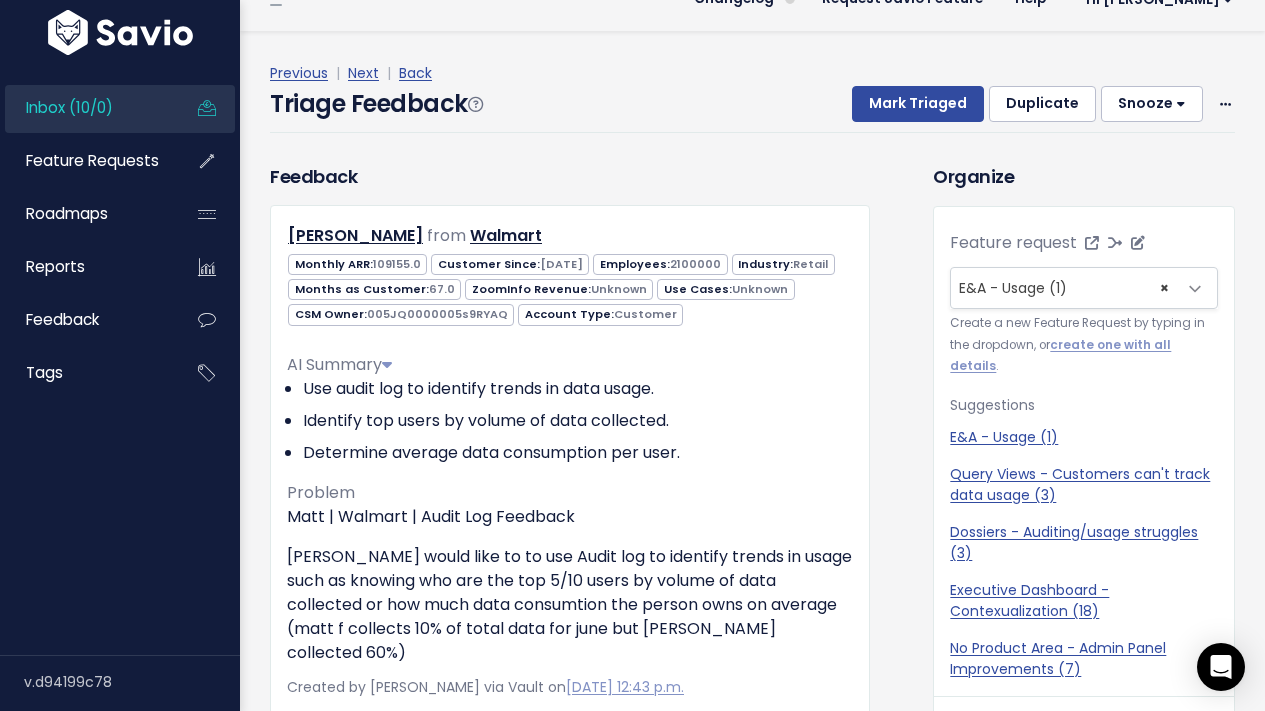 scroll, scrollTop: 66, scrollLeft: 0, axis: vertical 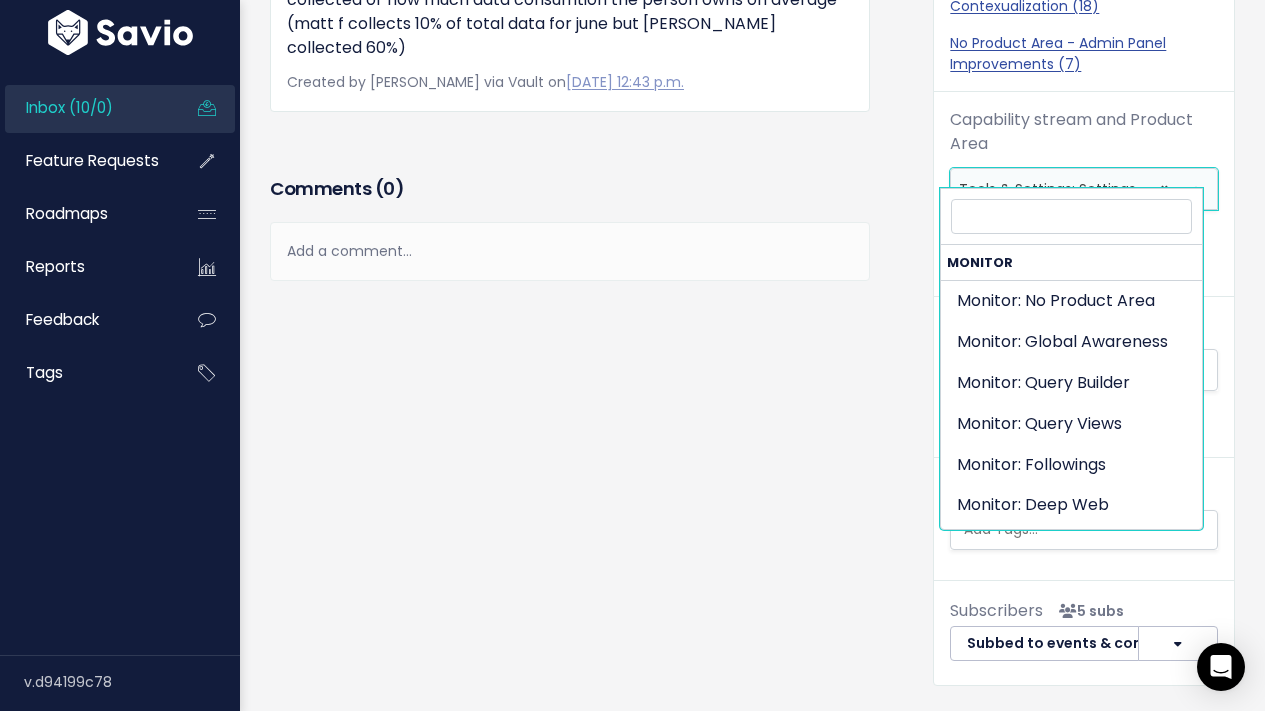 click on "× Tools & Settings: Settings" at bounding box center (1064, 189) 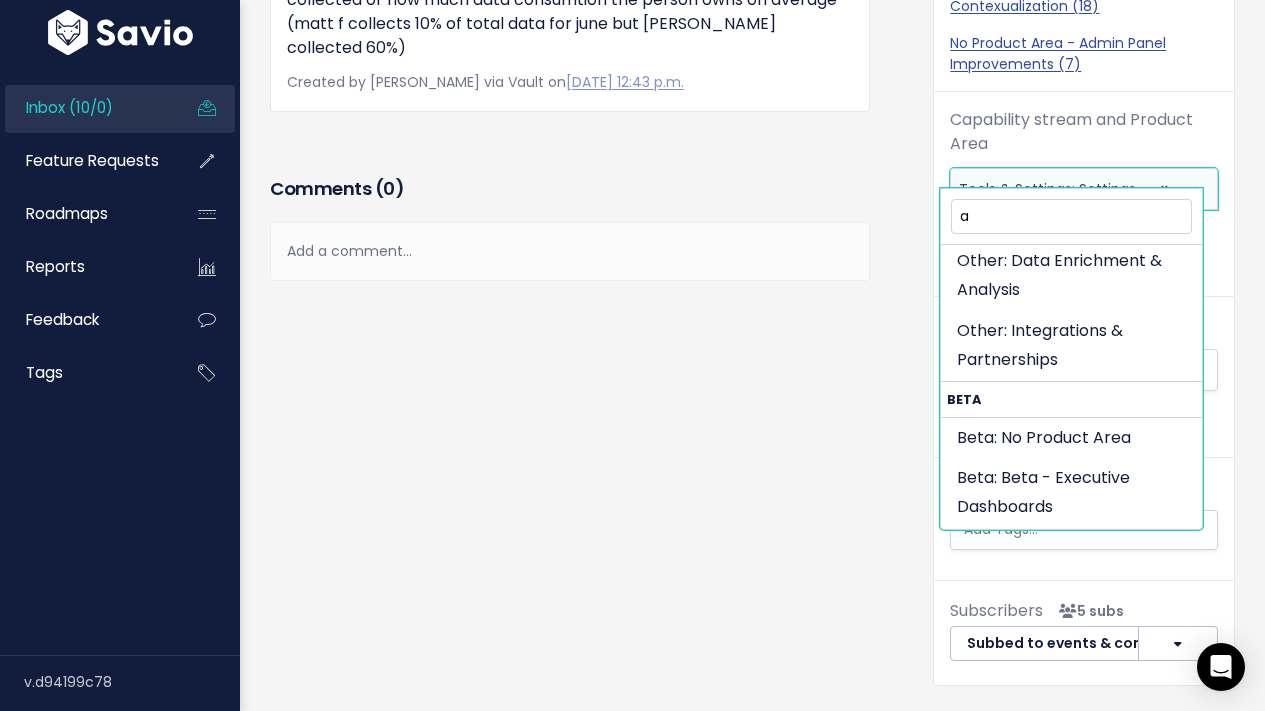 scroll, scrollTop: 0, scrollLeft: 0, axis: both 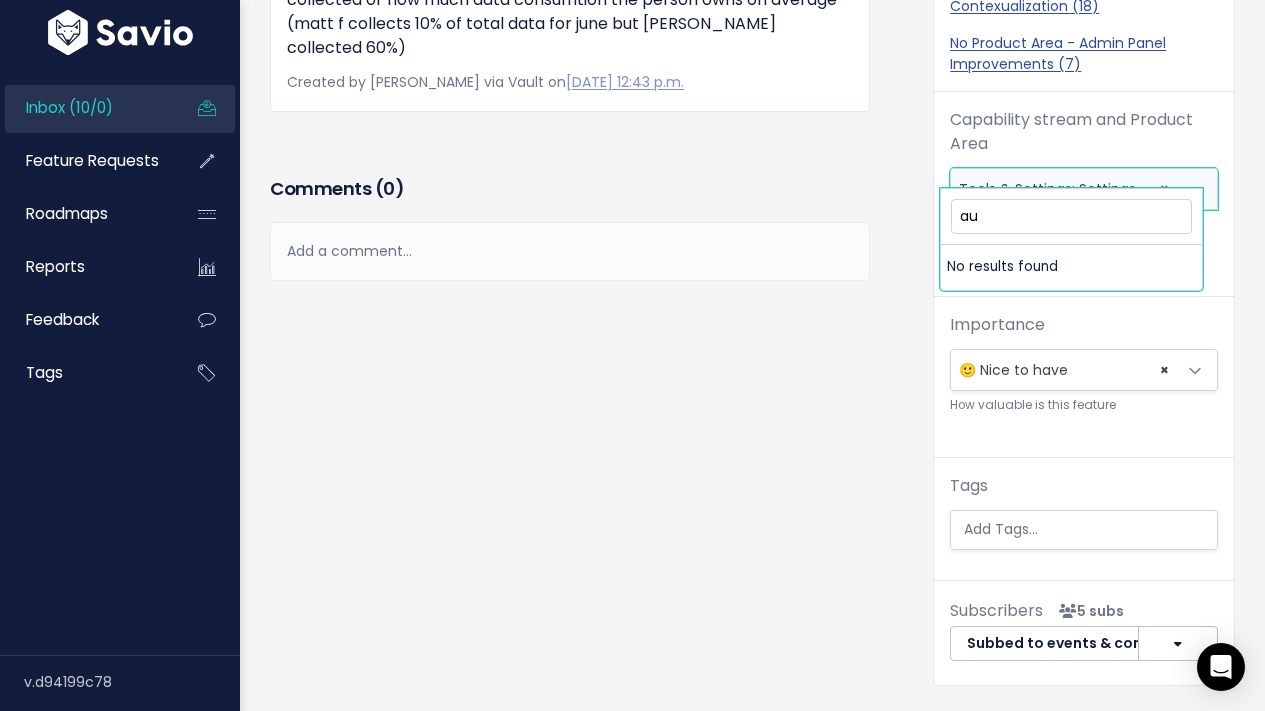 type on "a" 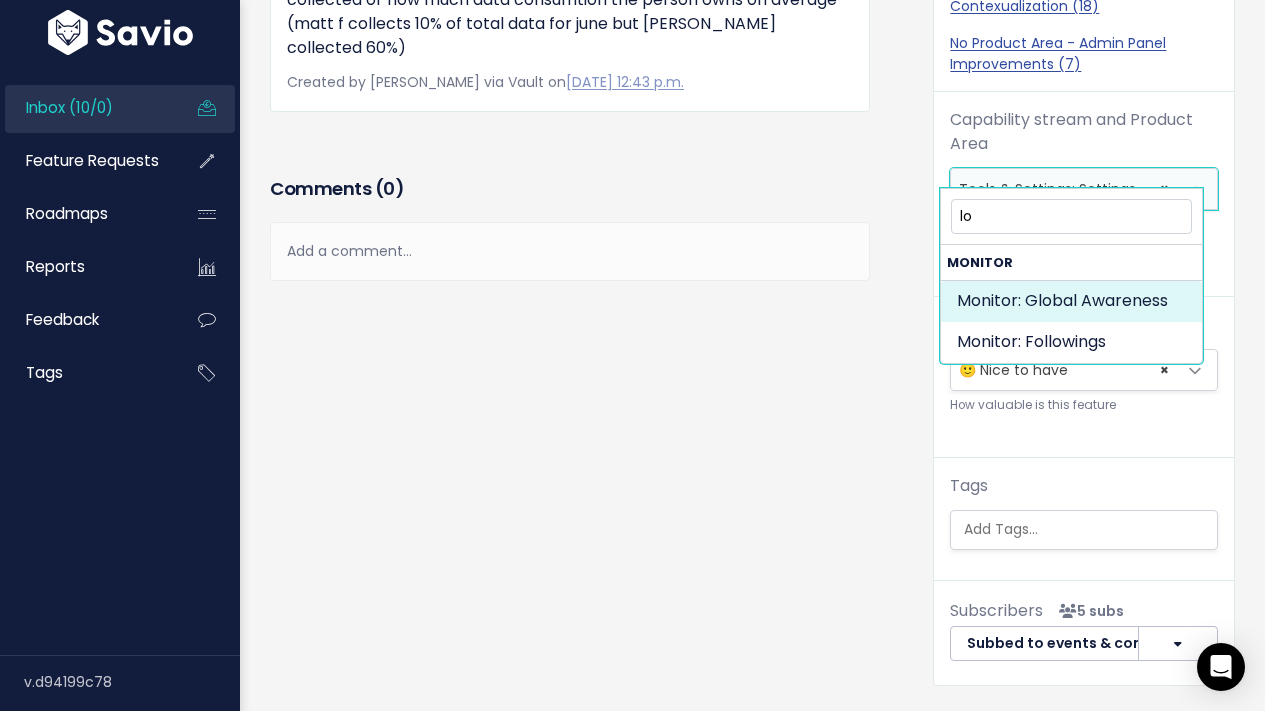 scroll, scrollTop: 0, scrollLeft: 0, axis: both 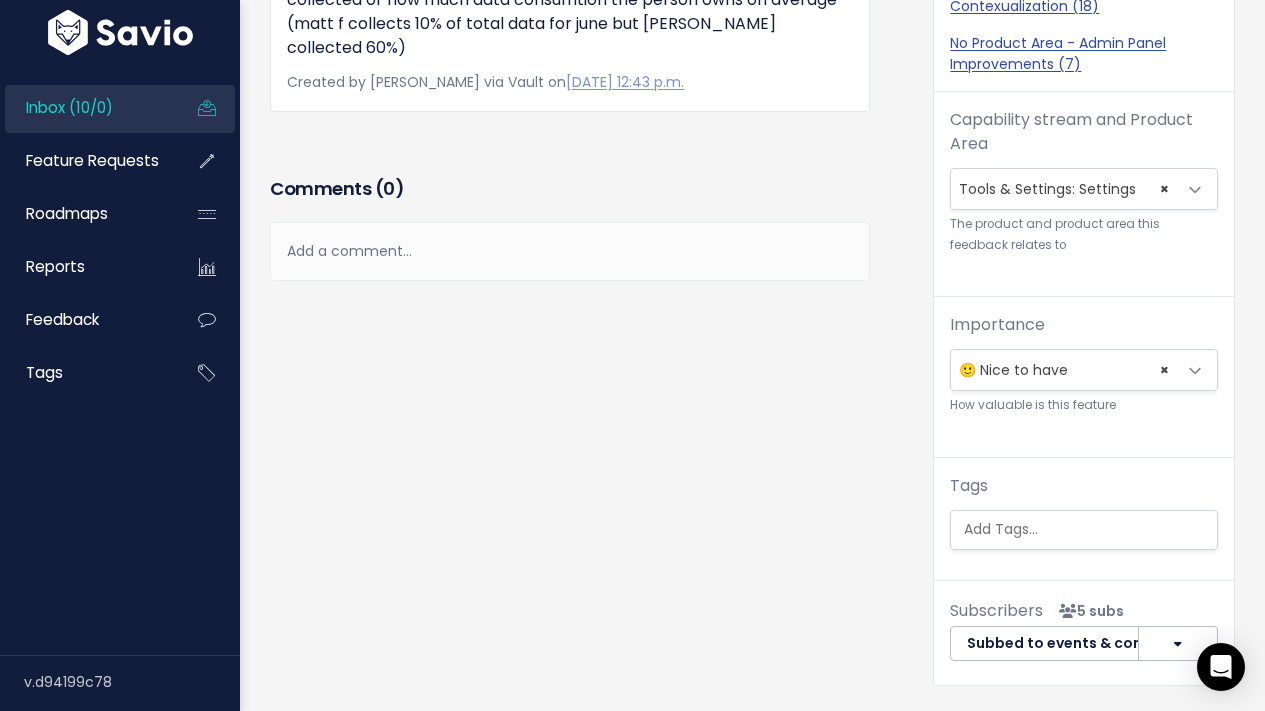 click on "Feedback
Matthew Farrar
from
Walmart" at bounding box center (586, 137) 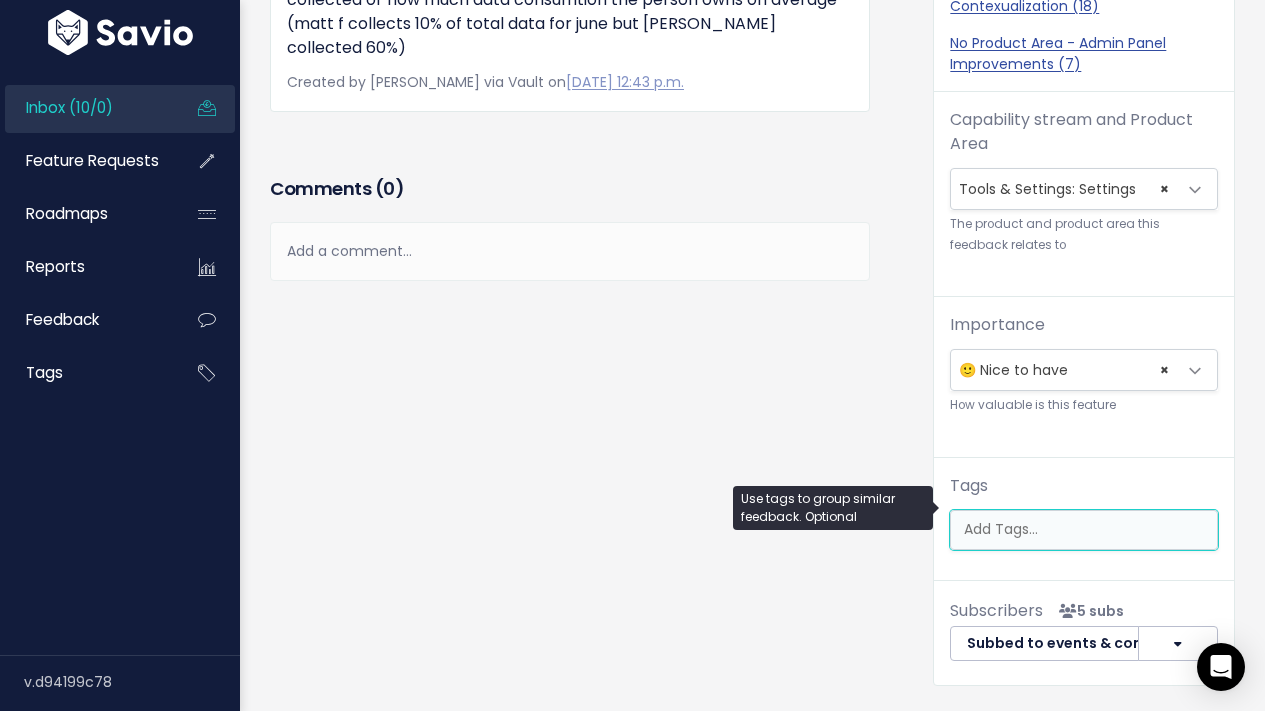 click at bounding box center [1084, 530] 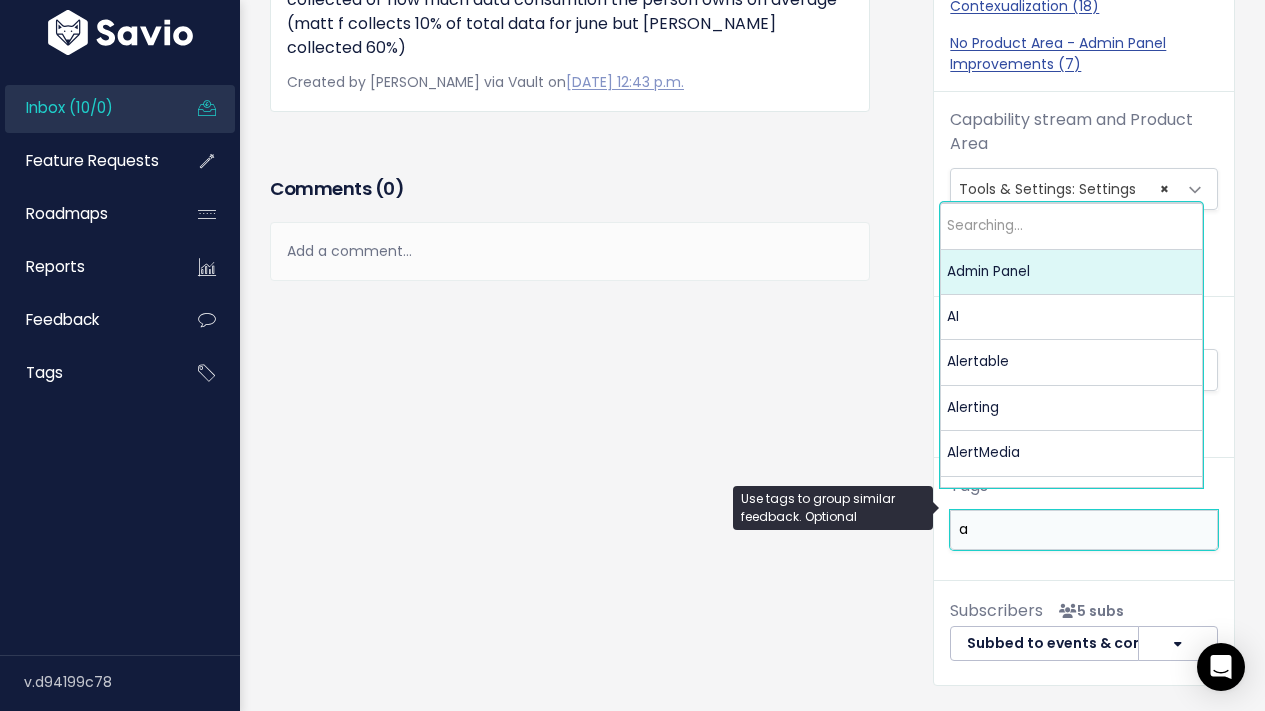scroll, scrollTop: 0, scrollLeft: 0, axis: both 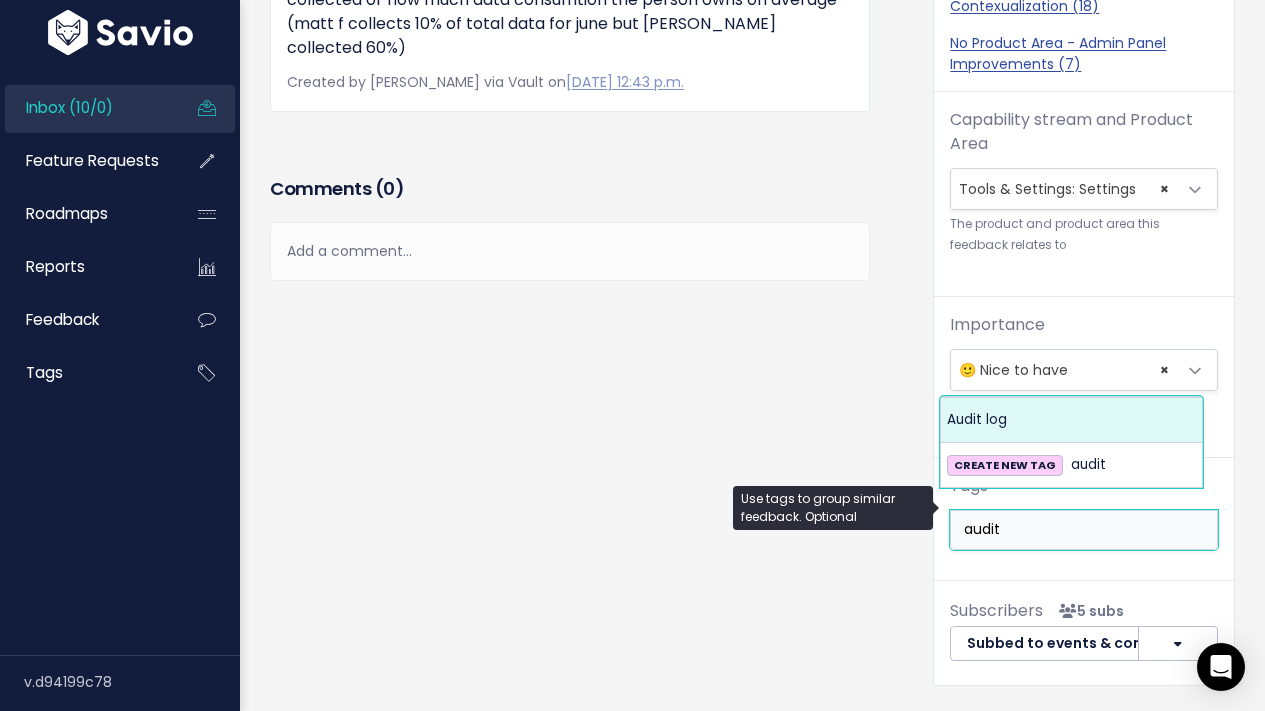 type on "audit" 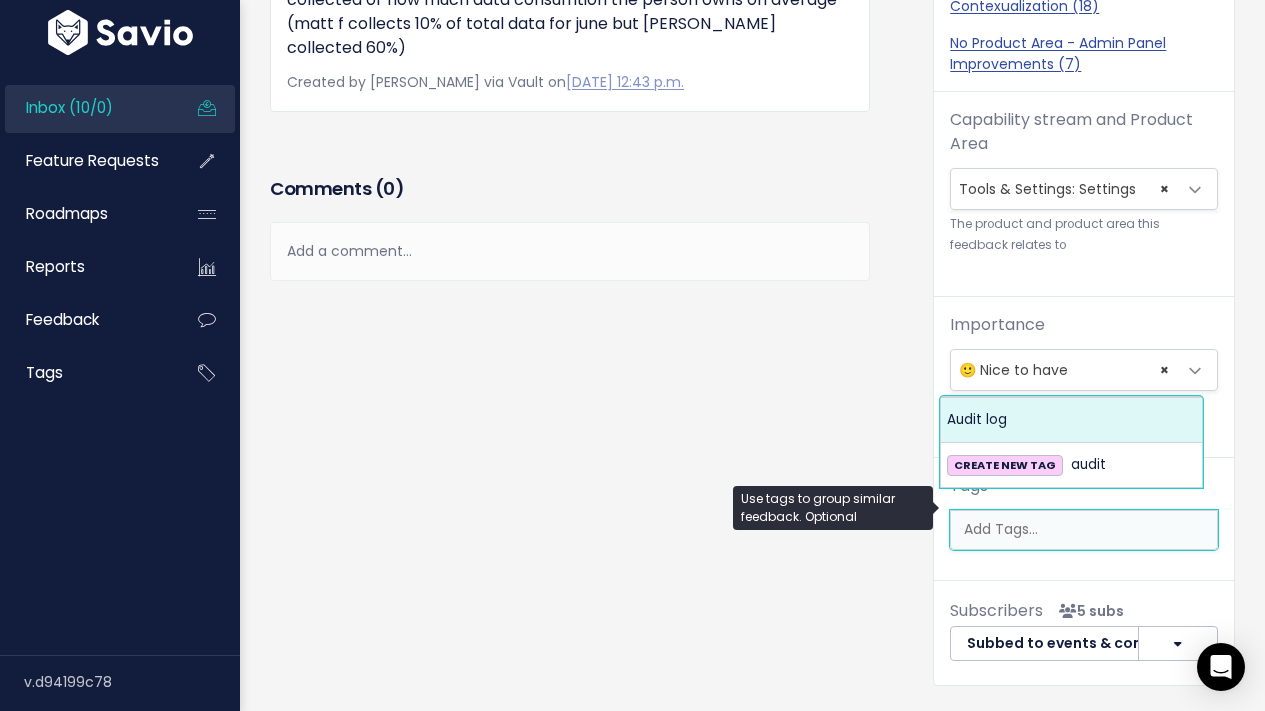 select on "13288" 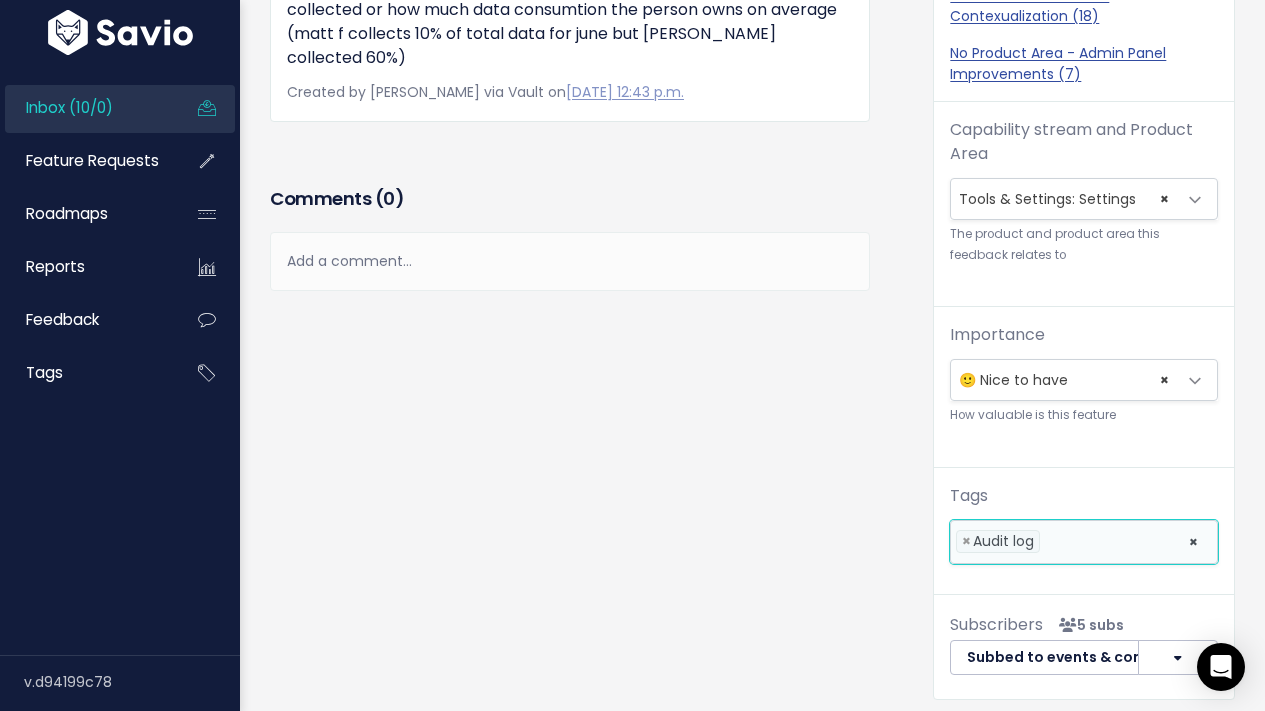 scroll, scrollTop: 66, scrollLeft: 0, axis: vertical 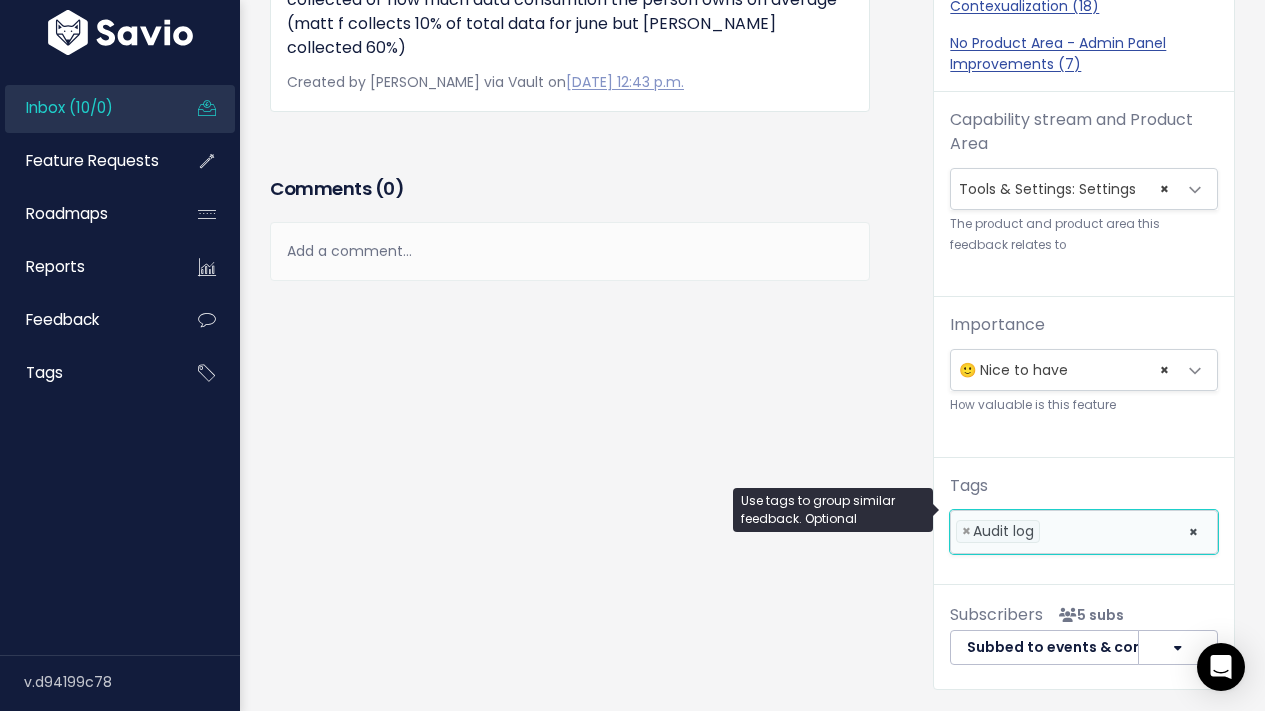 click at bounding box center (1109, 531) 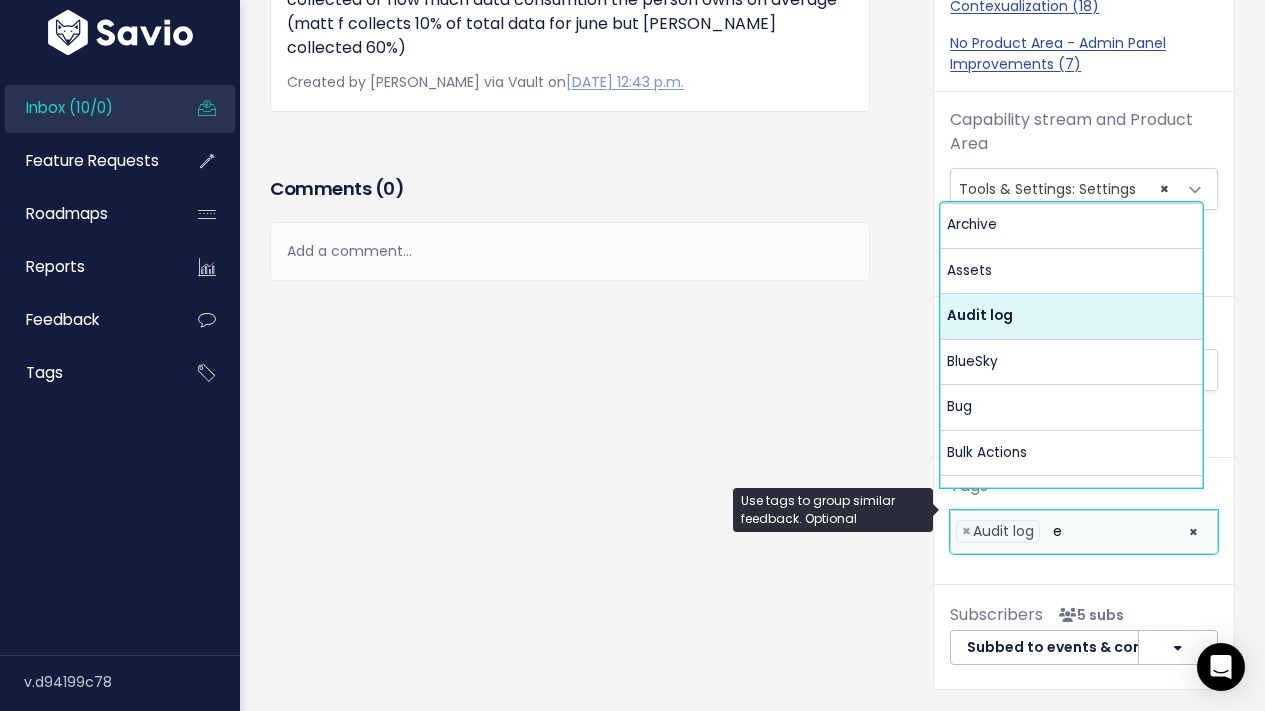 scroll, scrollTop: 0, scrollLeft: 0, axis: both 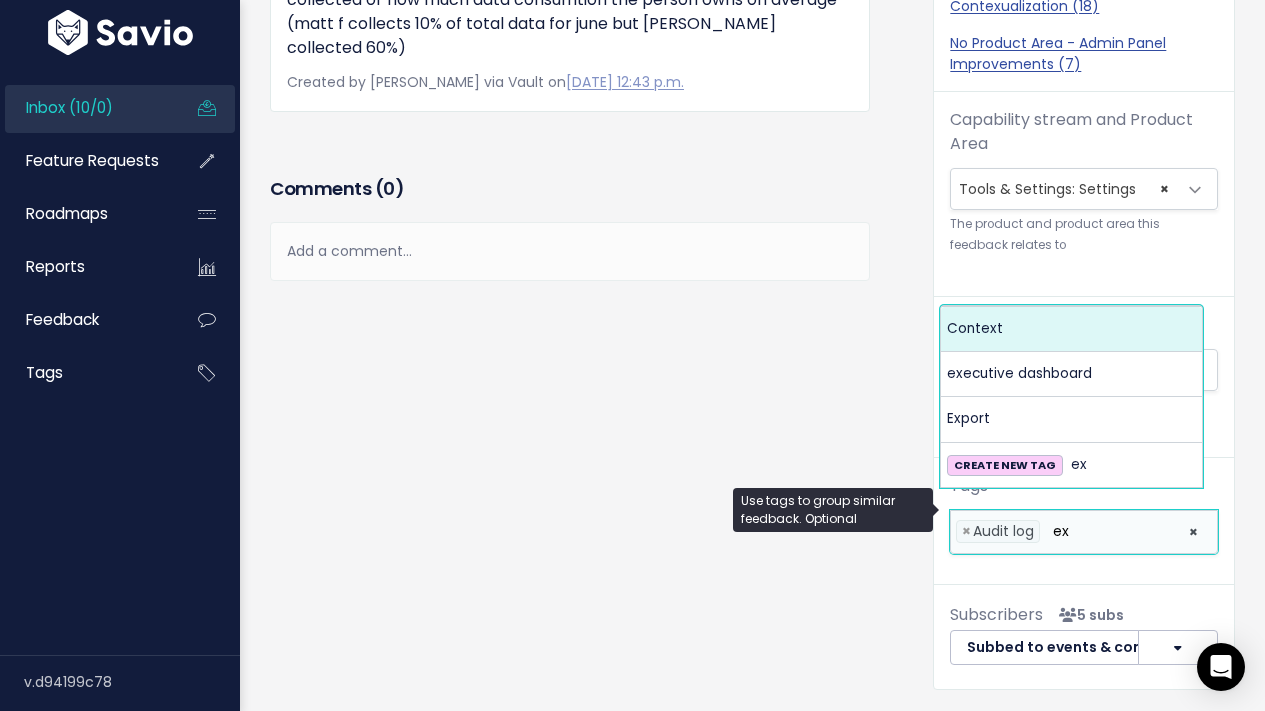 type on "ex" 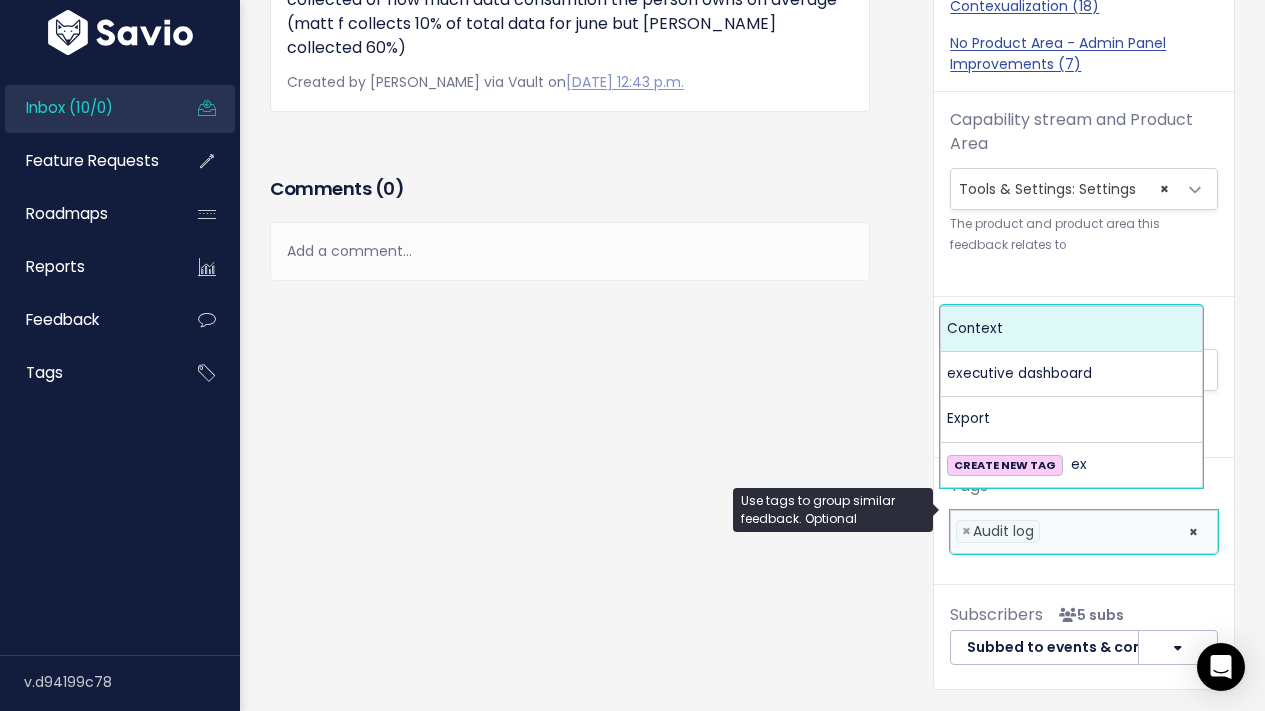 click on "Feedback
Matthew Farrar
from
Walmart" at bounding box center (586, 139) 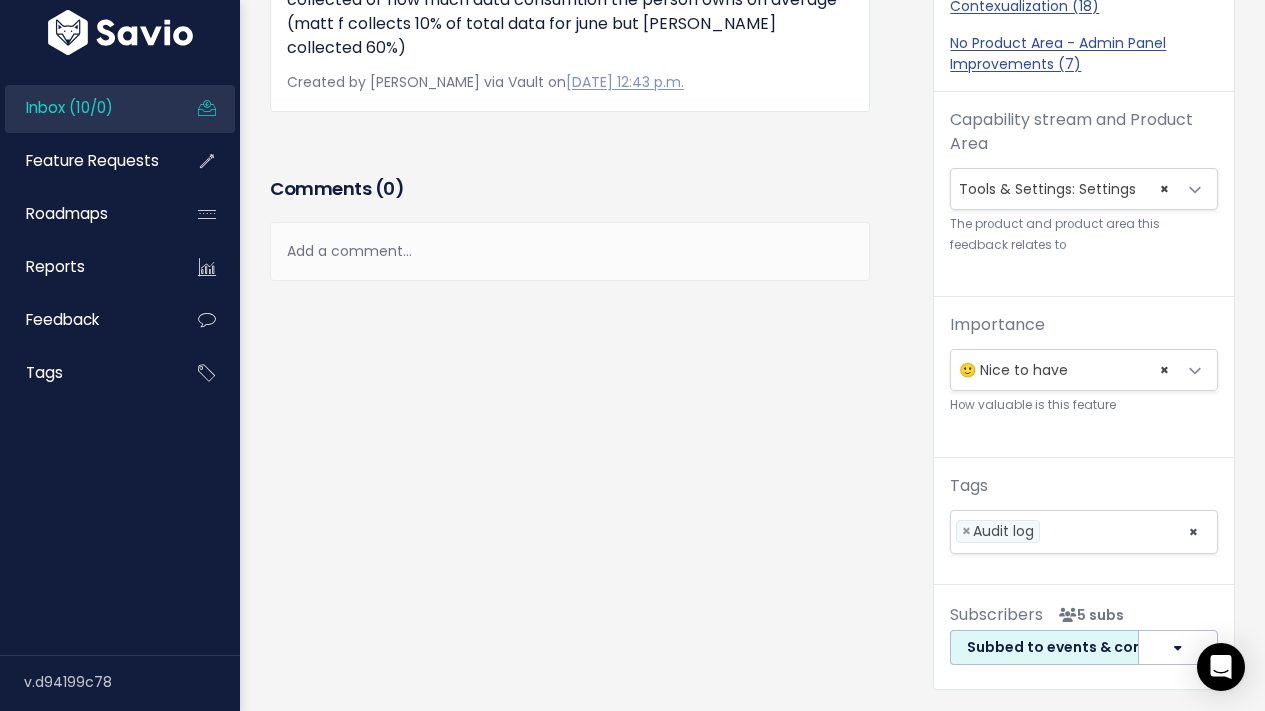 scroll, scrollTop: 713, scrollLeft: 0, axis: vertical 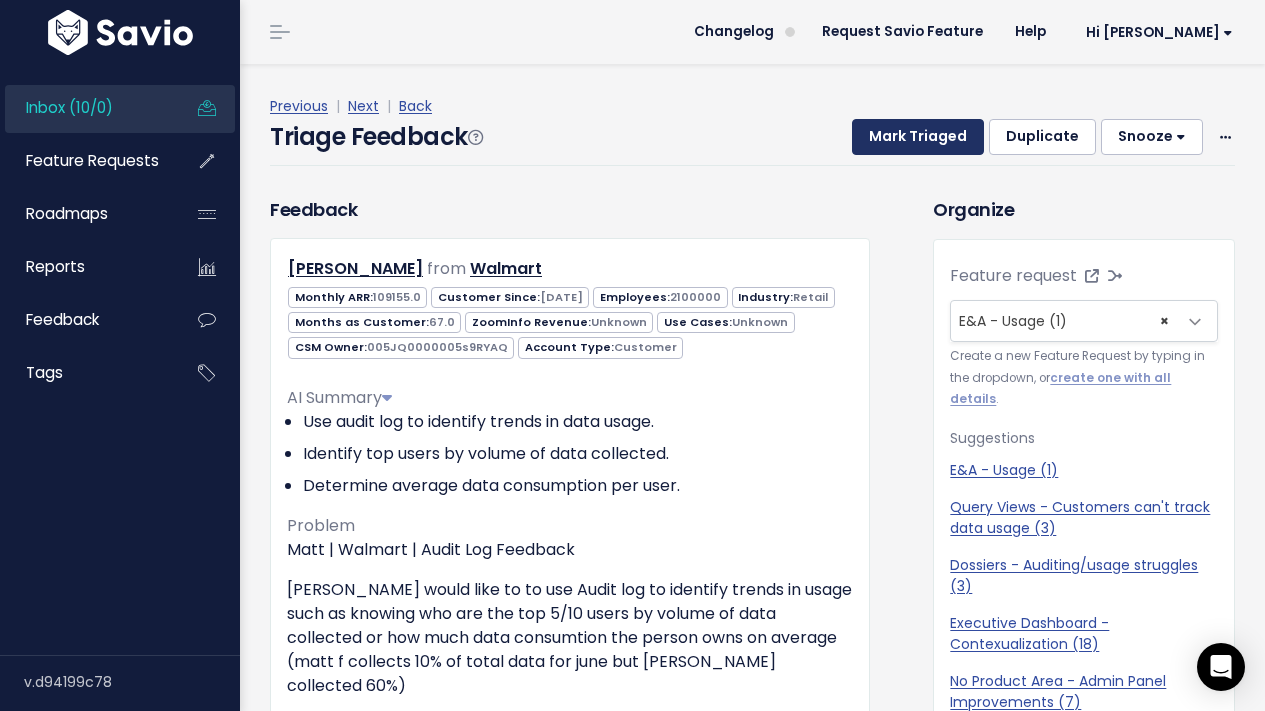 click on "Mark Triaged" at bounding box center [918, 137] 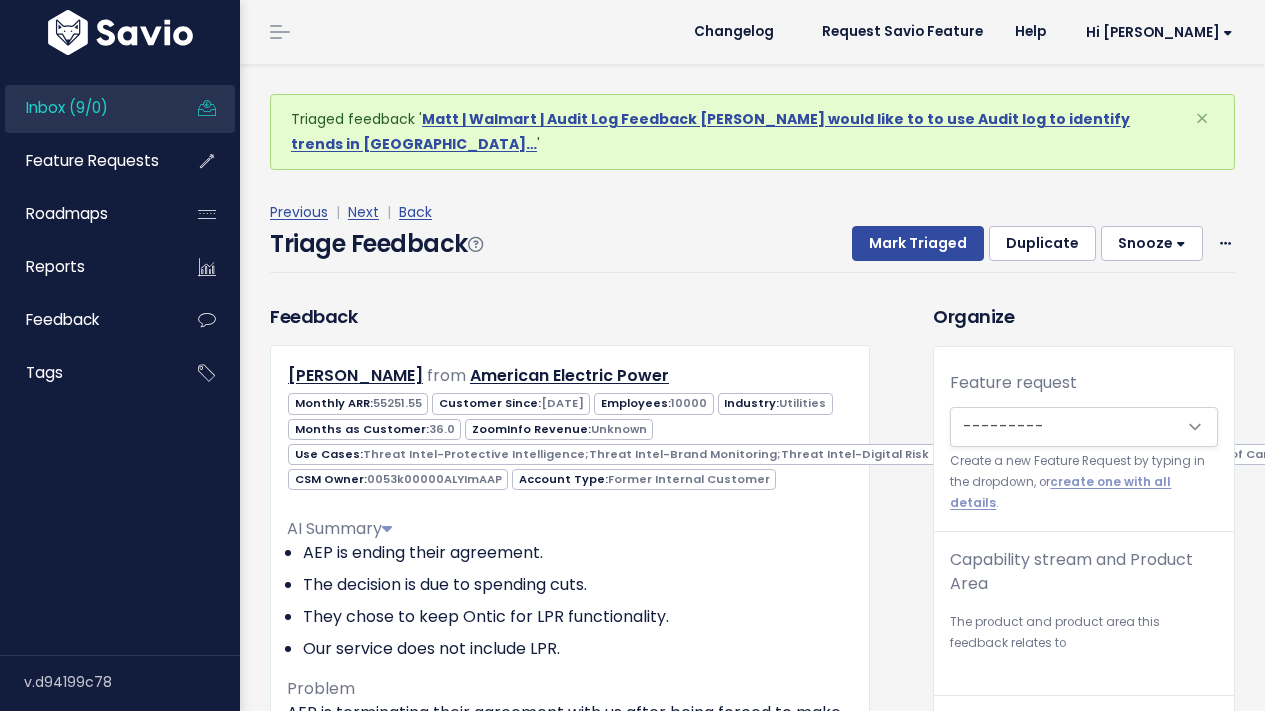 scroll, scrollTop: 0, scrollLeft: 0, axis: both 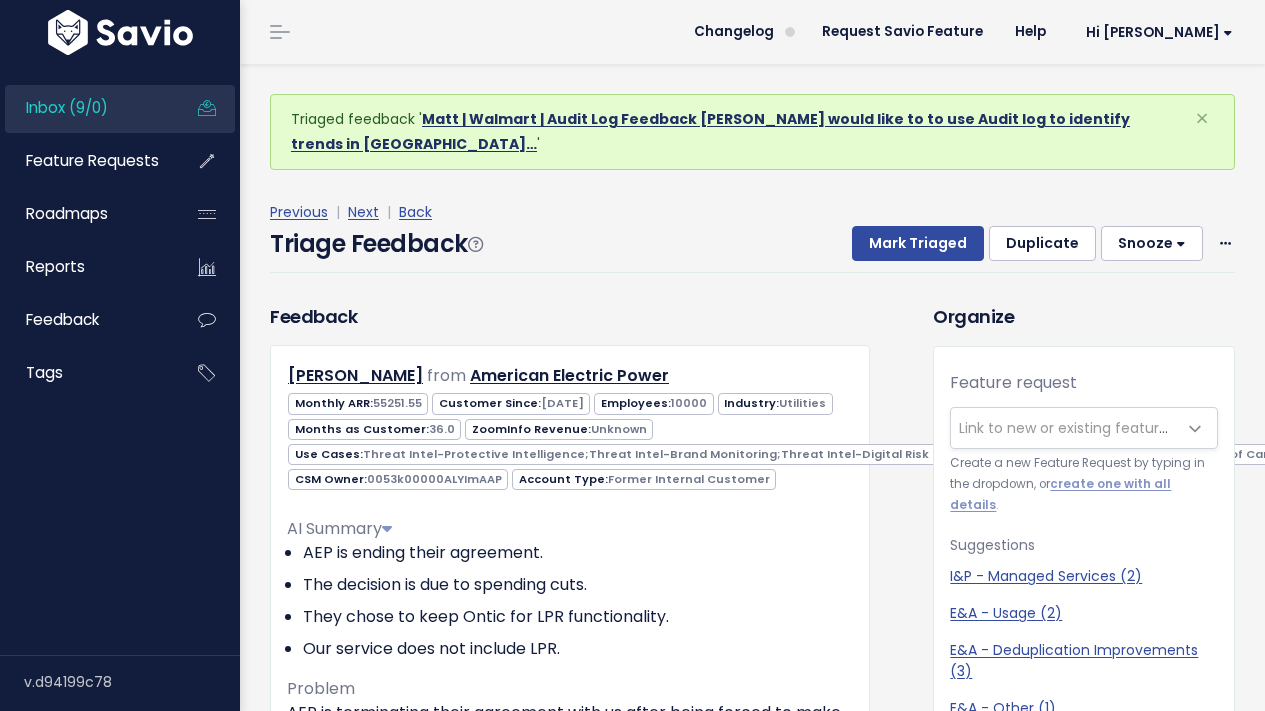 click on "Matt | Walmart | Audit Log Feedback
[PERSON_NAME] would like to to use Audit log to identify trends in [GEOGRAPHIC_DATA]…" at bounding box center (710, 131) 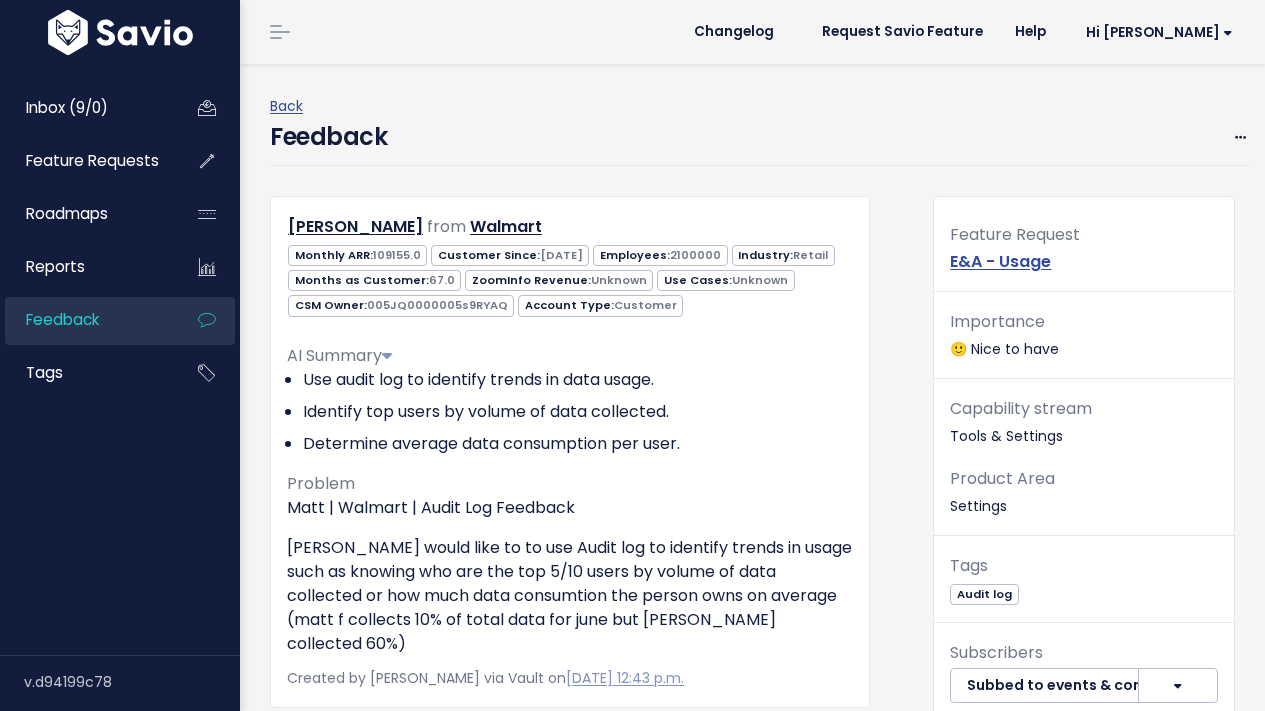 scroll, scrollTop: 0, scrollLeft: 0, axis: both 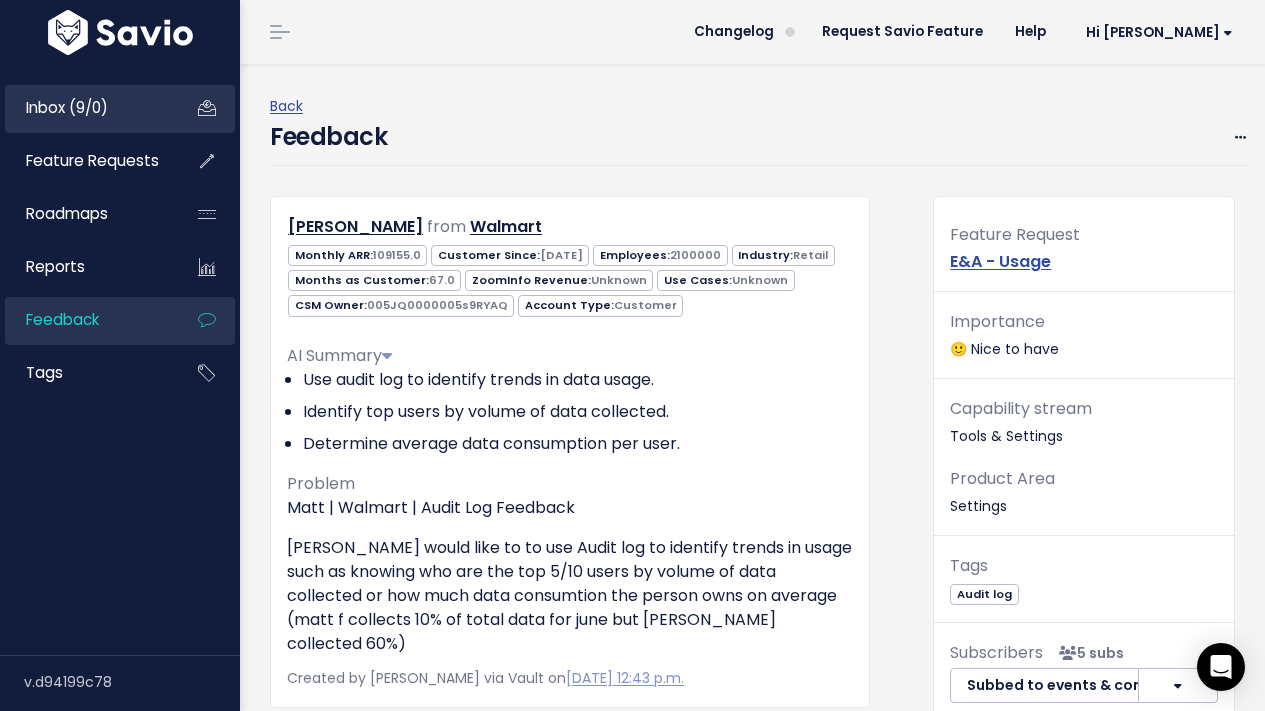 click on "Inbox (9/0)" at bounding box center [67, 107] 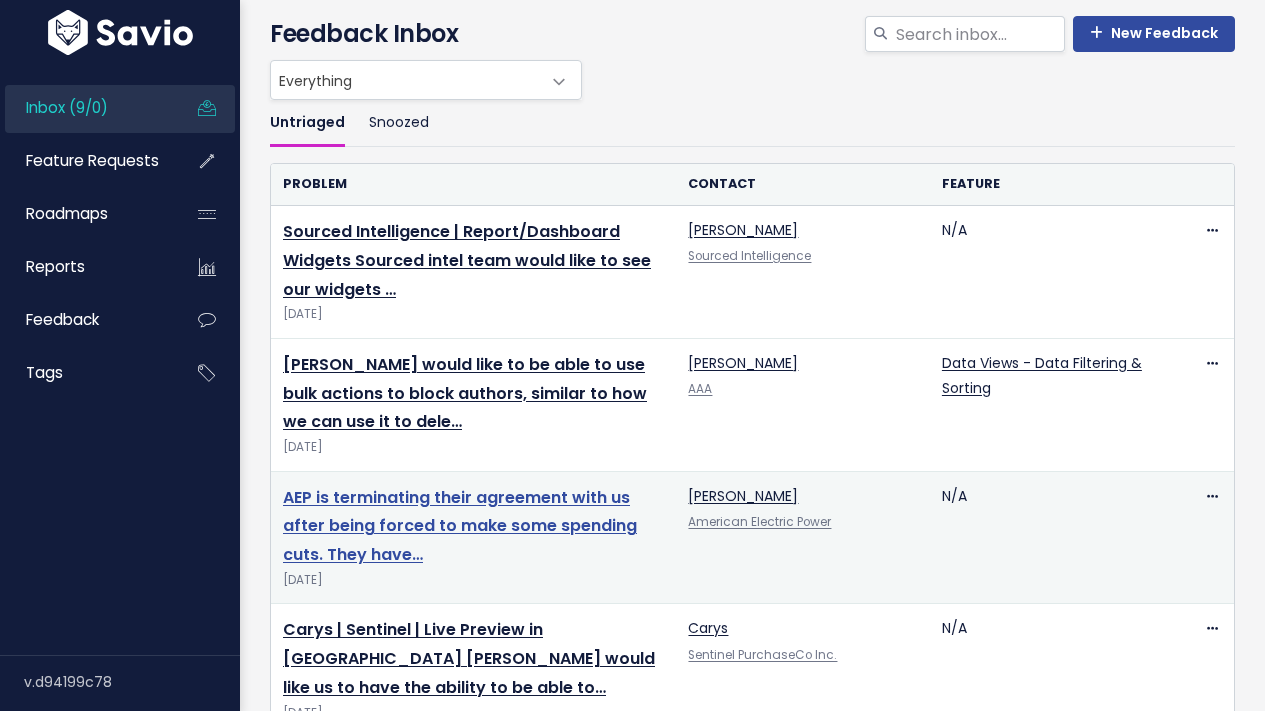 scroll, scrollTop: 92, scrollLeft: 0, axis: vertical 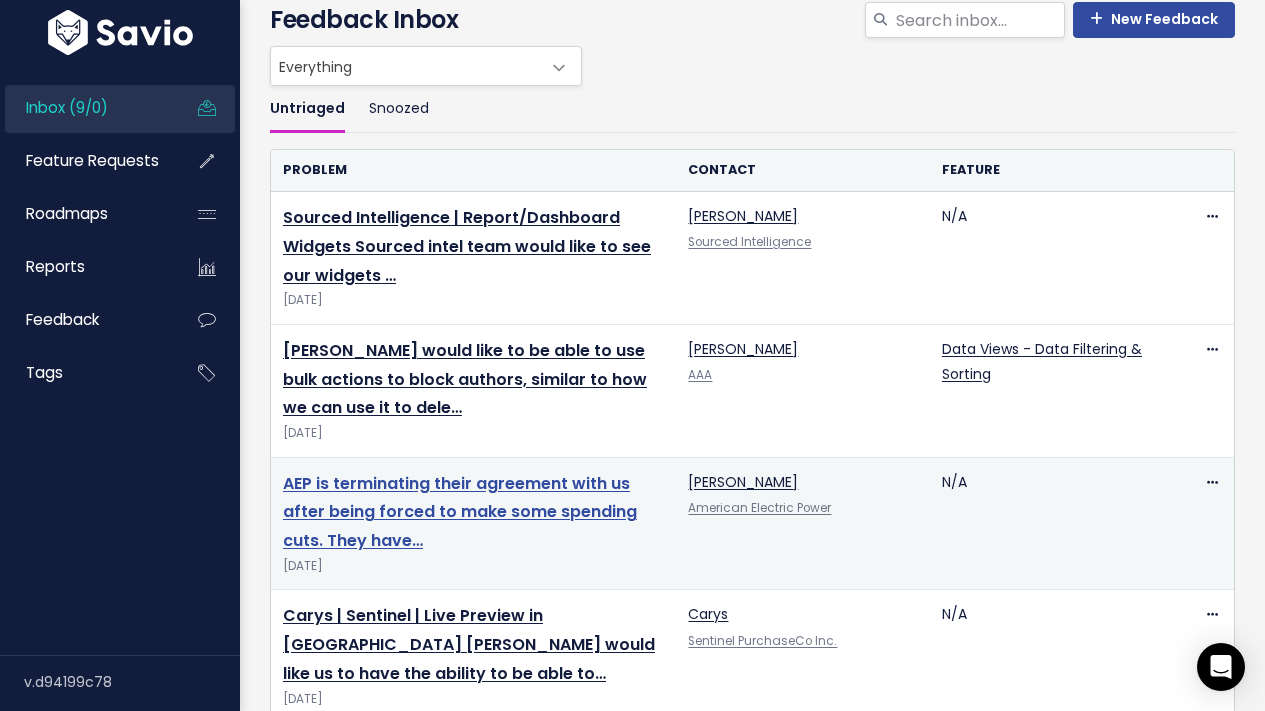 click on "AEP is terminating their agreement with us after being forced to make some spending cuts. They have…" at bounding box center [460, 512] 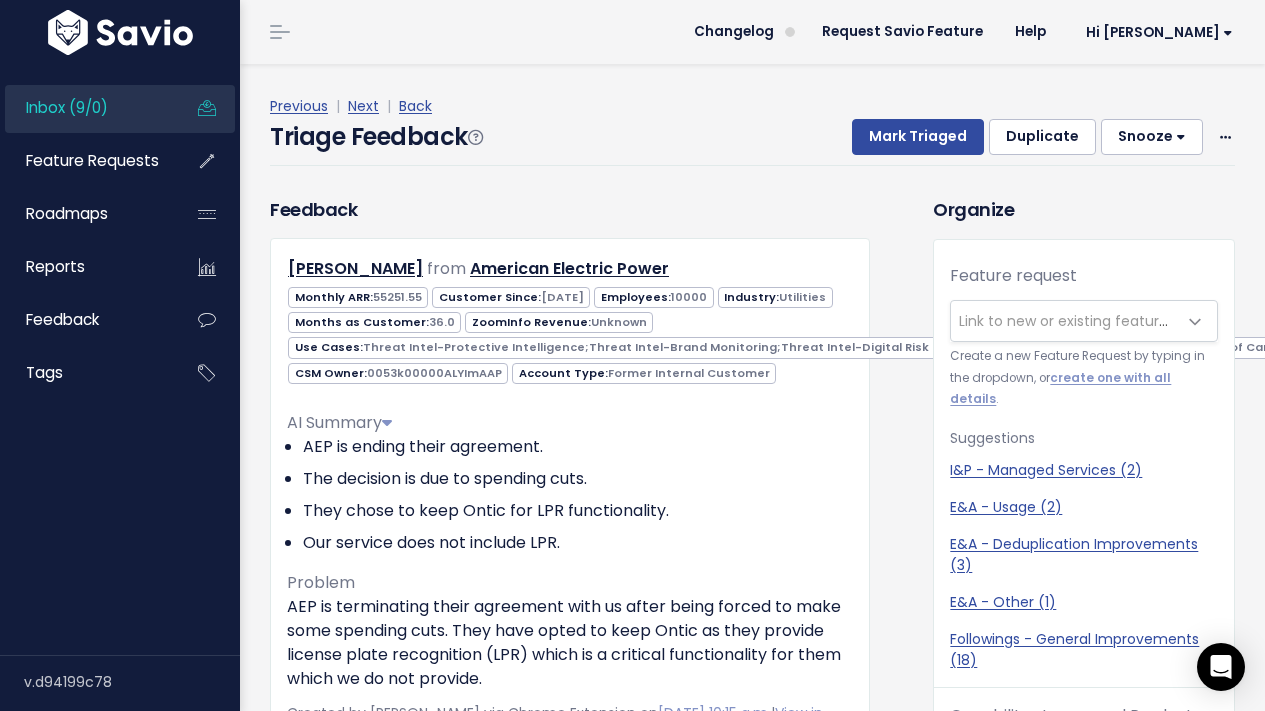 scroll, scrollTop: 355, scrollLeft: 0, axis: vertical 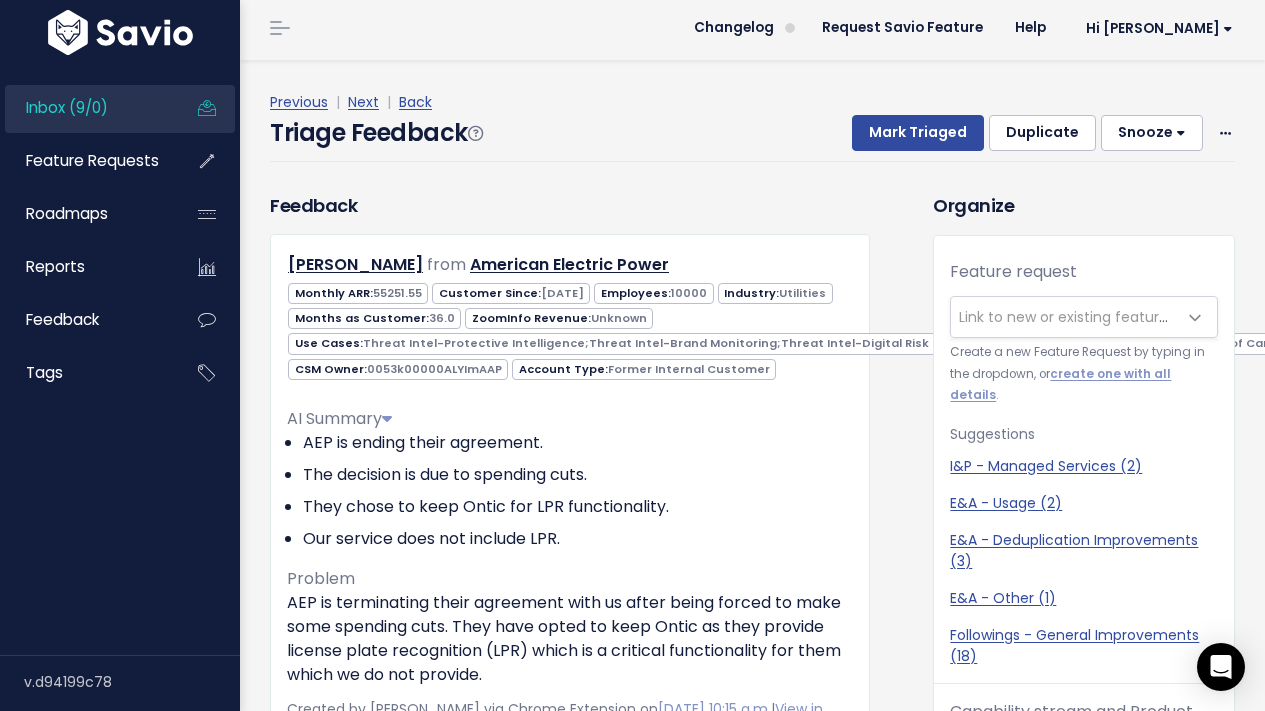 click on "Link to new or existing feature request..." at bounding box center (1064, 317) 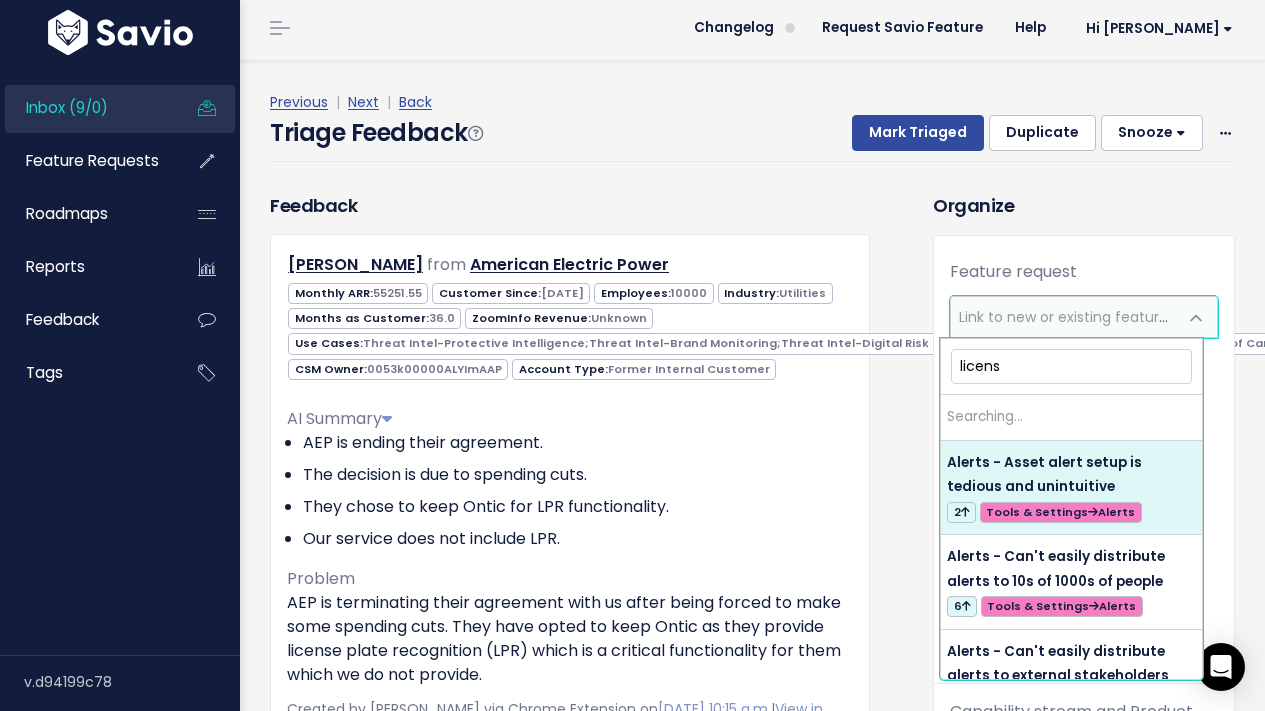 type on "license" 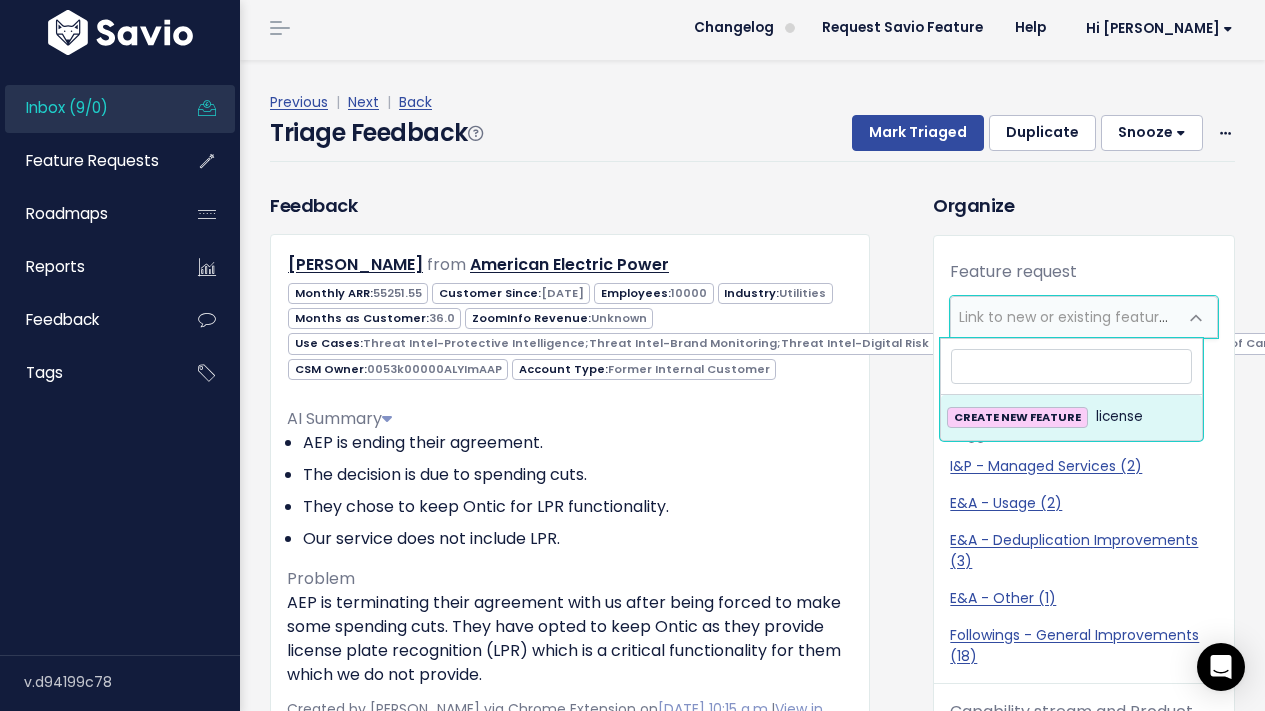 click on "Feedback
Destiny Brumfield
from
American Electric Power" at bounding box center [570, 478] 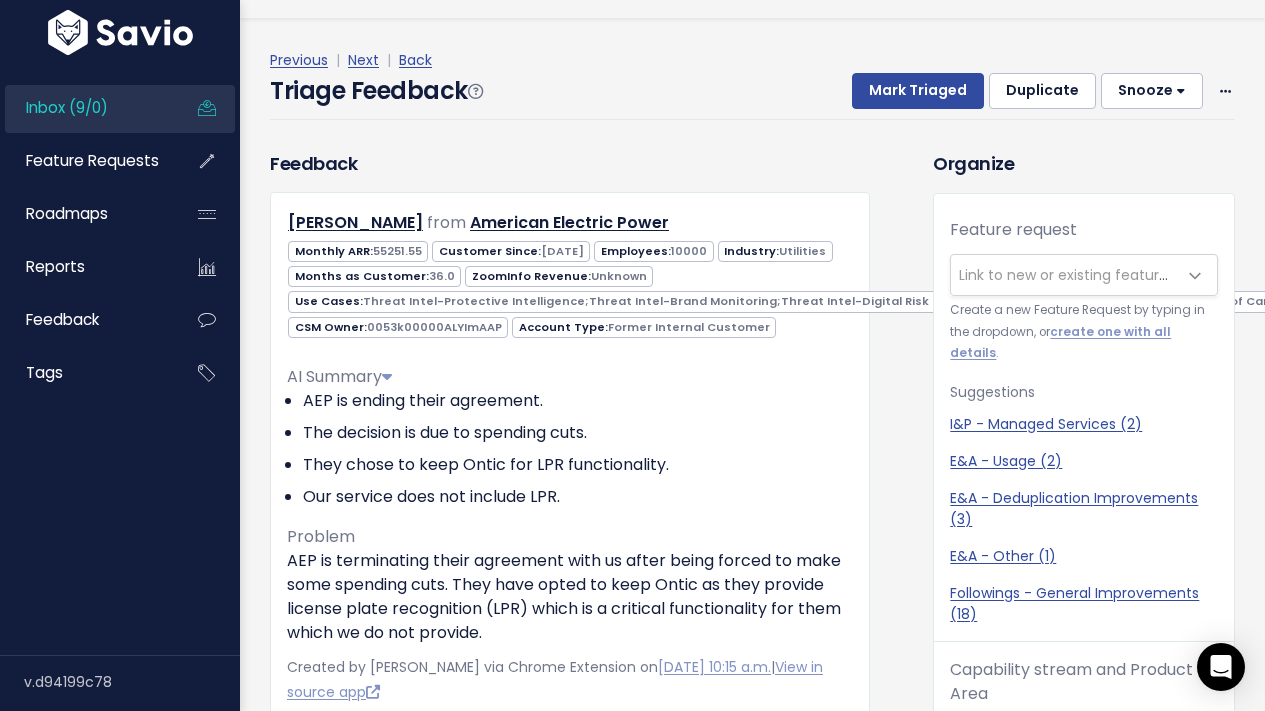 scroll, scrollTop: 66, scrollLeft: 0, axis: vertical 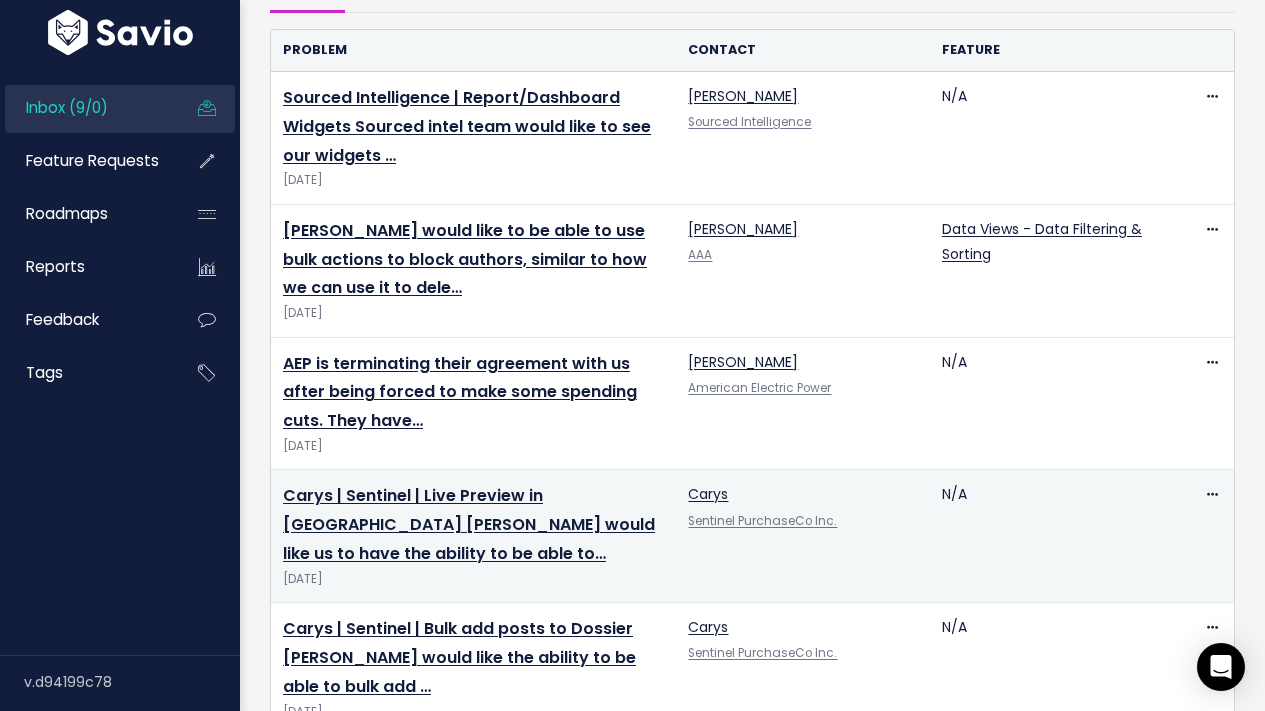 click on "Carys | Sentinel | Live Preview in [GEOGRAPHIC_DATA]
[PERSON_NAME] would like us to have the ability to be able to…
[DATE]" at bounding box center (473, 536) 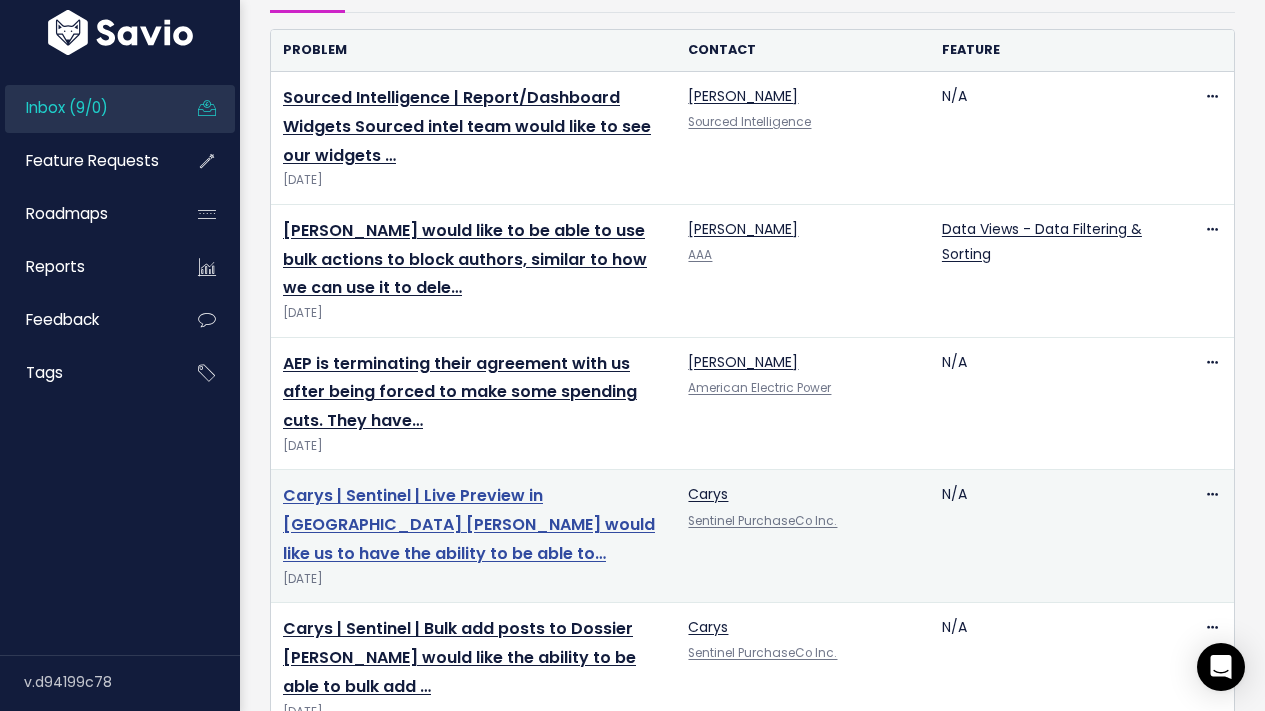 click on "Carys | Sentinel | Live Preview in [GEOGRAPHIC_DATA]
[PERSON_NAME] would like us to have the ability to be able to…" at bounding box center [469, 524] 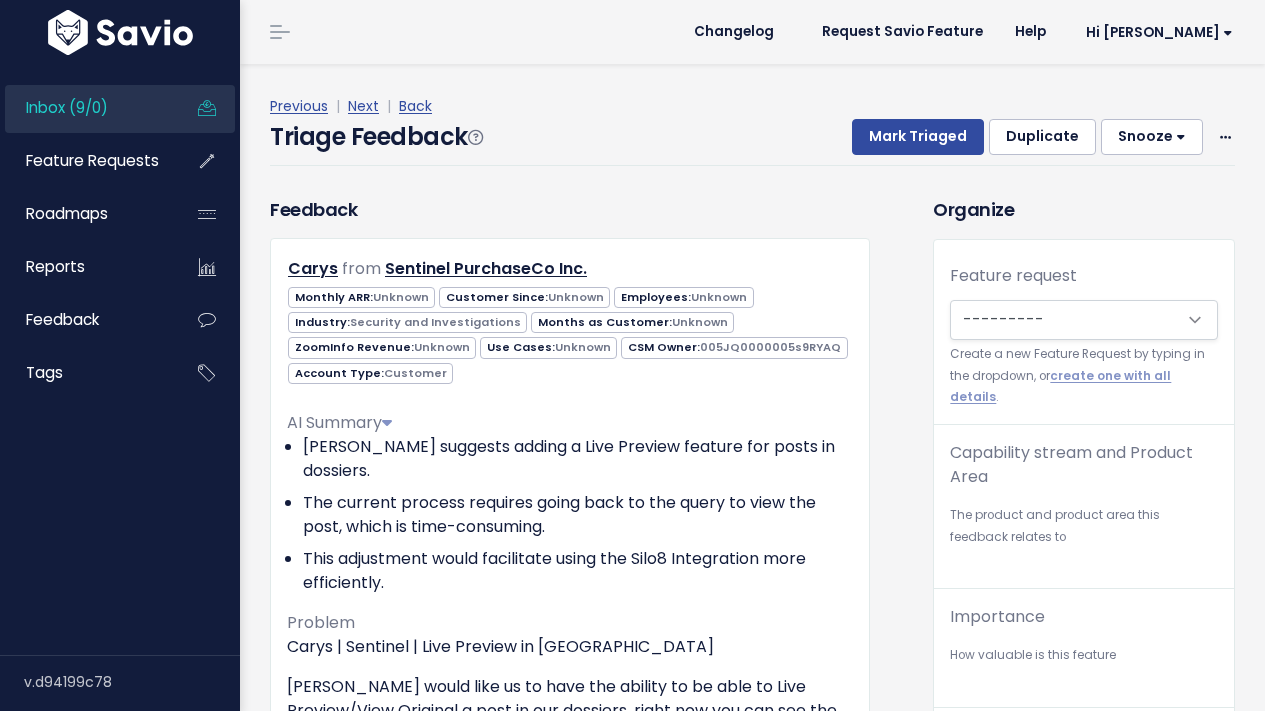 scroll, scrollTop: 0, scrollLeft: 0, axis: both 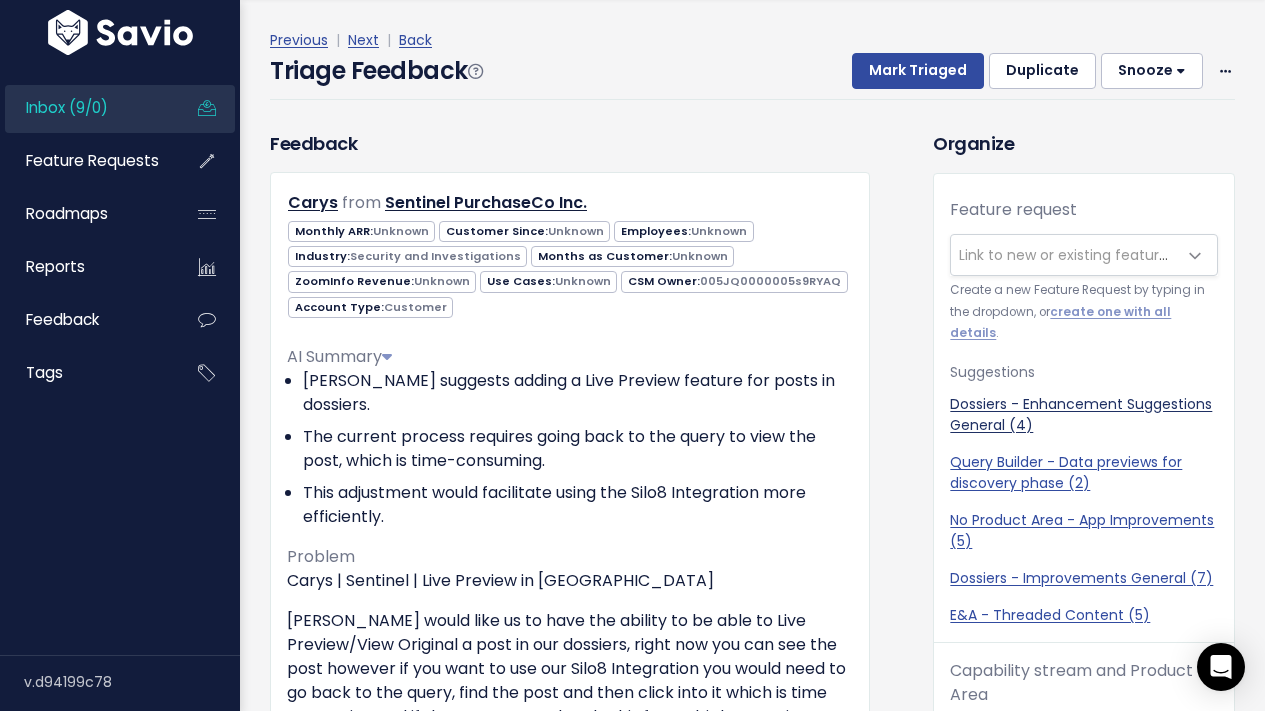click on "Dossiers - Enhancement Suggestions General (4)" at bounding box center [1084, 415] 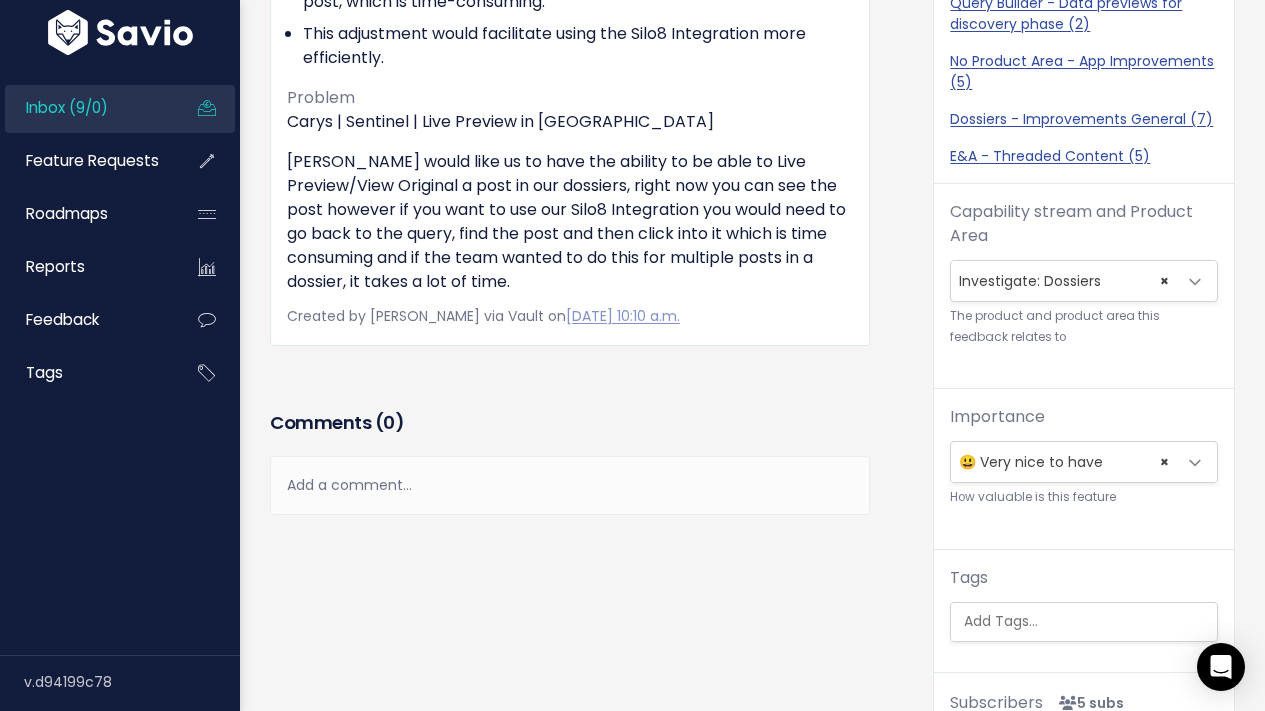 scroll, scrollTop: 651, scrollLeft: 0, axis: vertical 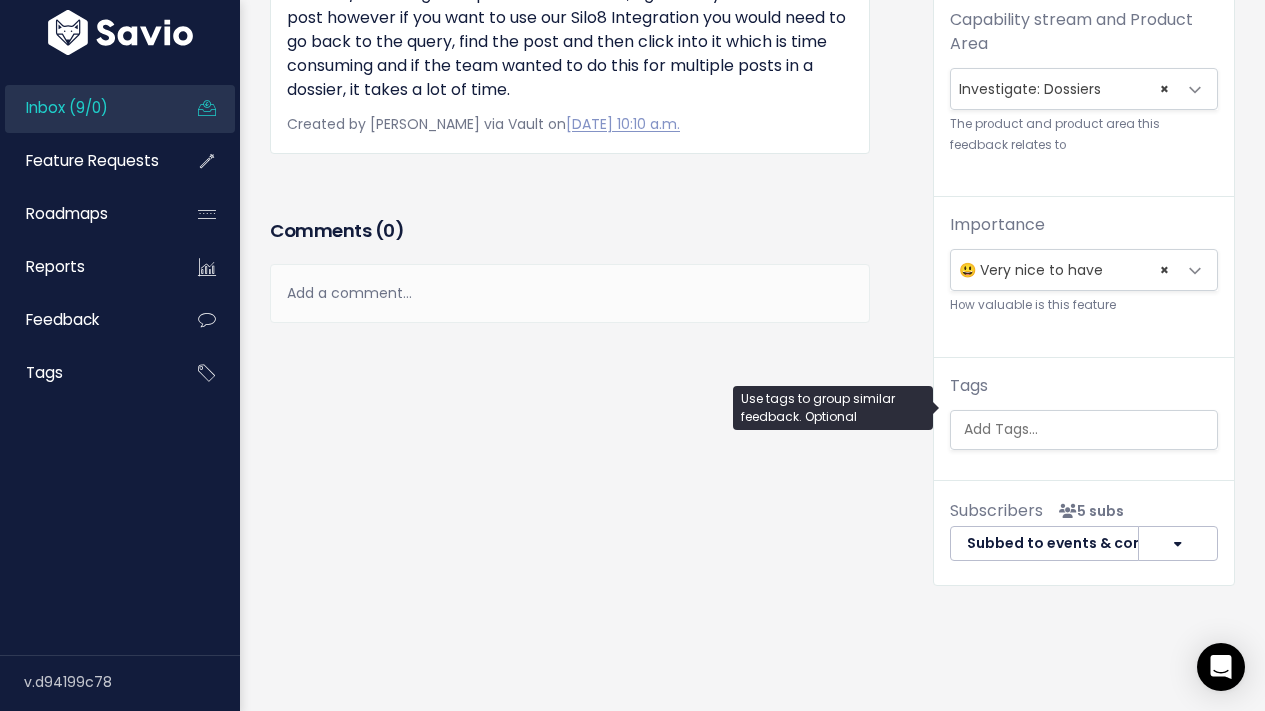 click at bounding box center [1084, 430] 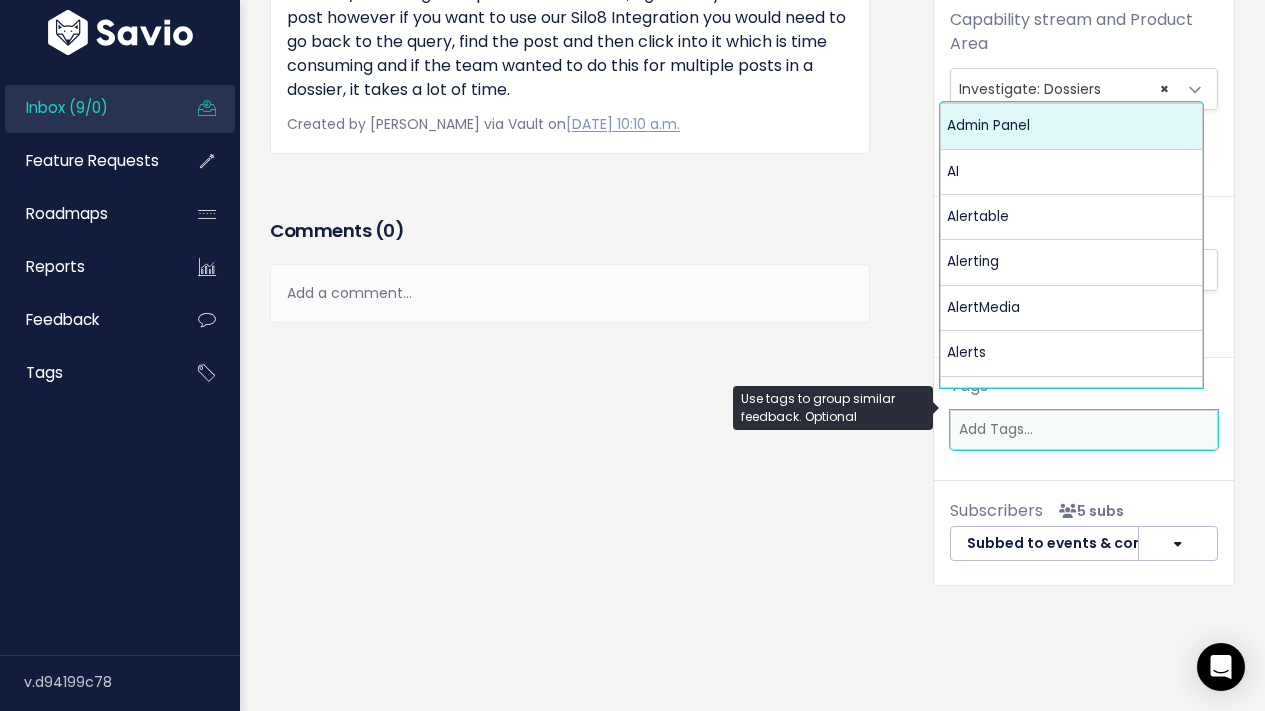 type on "s" 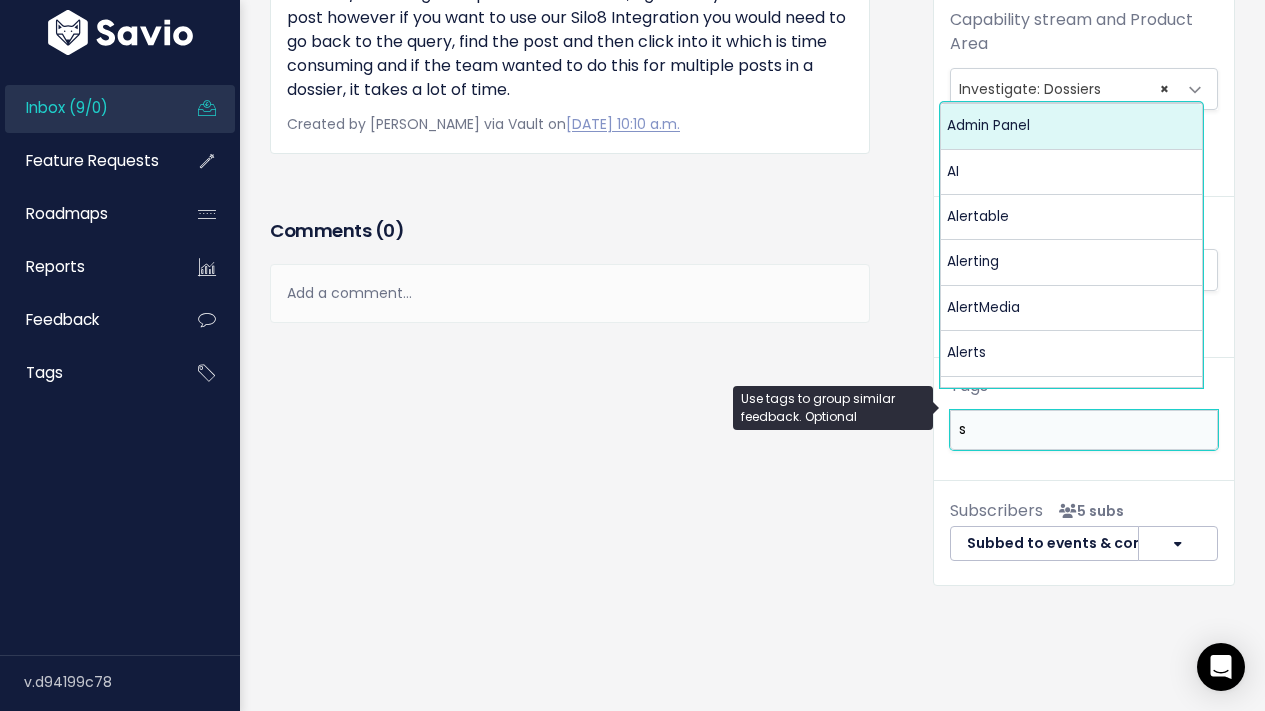 scroll, scrollTop: 0, scrollLeft: 0, axis: both 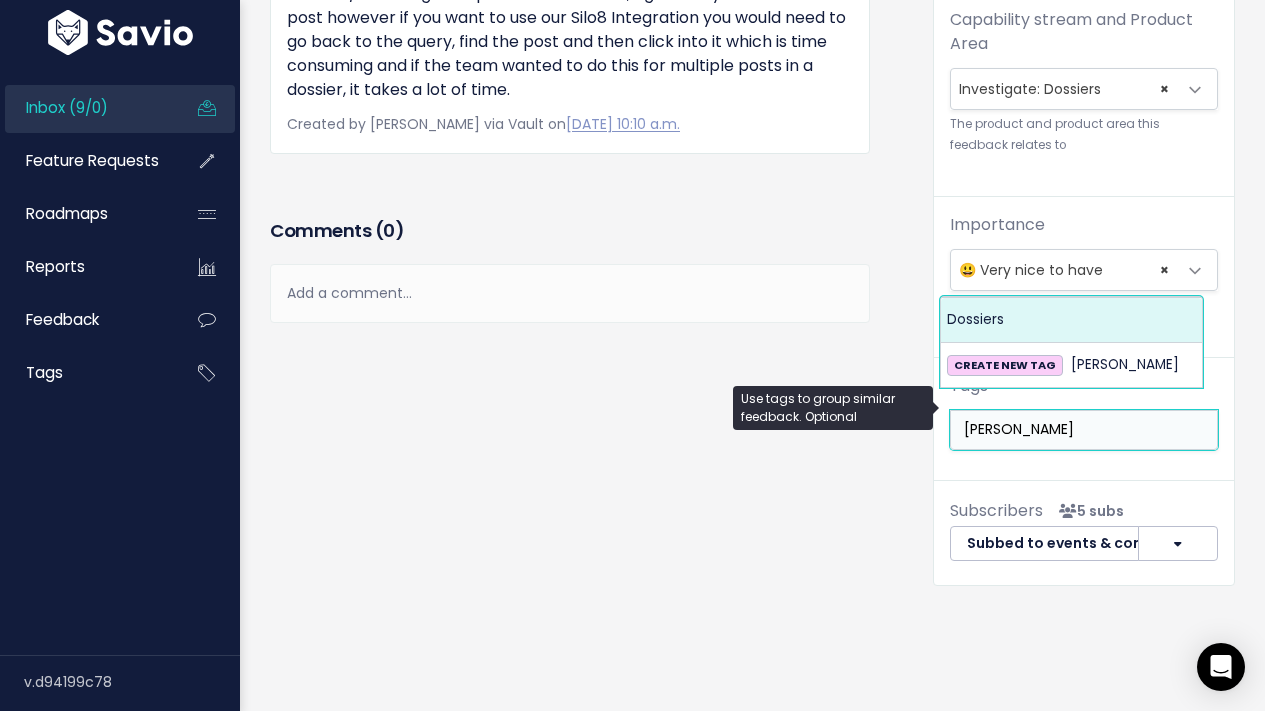 type on "doss" 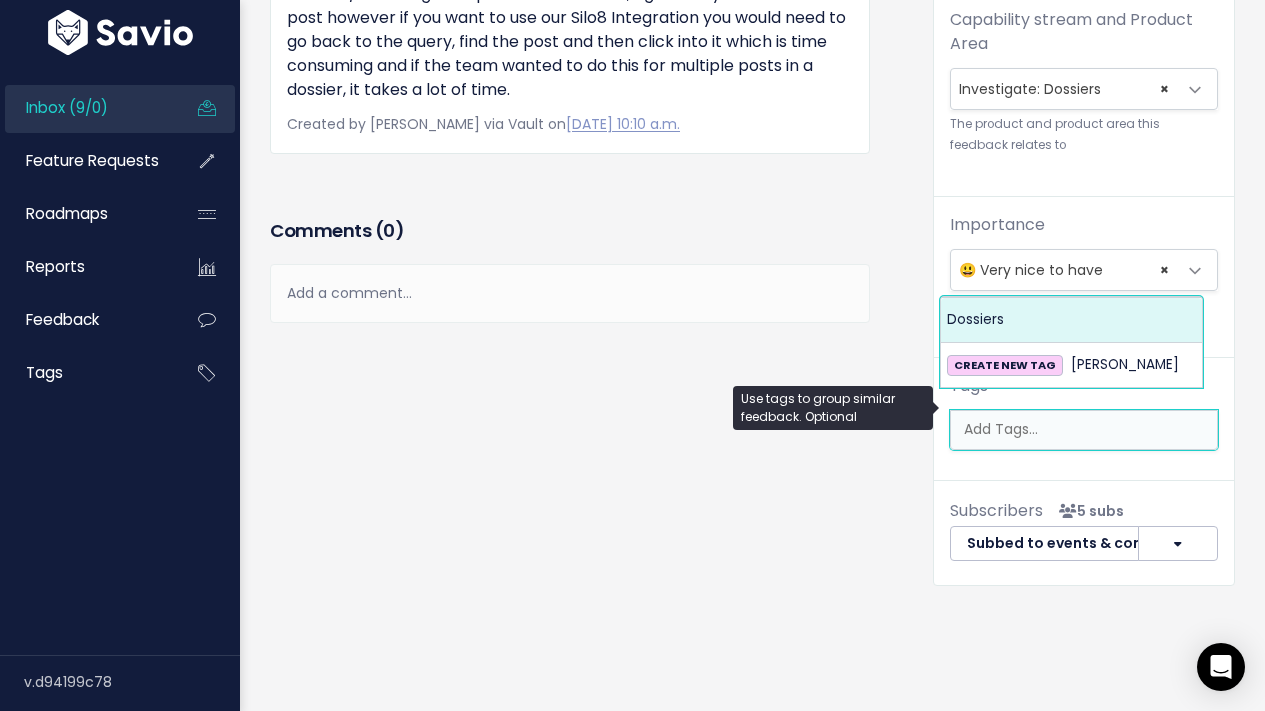 select on "13279" 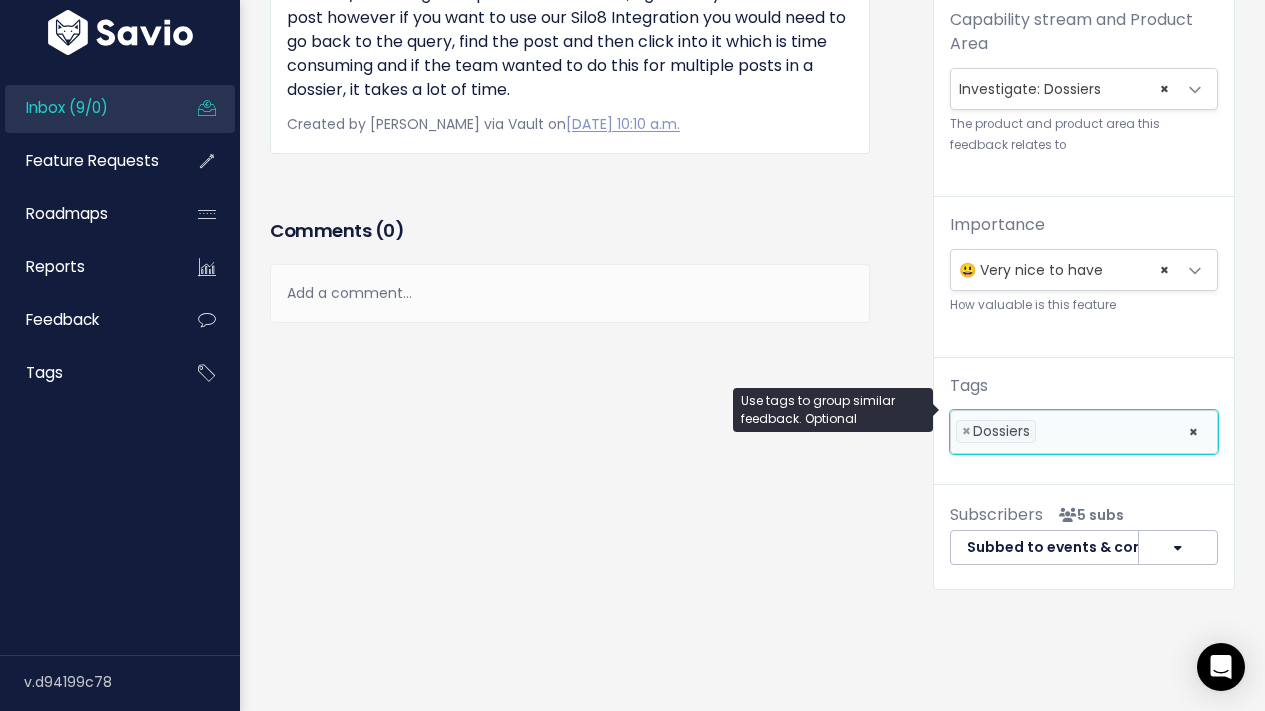 click at bounding box center (1107, 431) 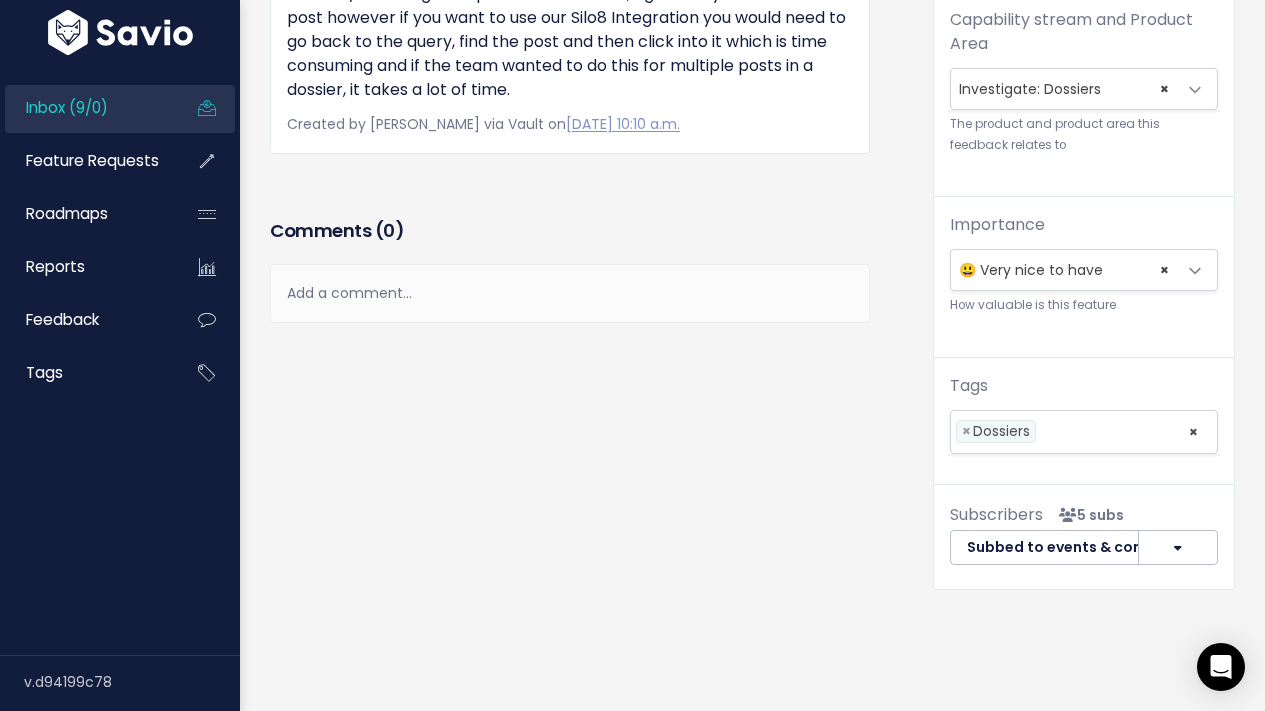 click on "Feedback
Carys
from
Sentinel PurchaseCo Inc." at bounding box center [586, 49] 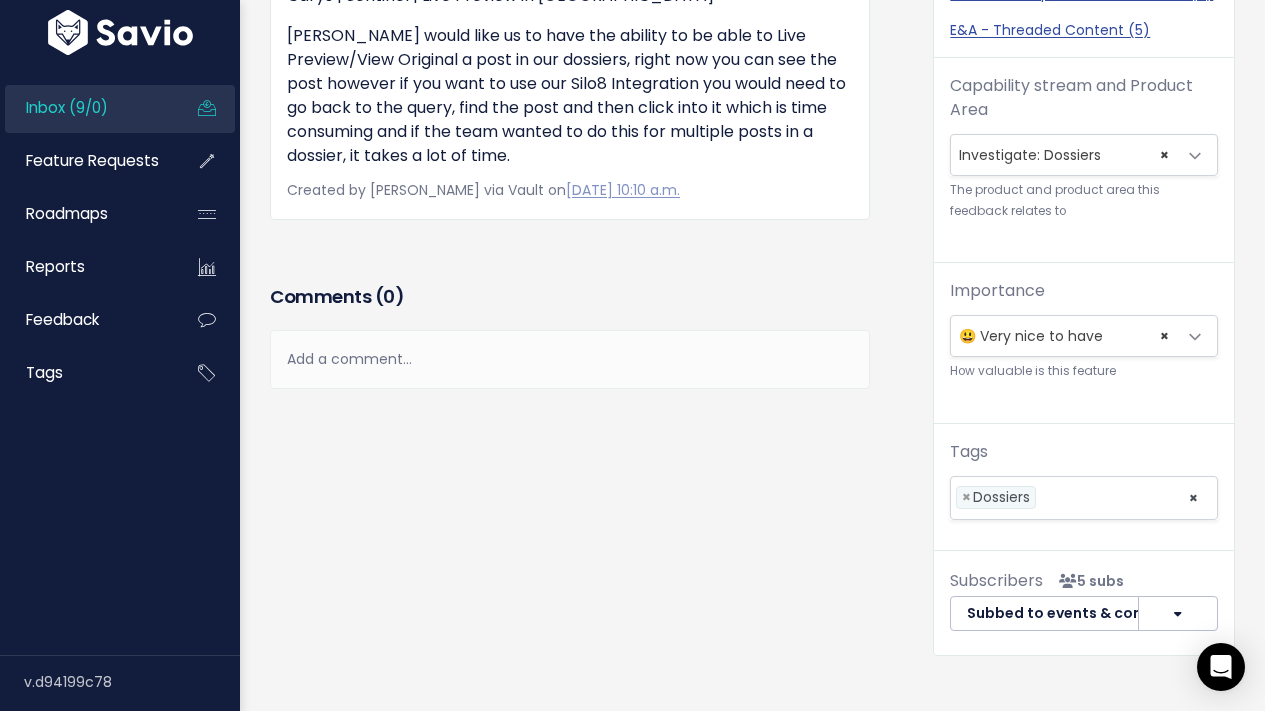 scroll, scrollTop: 0, scrollLeft: 0, axis: both 